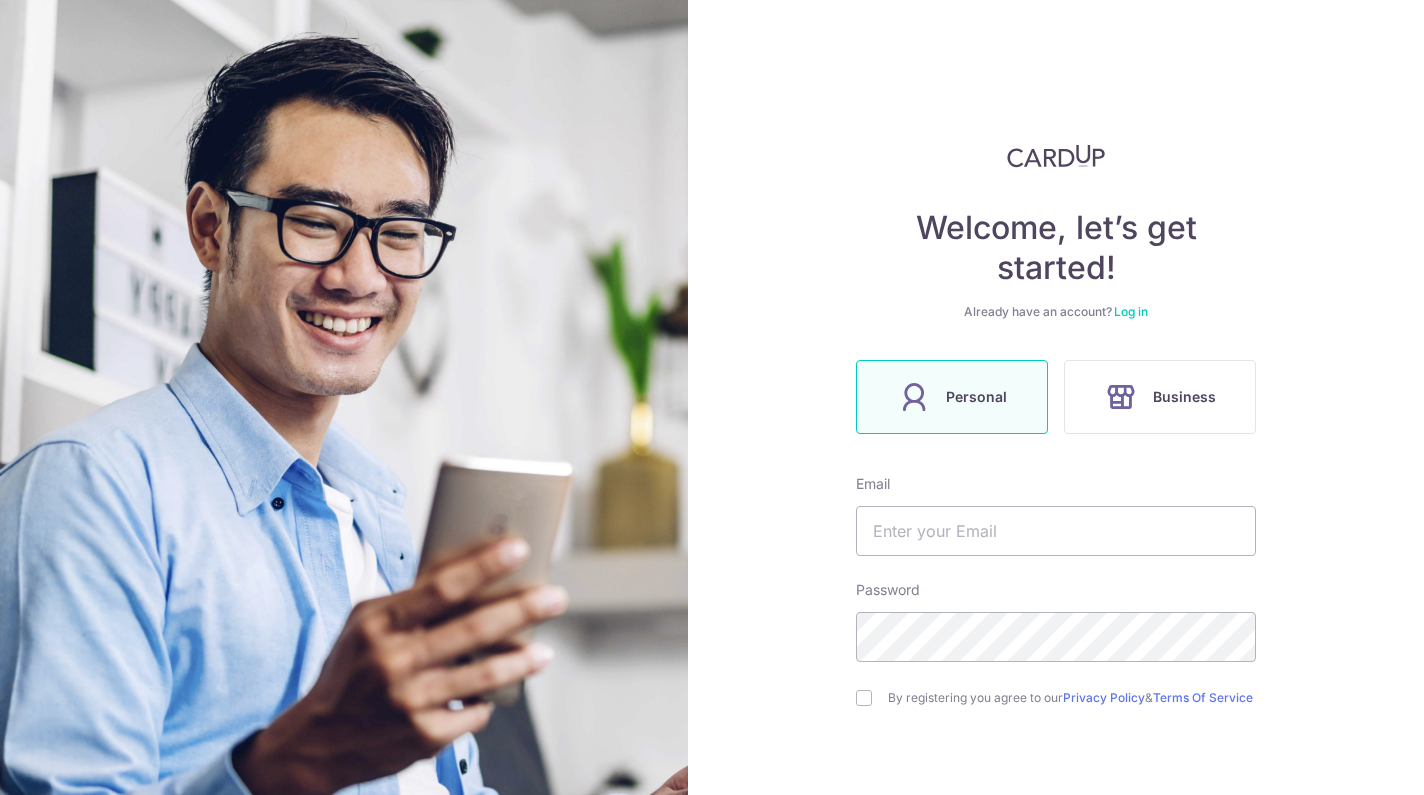 scroll, scrollTop: 0, scrollLeft: 0, axis: both 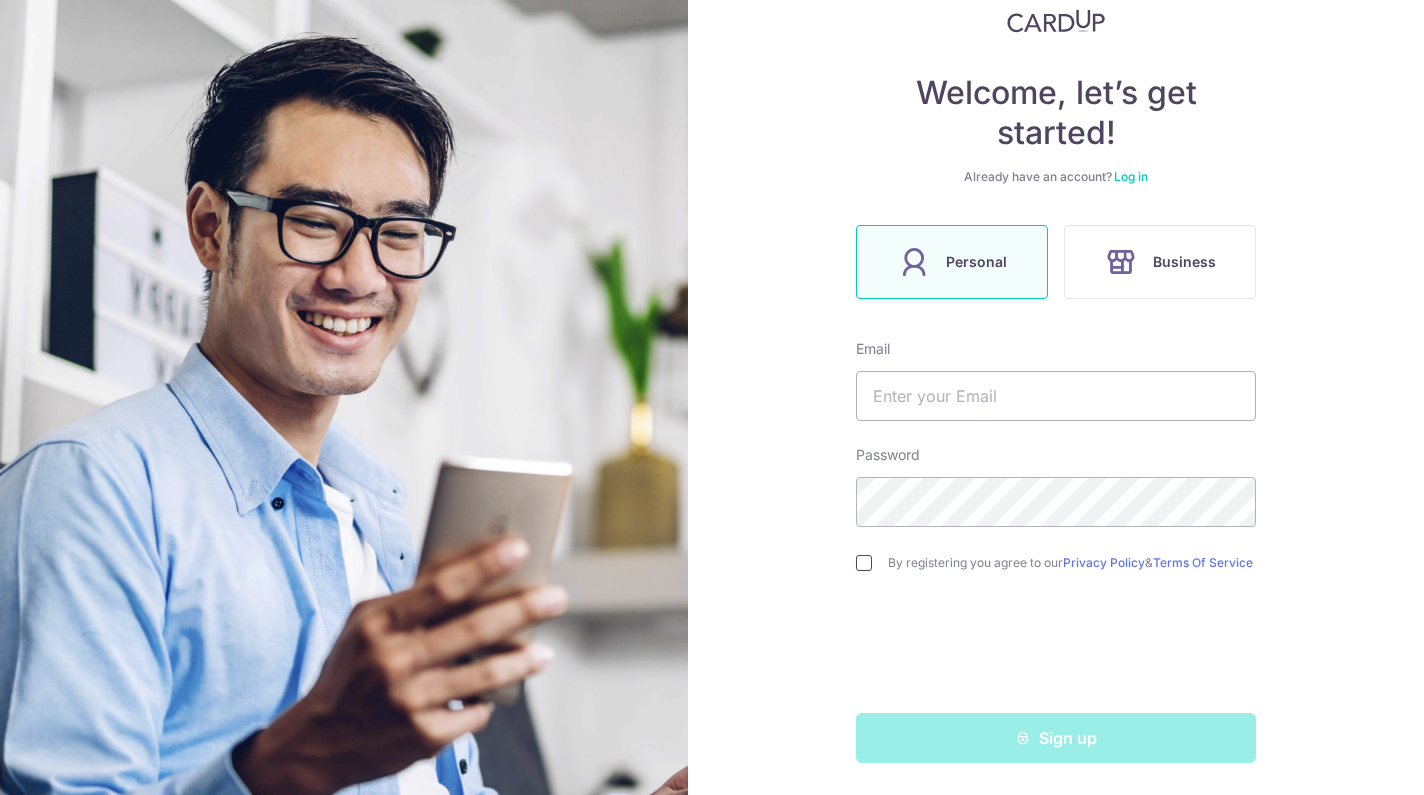 click at bounding box center (864, 563) 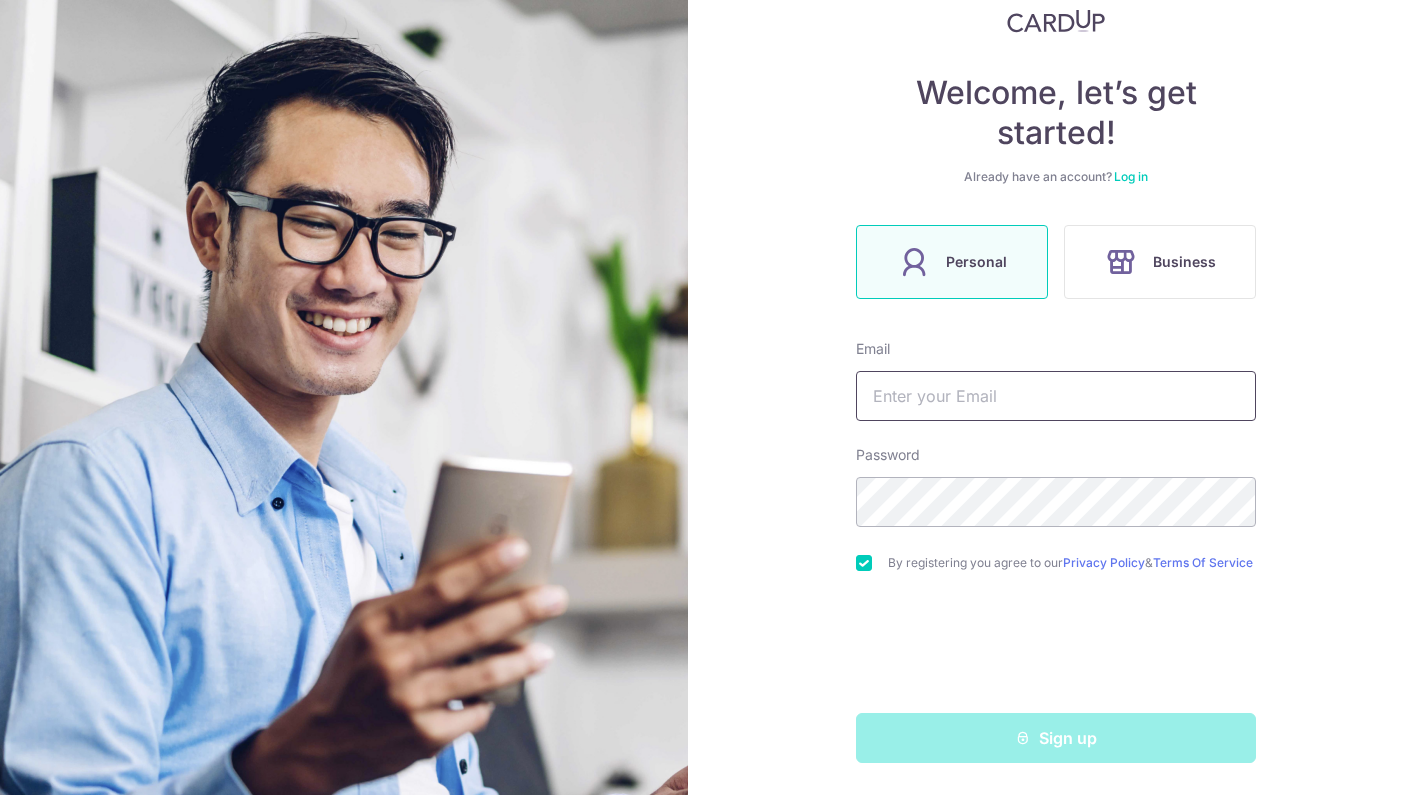 click at bounding box center [1056, 396] 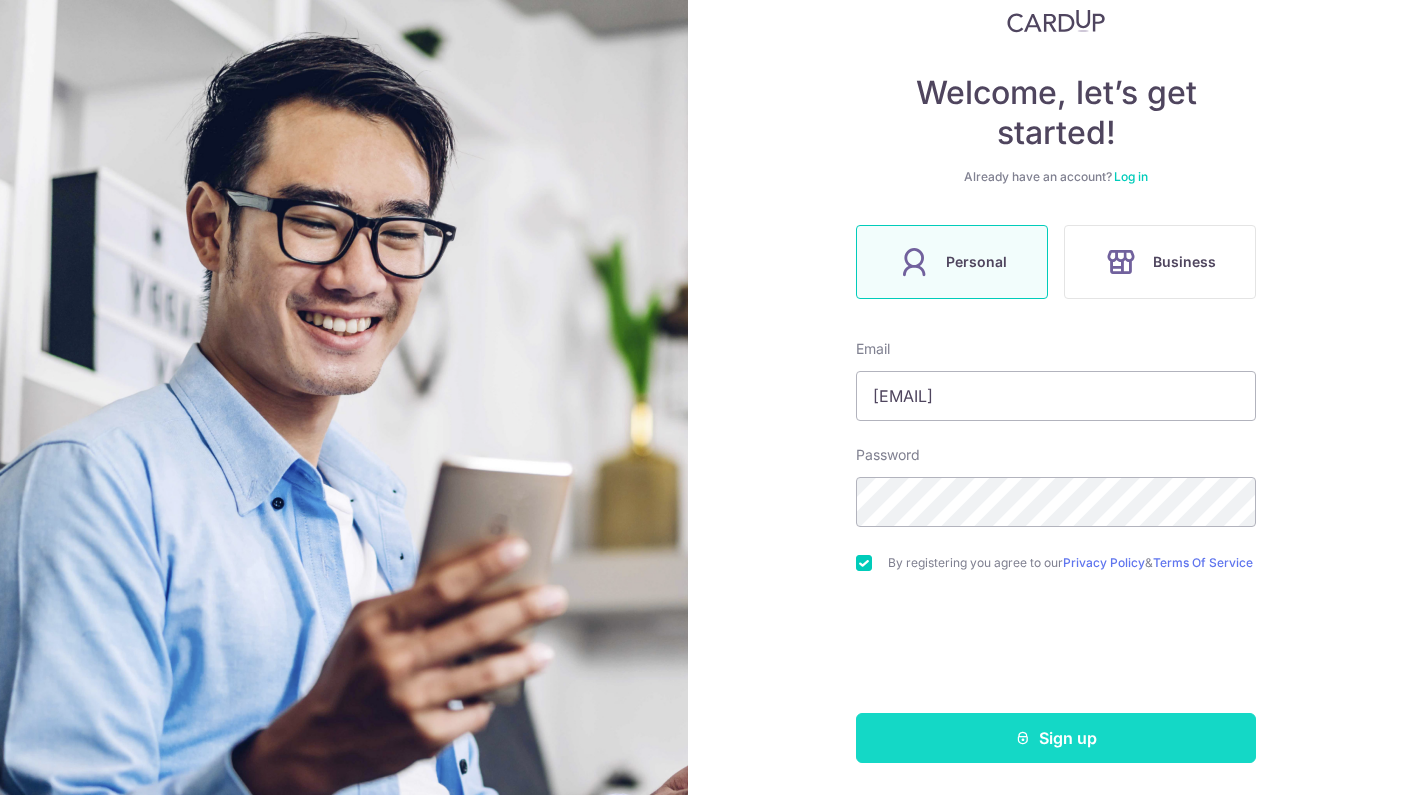 click on "Sign up" at bounding box center [1056, 738] 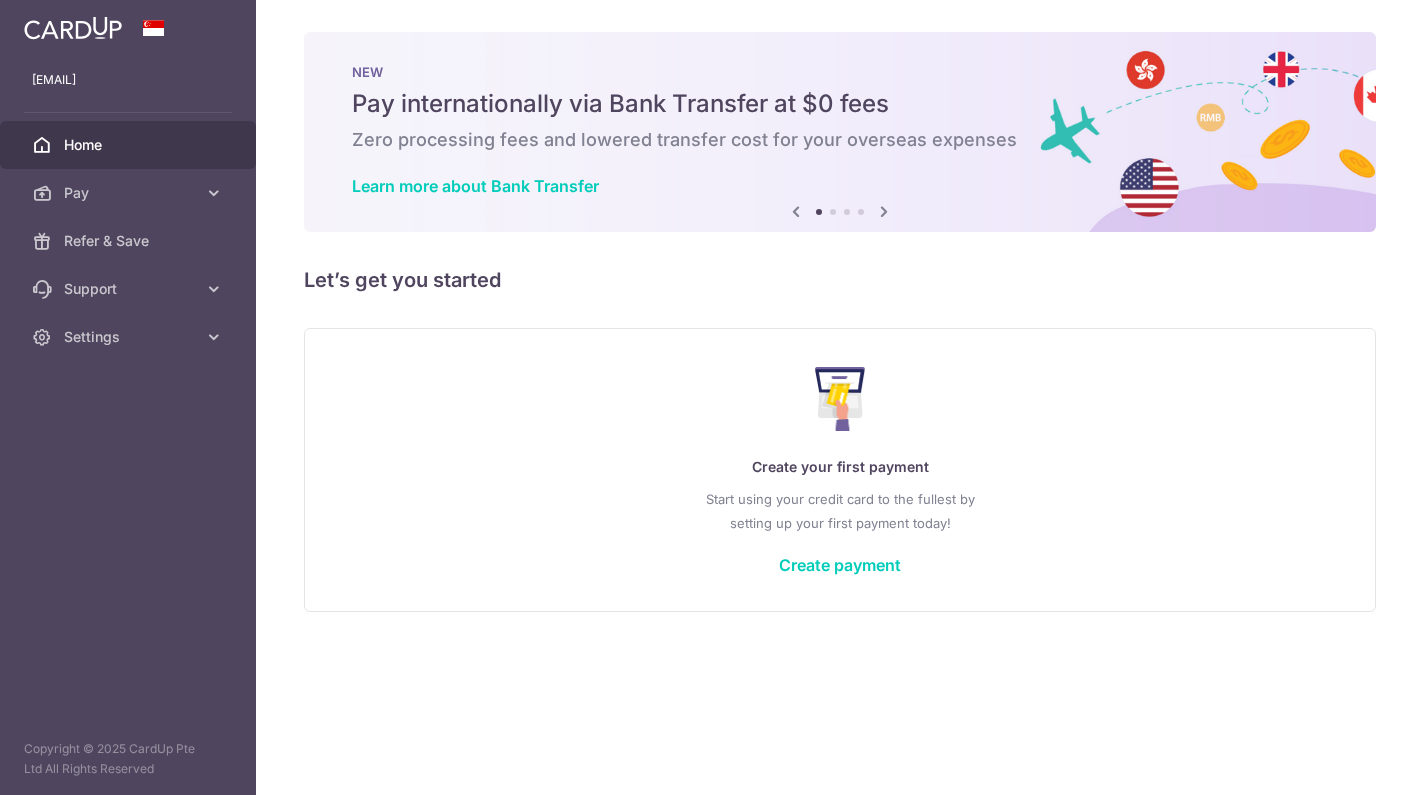 scroll, scrollTop: 0, scrollLeft: 0, axis: both 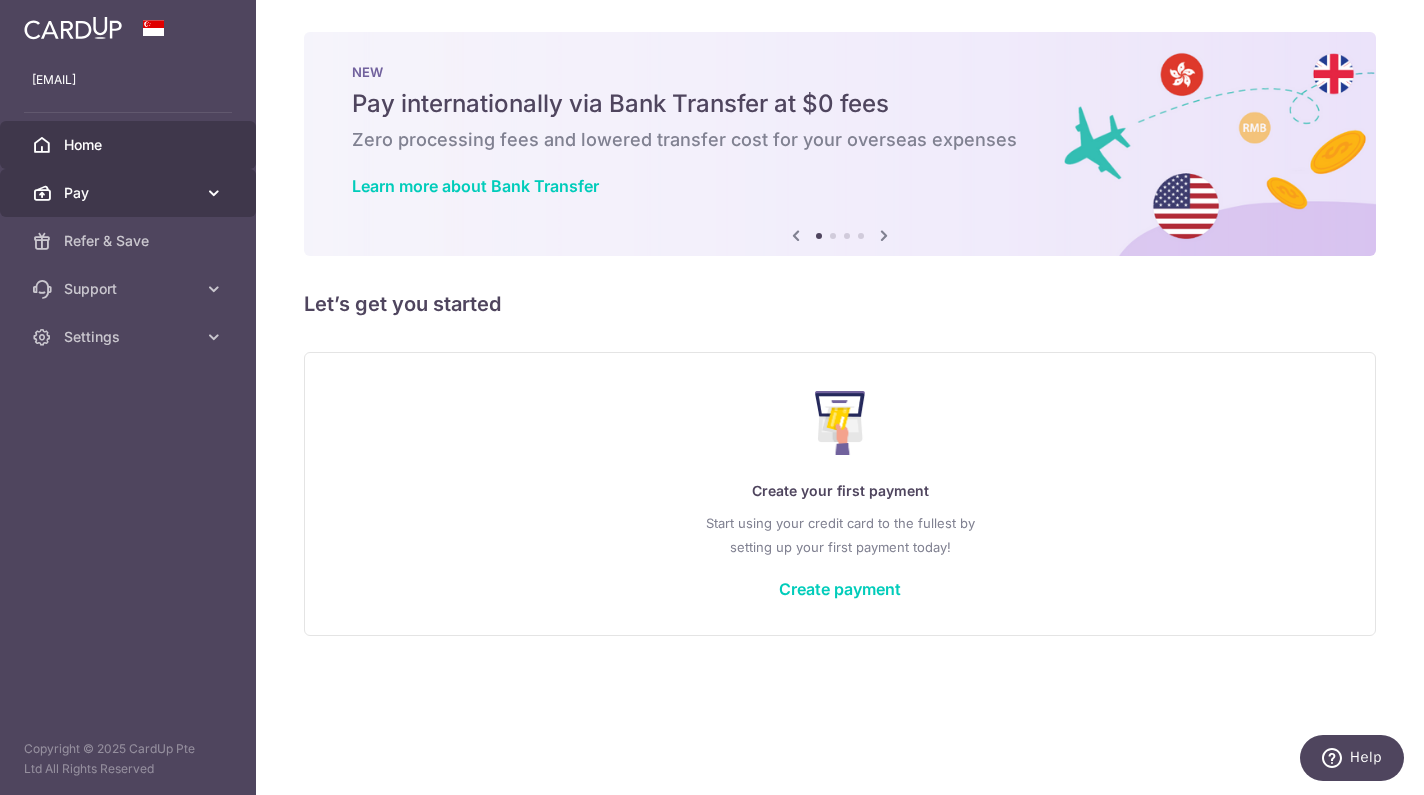 click on "Pay" at bounding box center [130, 193] 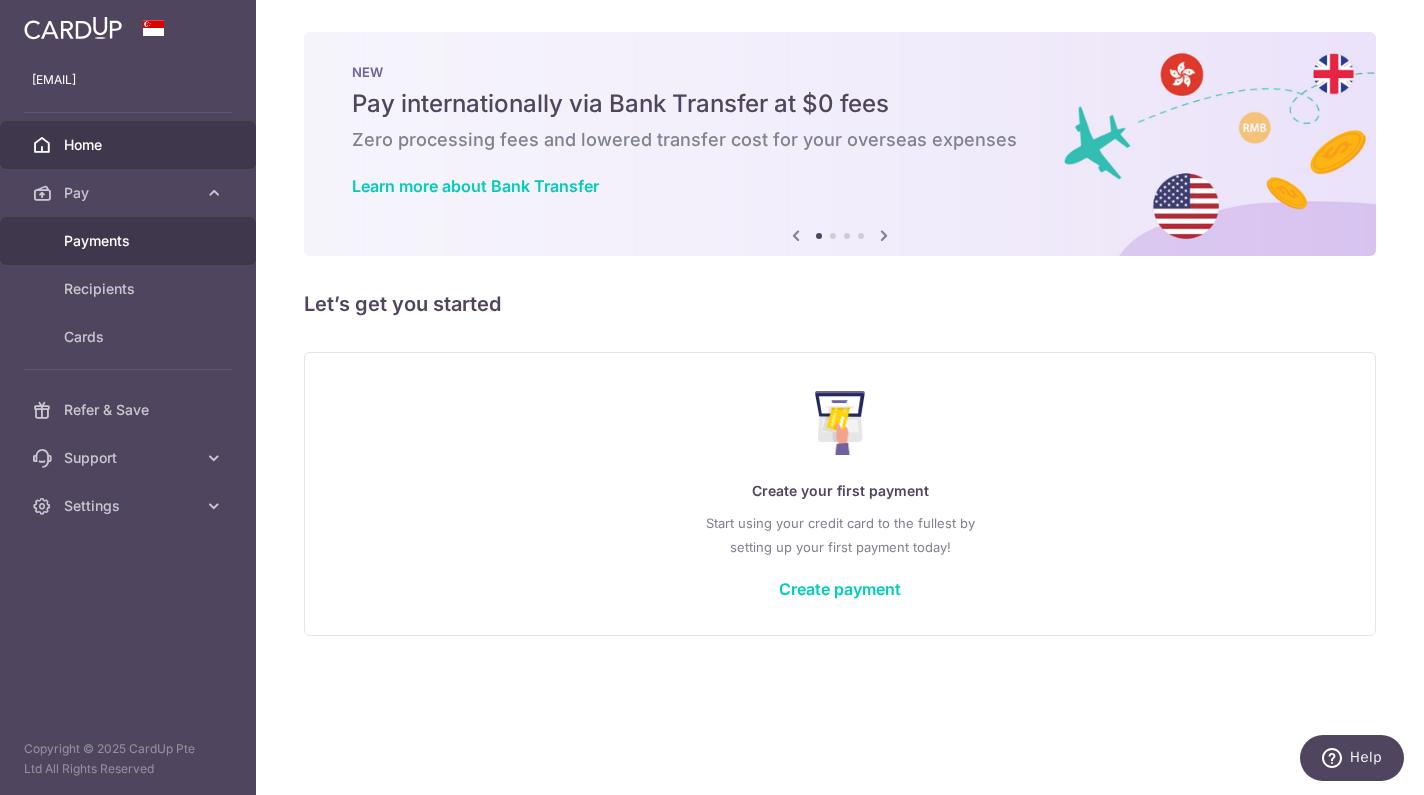 click on "Payments" at bounding box center (130, 241) 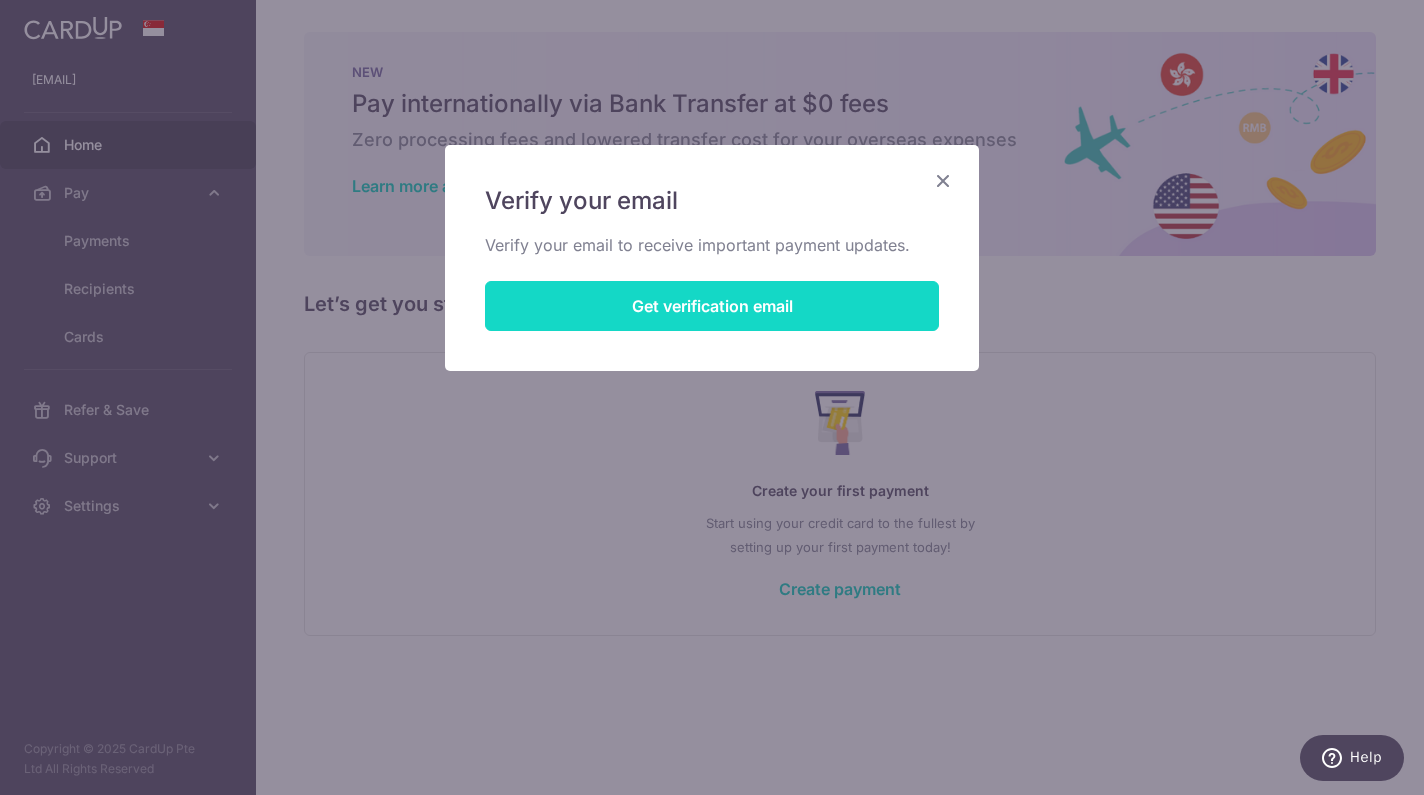 click on "Get verification email" at bounding box center (712, 306) 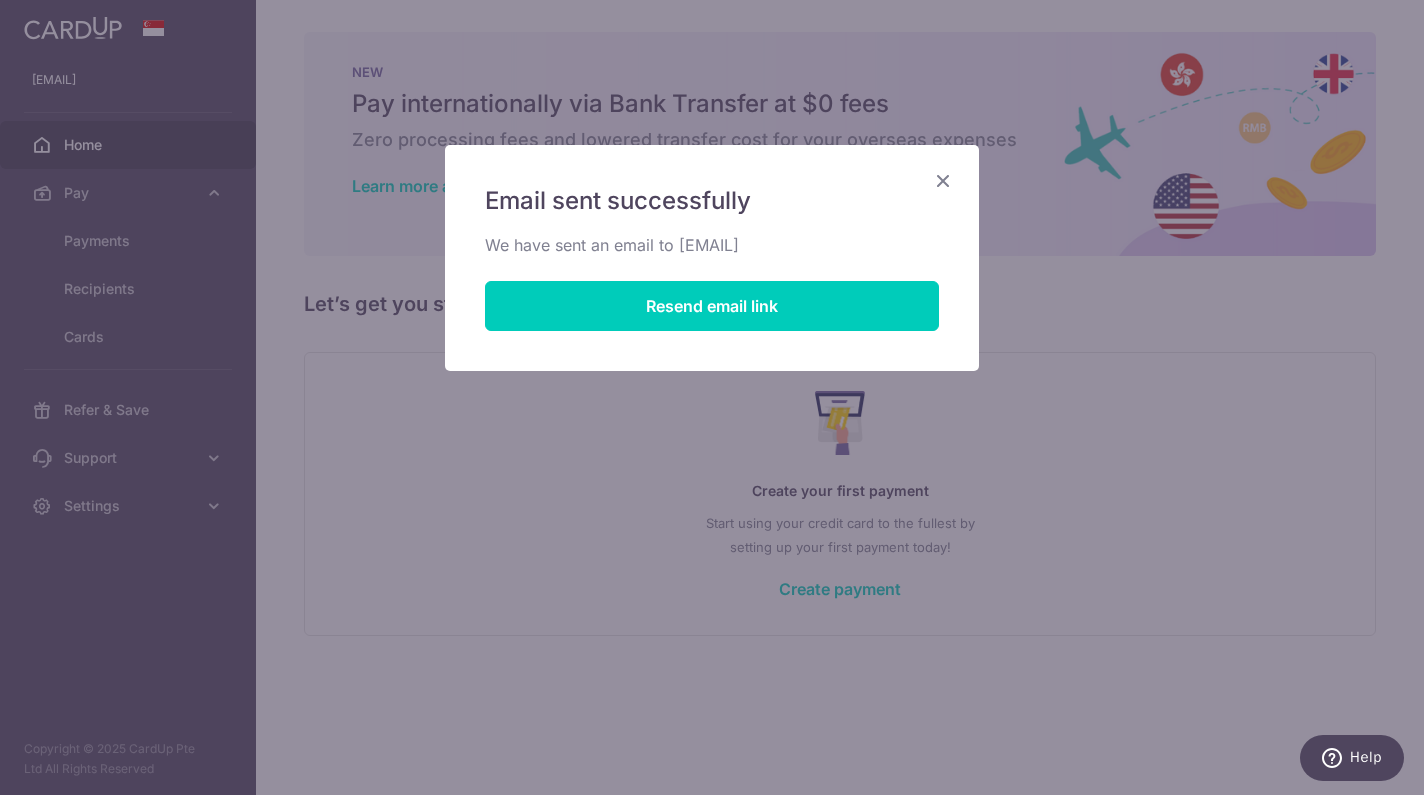 click on "Email sent successfully
We have sent an email to foon13@yahoo.com.sg
Resend email link" at bounding box center [712, 397] 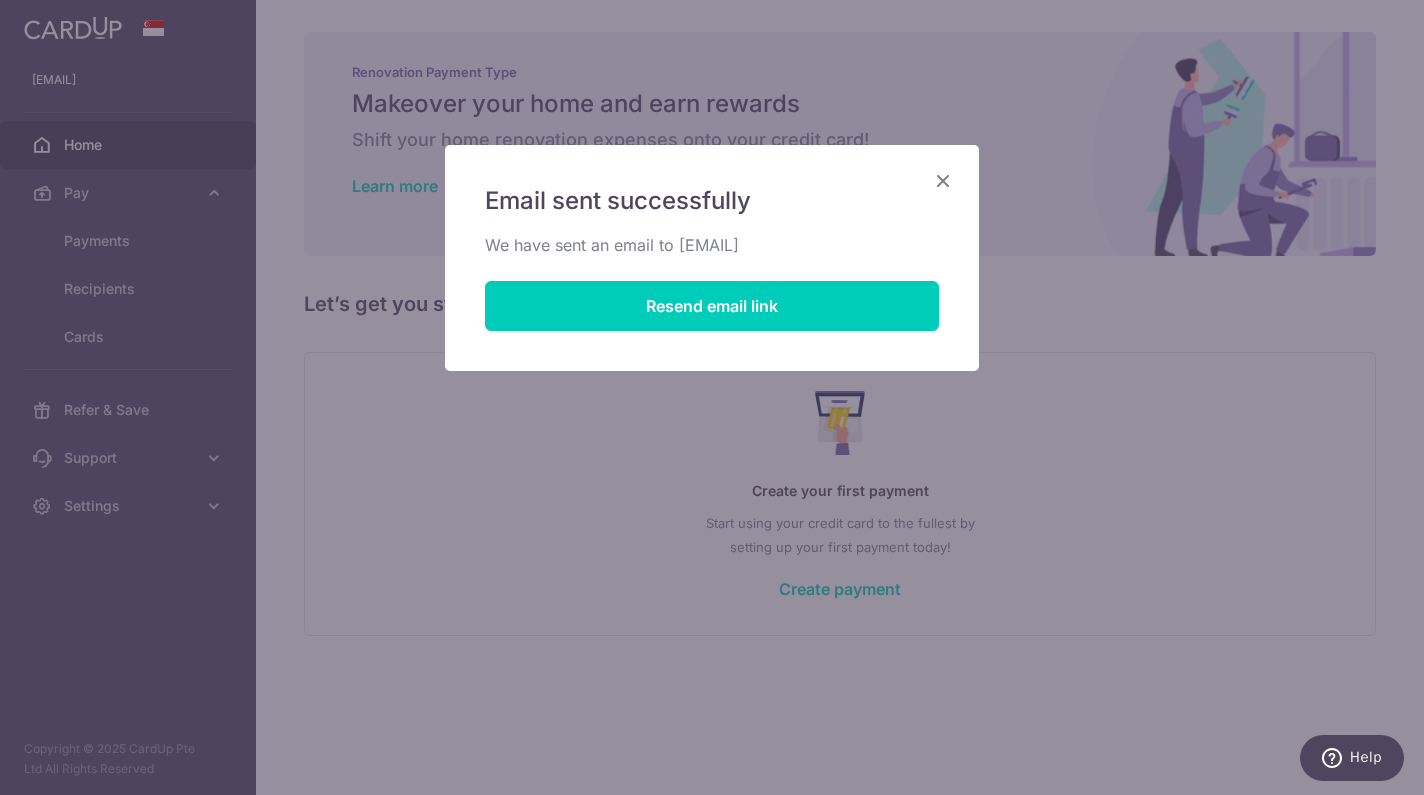click at bounding box center (943, 180) 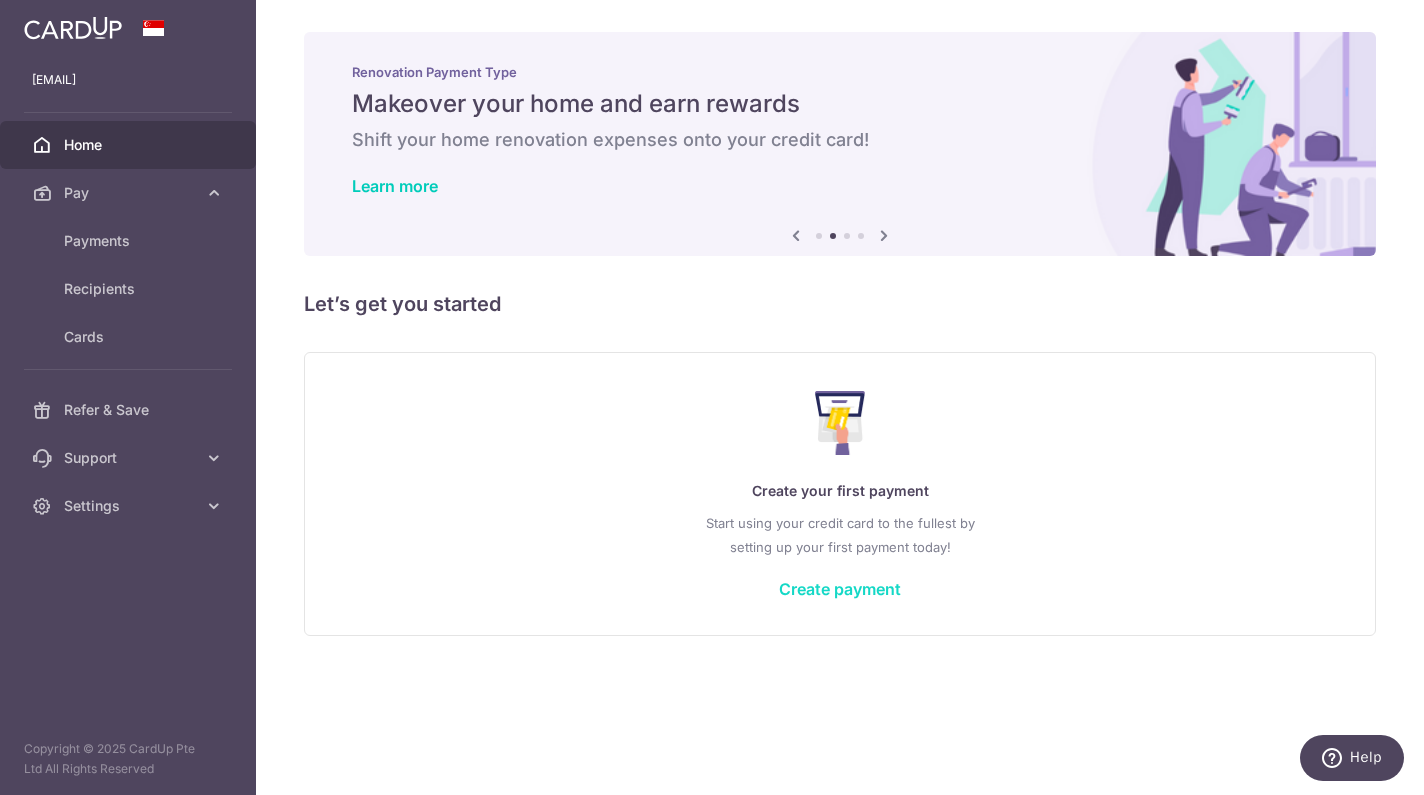 click on "Create payment" at bounding box center (840, 589) 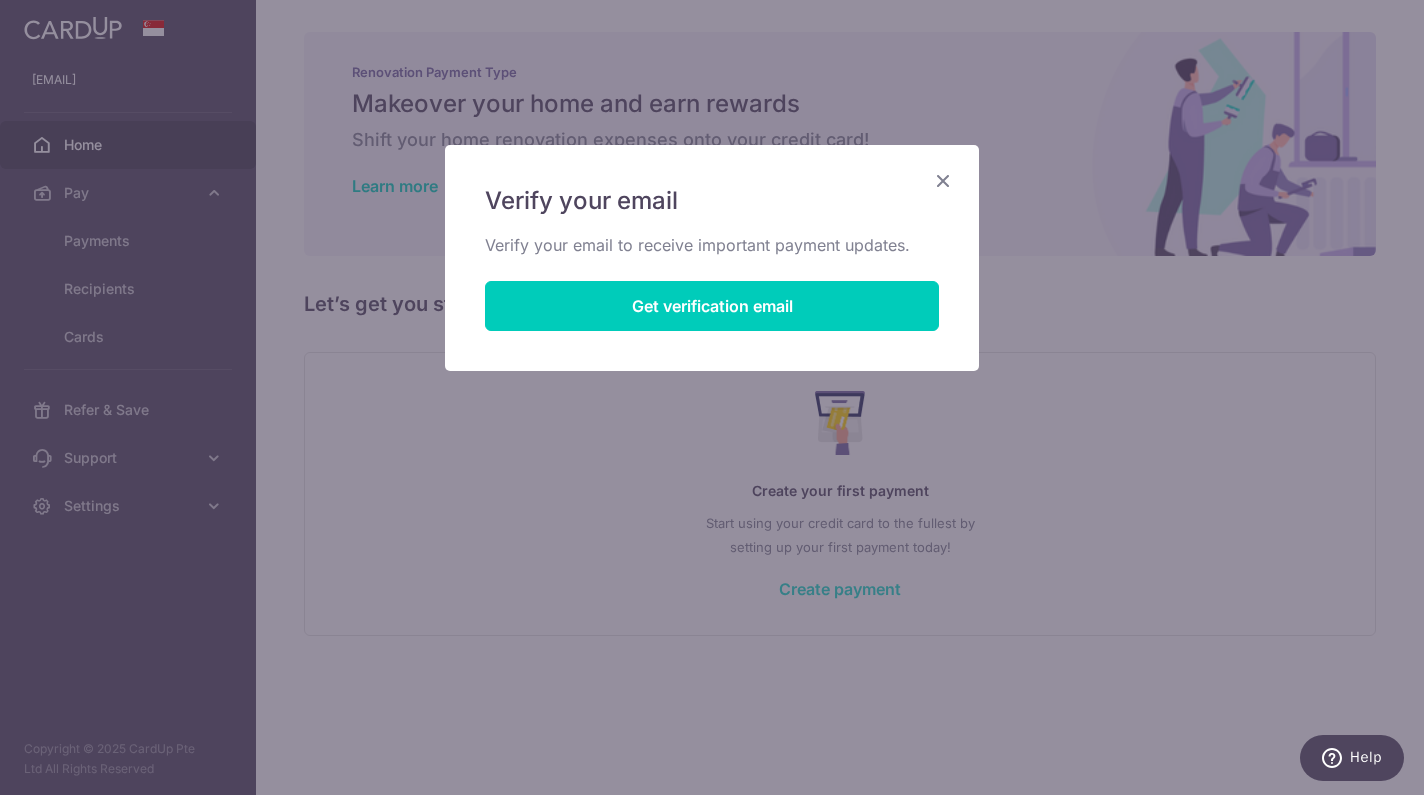 click on "Verify your email
Verify your email to receive important payment updates.
Get verification email" at bounding box center (712, 397) 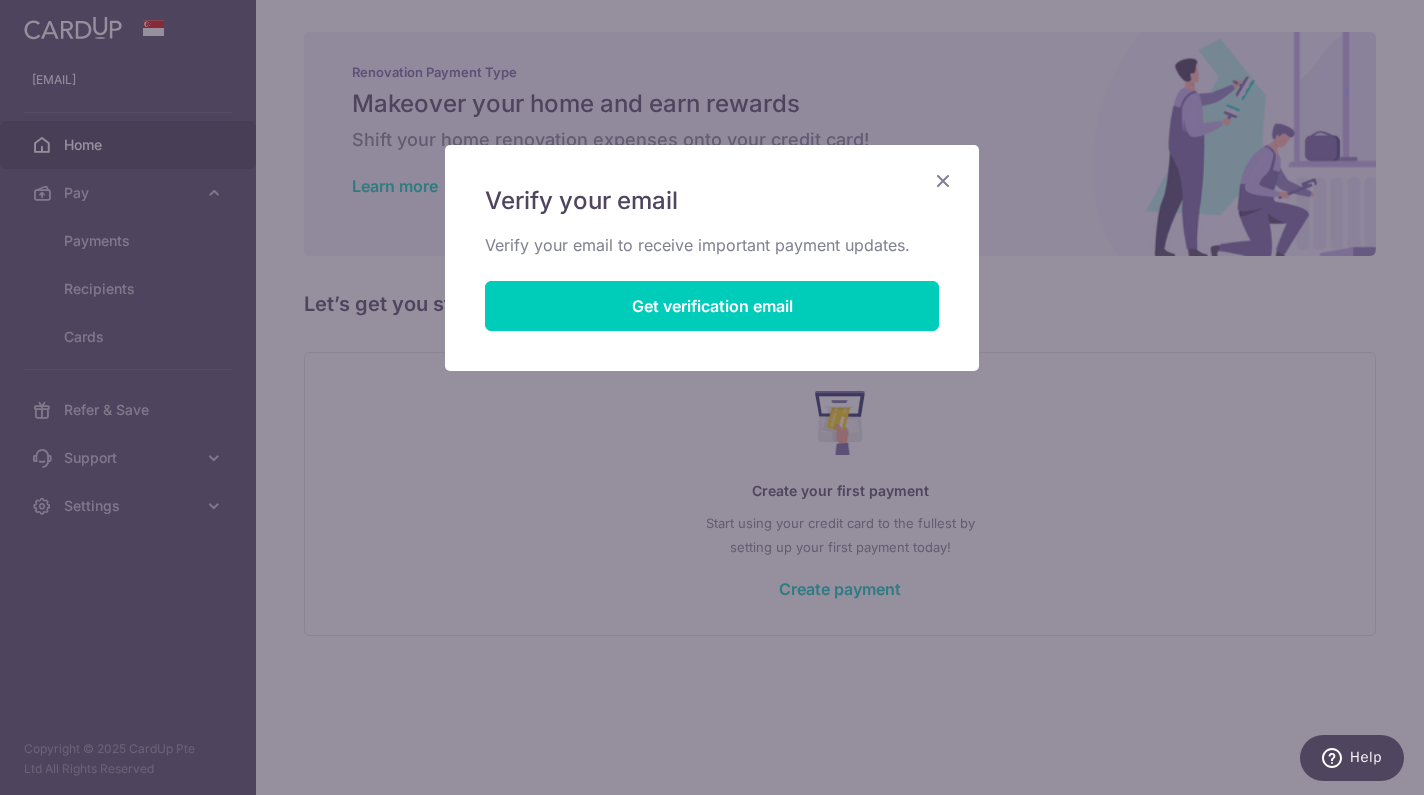 click on "Verify your email
Verify your email to receive important payment updates.
Get verification email" at bounding box center (712, 258) 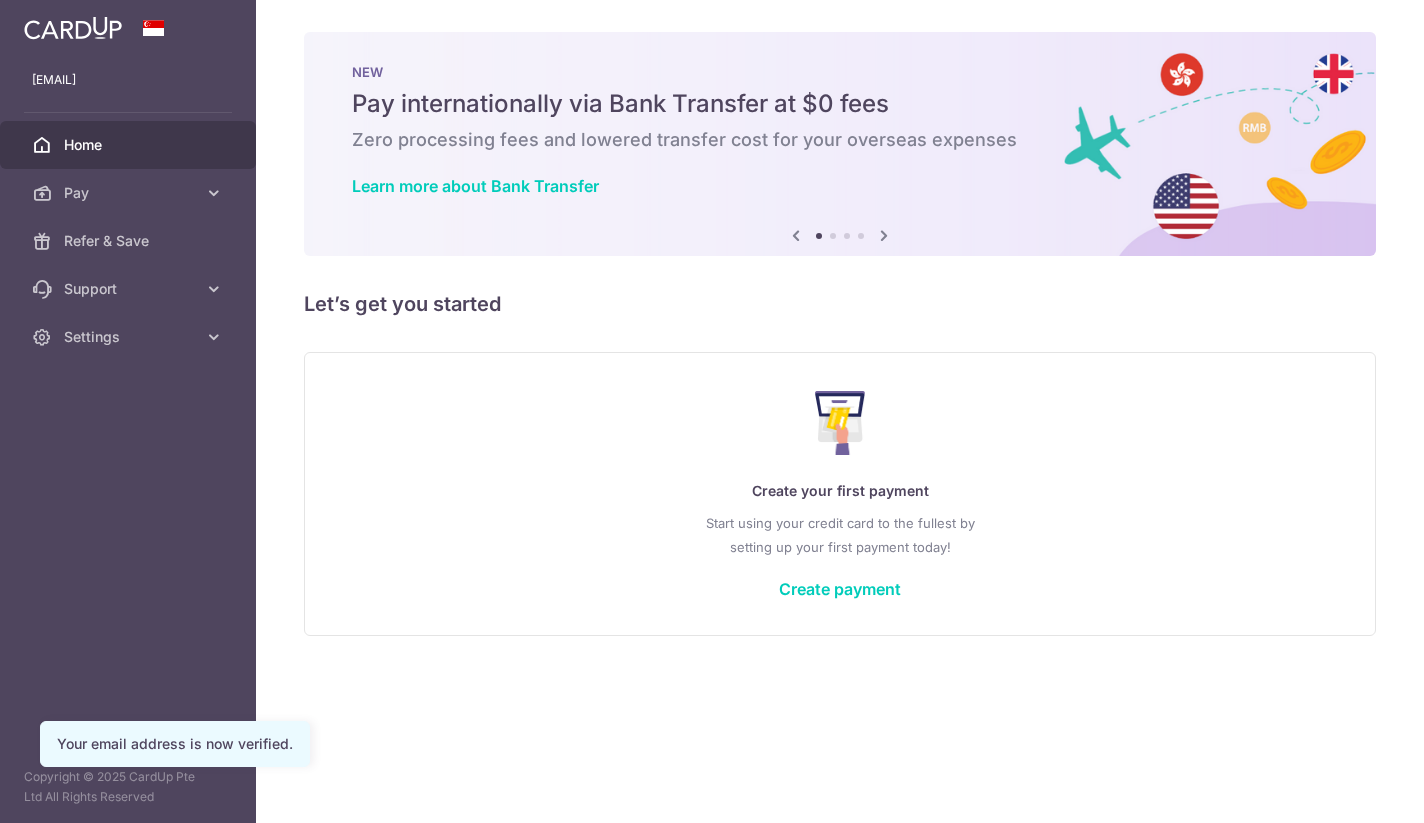 scroll, scrollTop: 0, scrollLeft: 0, axis: both 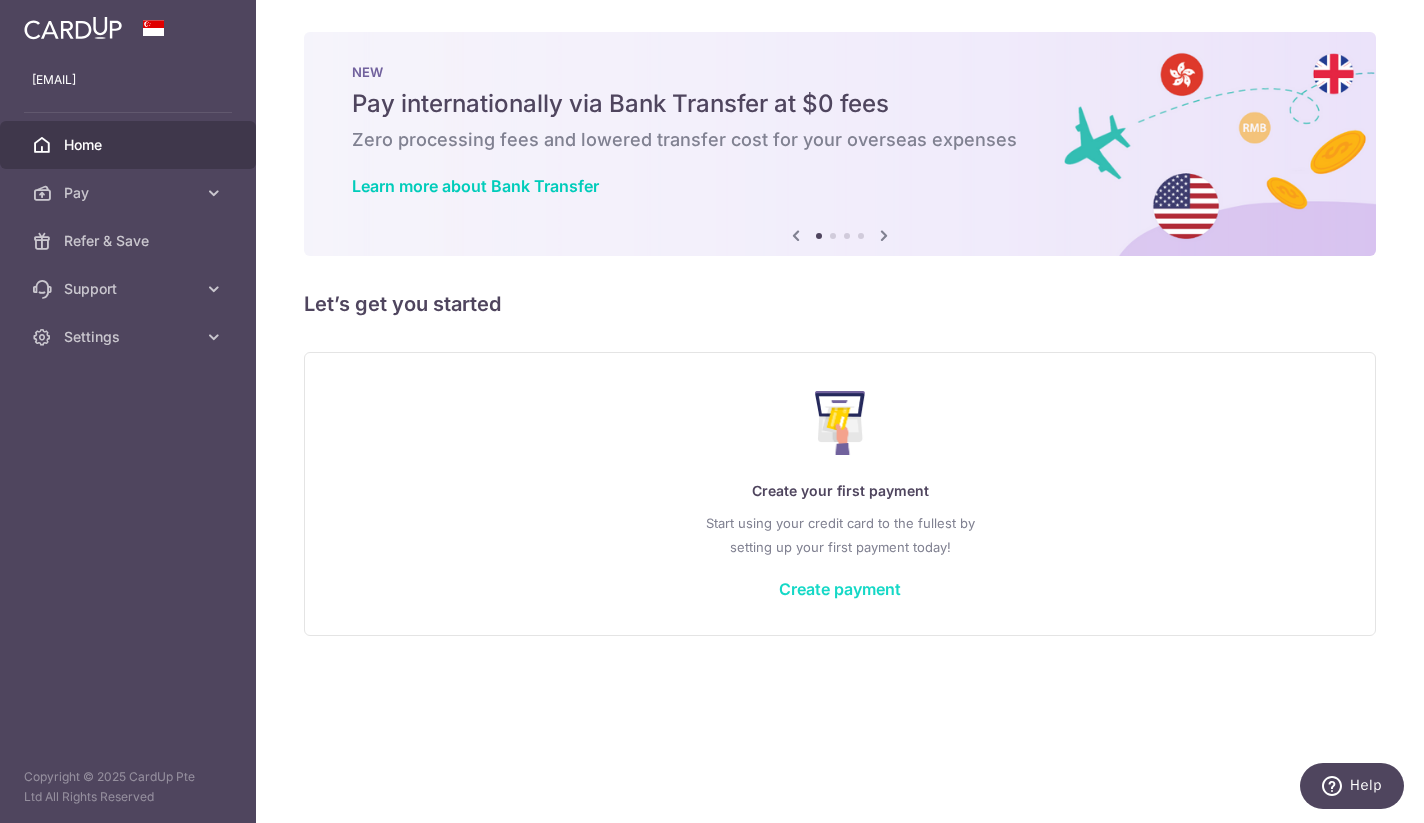 click on "Create payment" at bounding box center (840, 589) 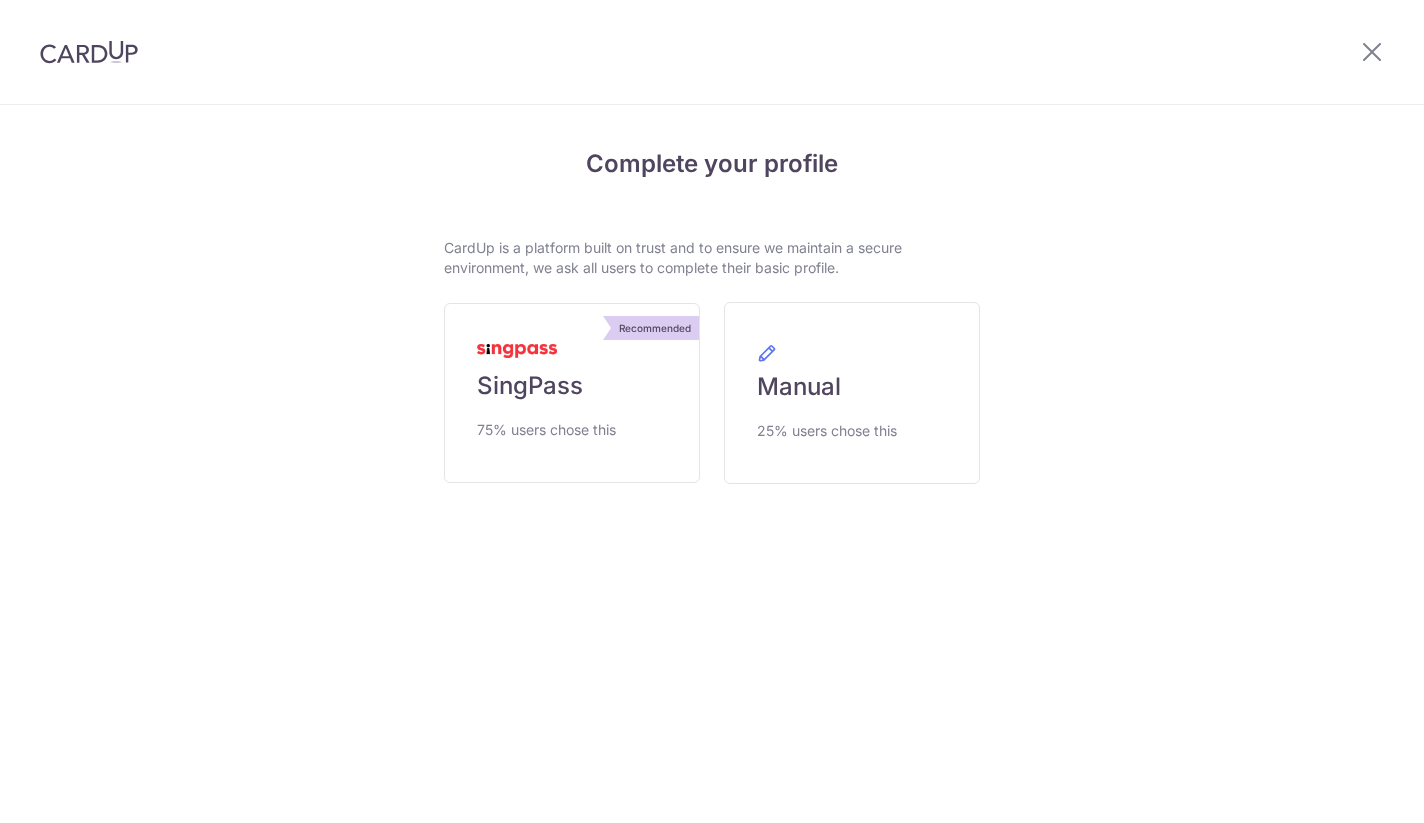 scroll, scrollTop: 0, scrollLeft: 0, axis: both 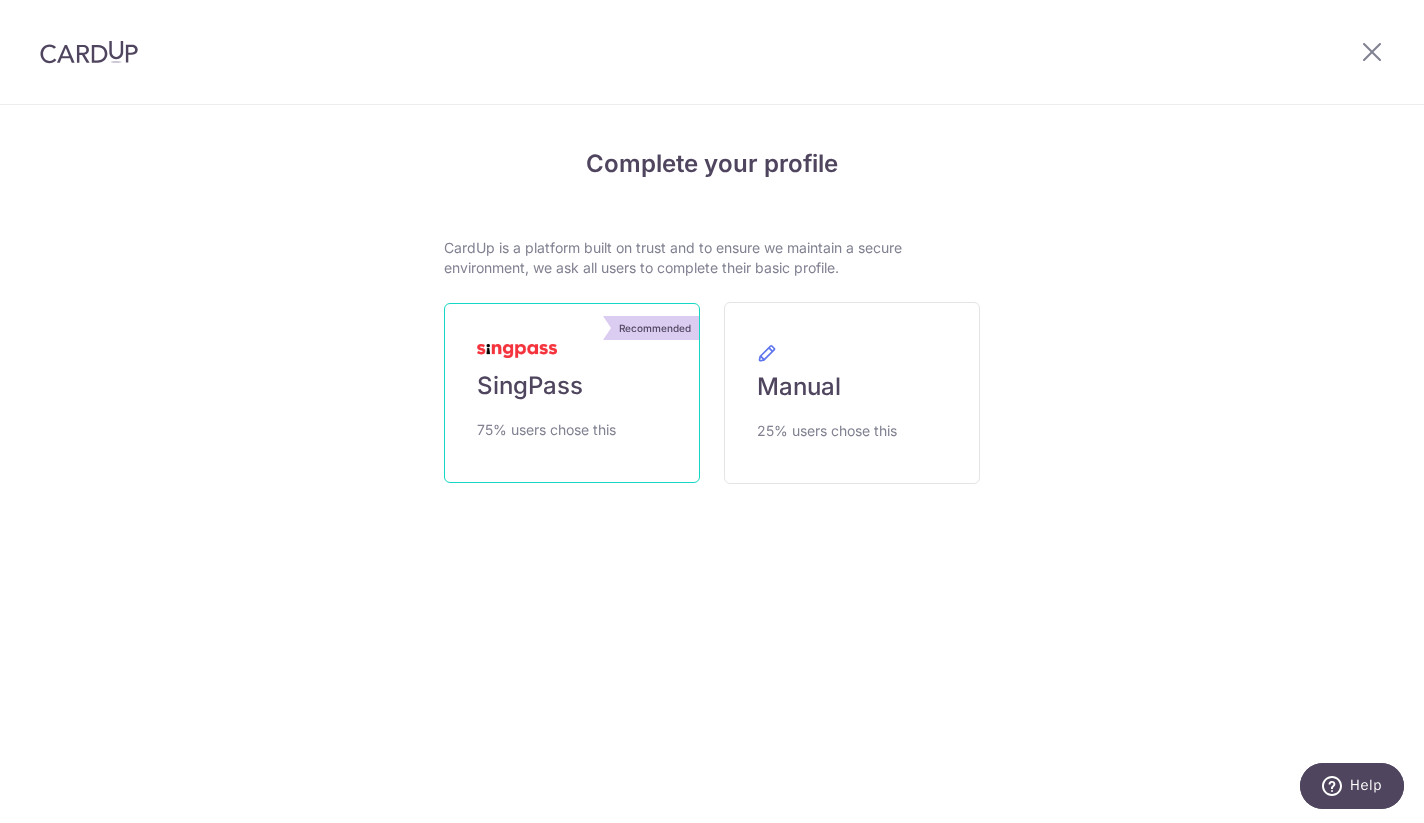 click on "Recommended
SingPass
75% users chose this" at bounding box center (572, 393) 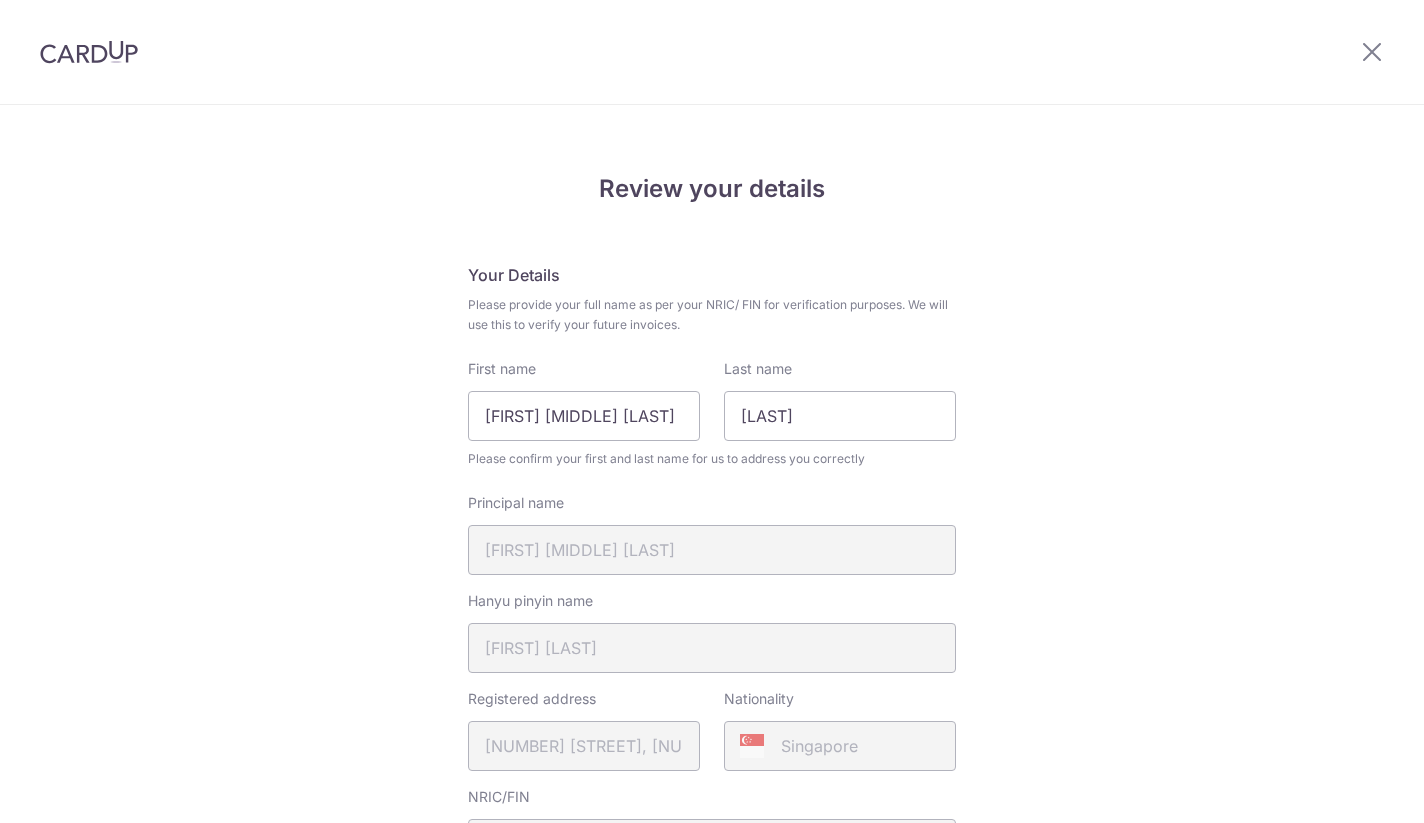 scroll, scrollTop: 0, scrollLeft: 0, axis: both 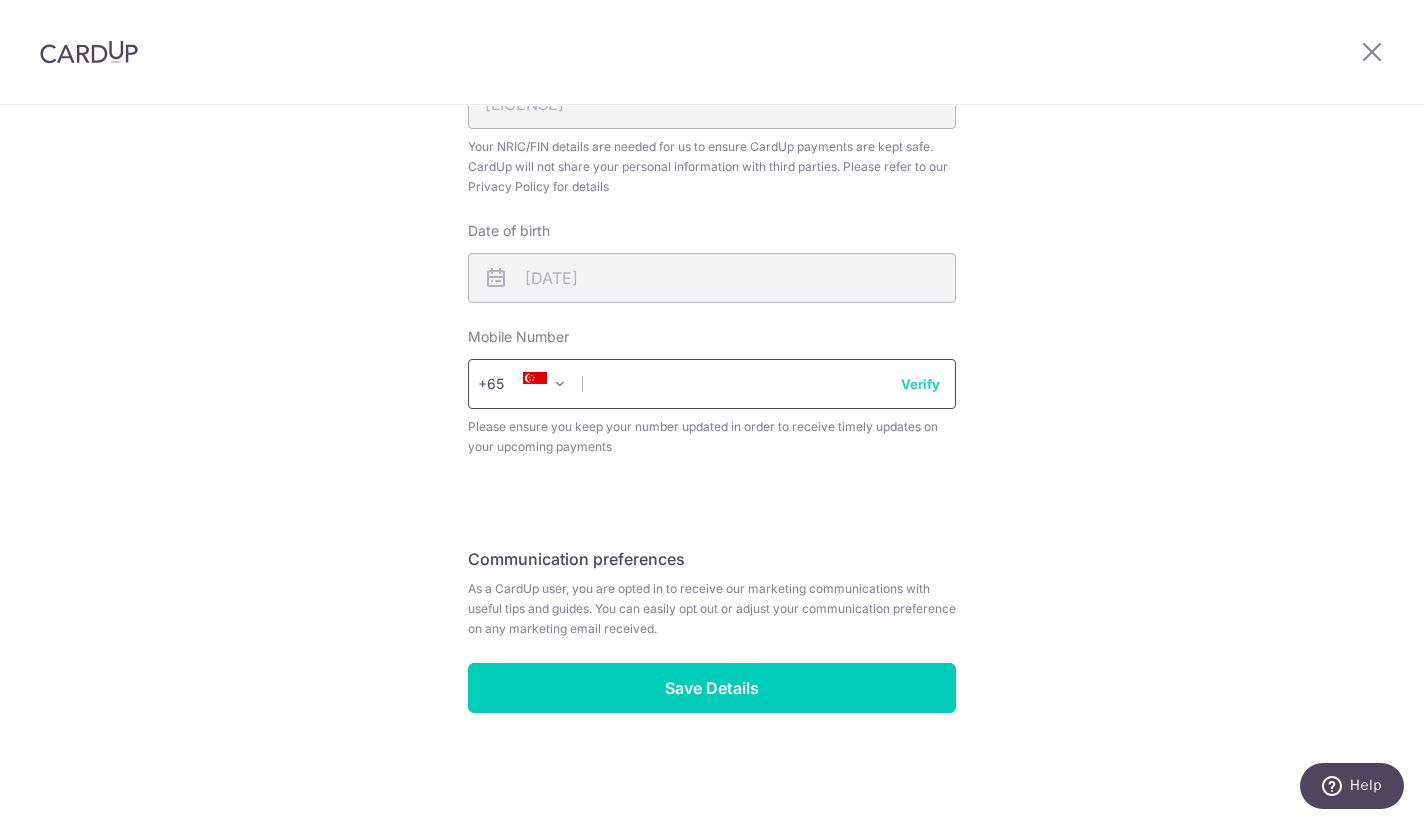 type on "[PHONE]" 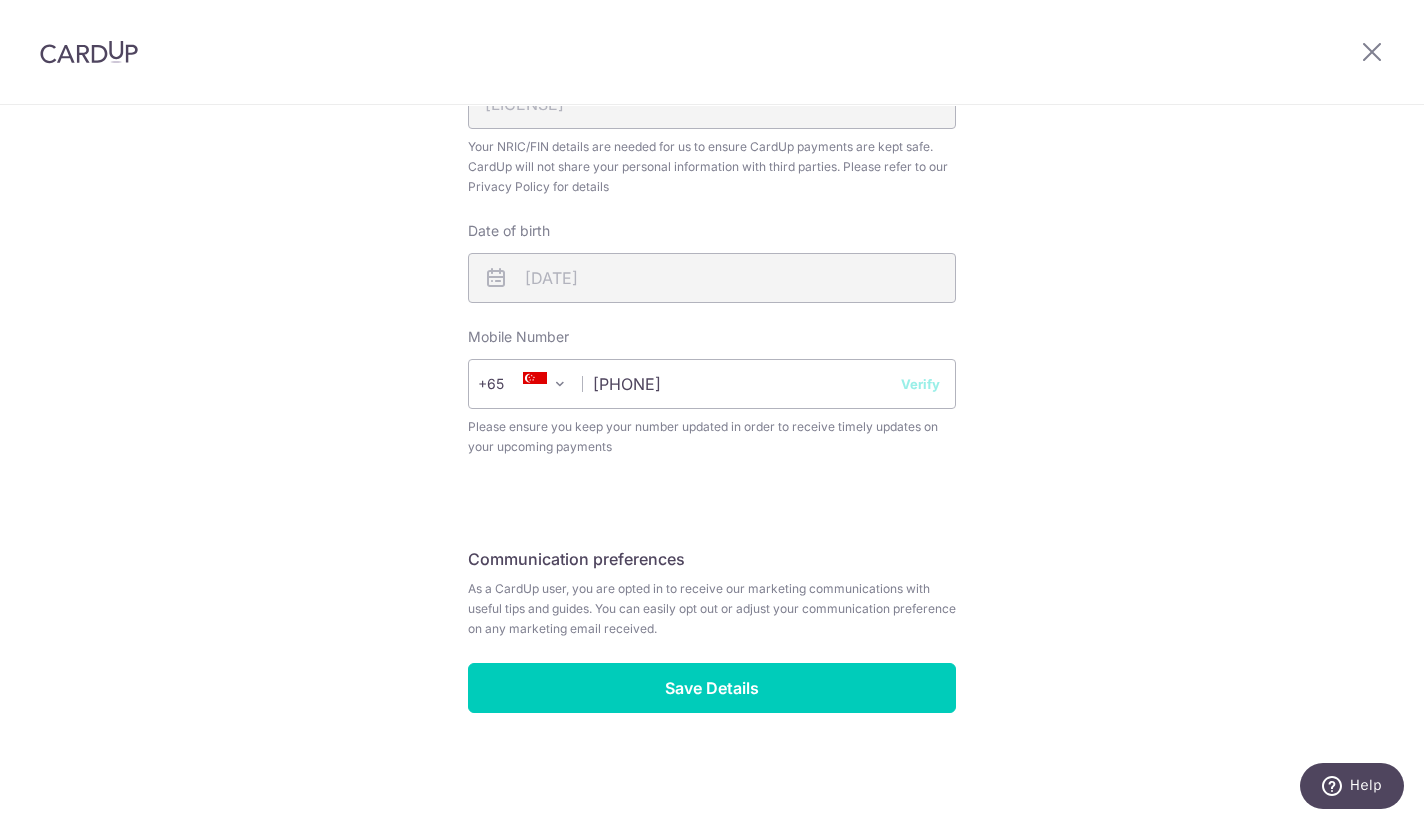 click on "Review your details
Your Details
Please provide your full name as per your NRIC/ FIN for verification purposes. We will use this to verify your future invoices.
First name
[FIRST] [MIDDLE] [LAST]
Last name
[LAST]
Please confirm your first and last name for us to address you correctly
Principal name
[FIRST] [MIDDLE] [LAST]
Hanyu pinyin name
[FIRST] [LAST]
Registered address
[NUMBER] [STREET], [NUMBER], [NUMBER], [CITY], [POSTAL_CODE]" at bounding box center (712, 99) 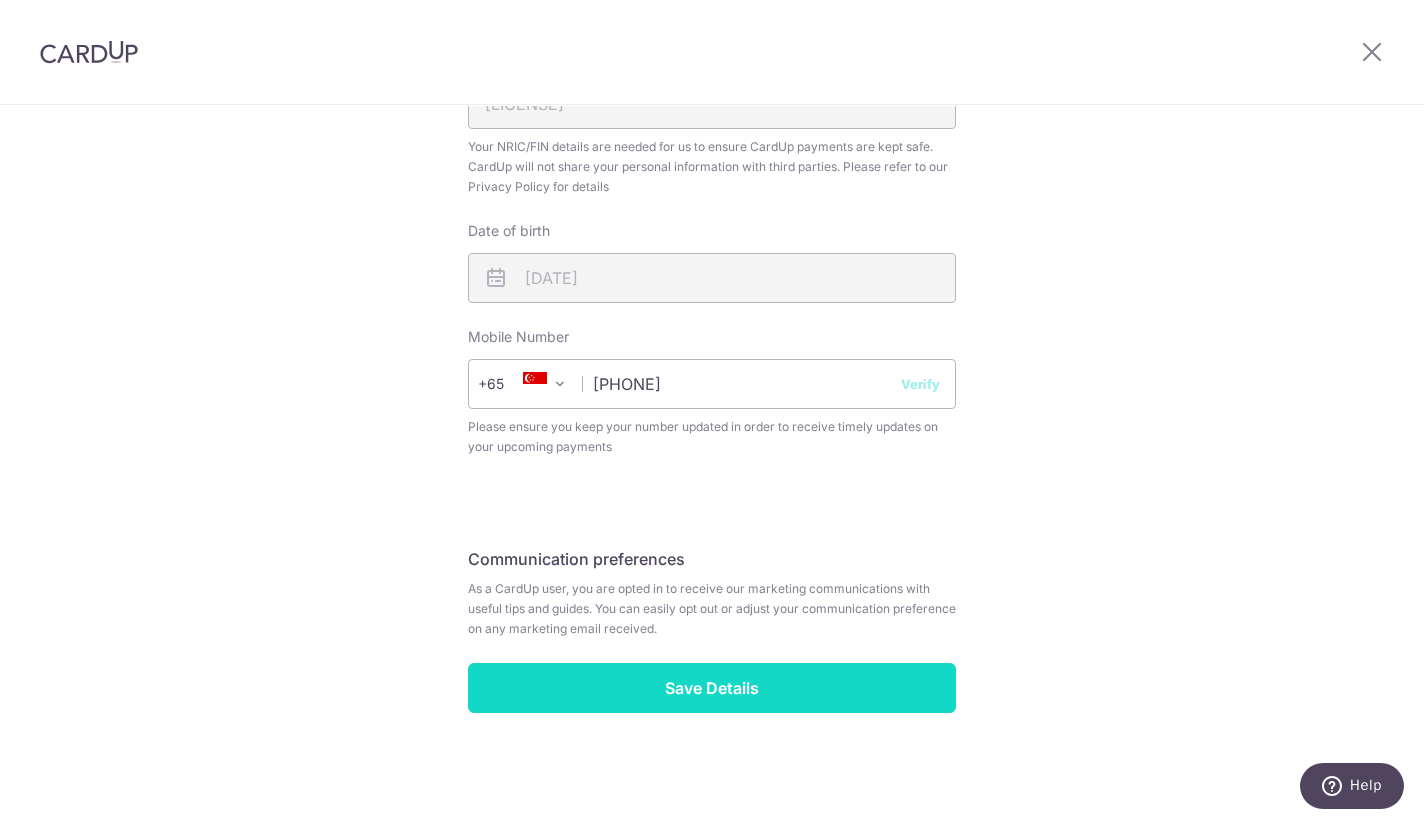 click on "Save Details" at bounding box center [712, 688] 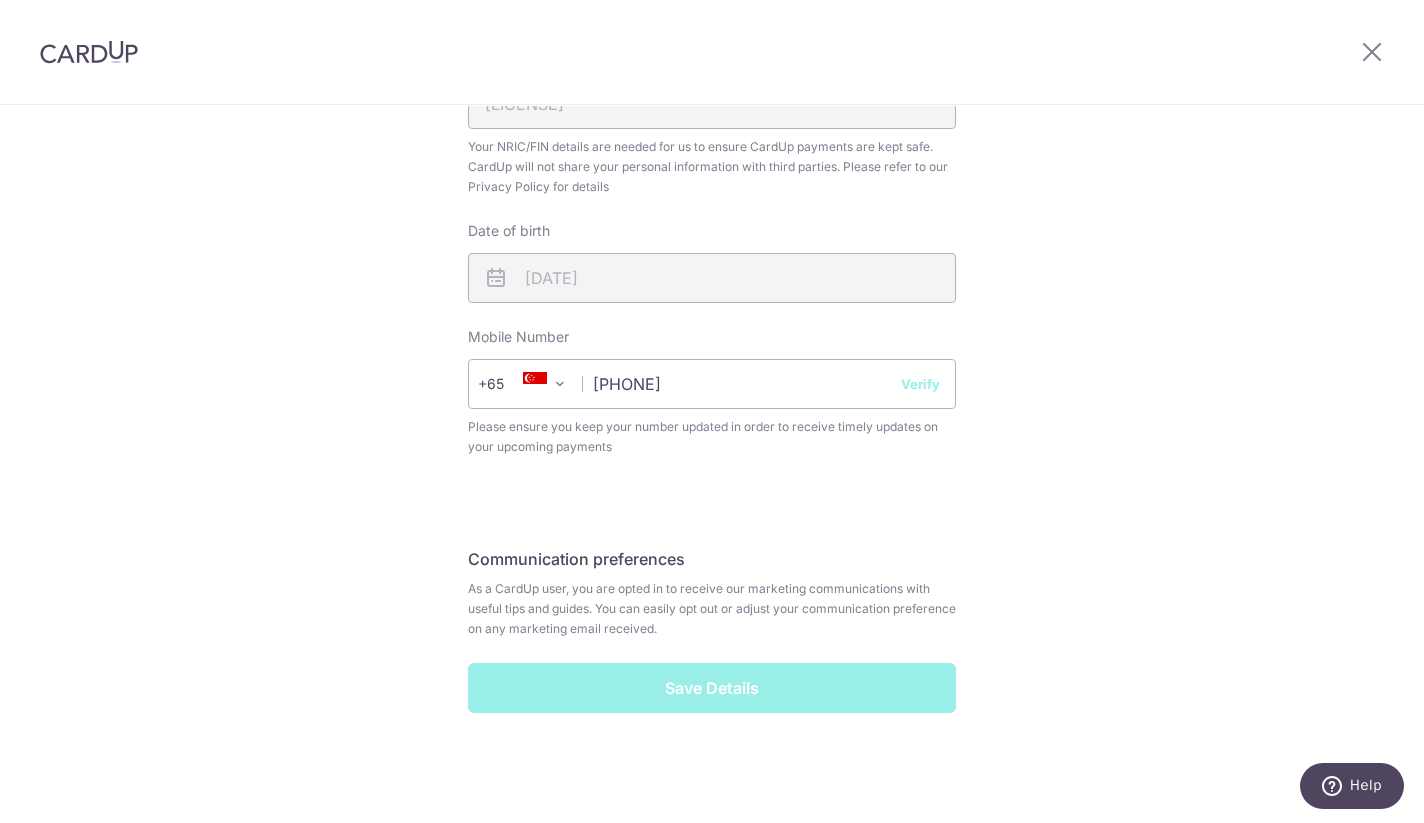 click on "Save Details" at bounding box center [712, 688] 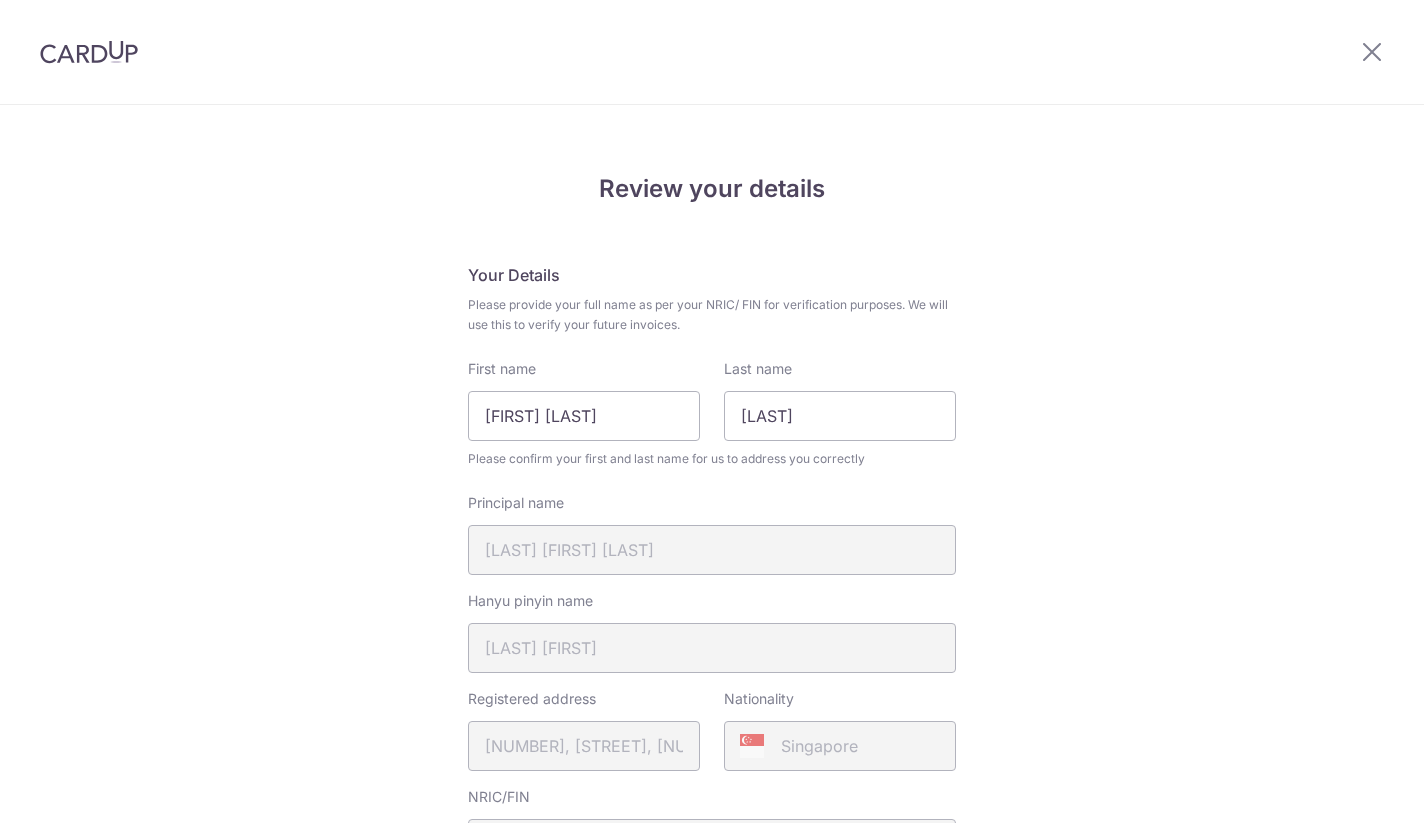 scroll, scrollTop: 0, scrollLeft: 0, axis: both 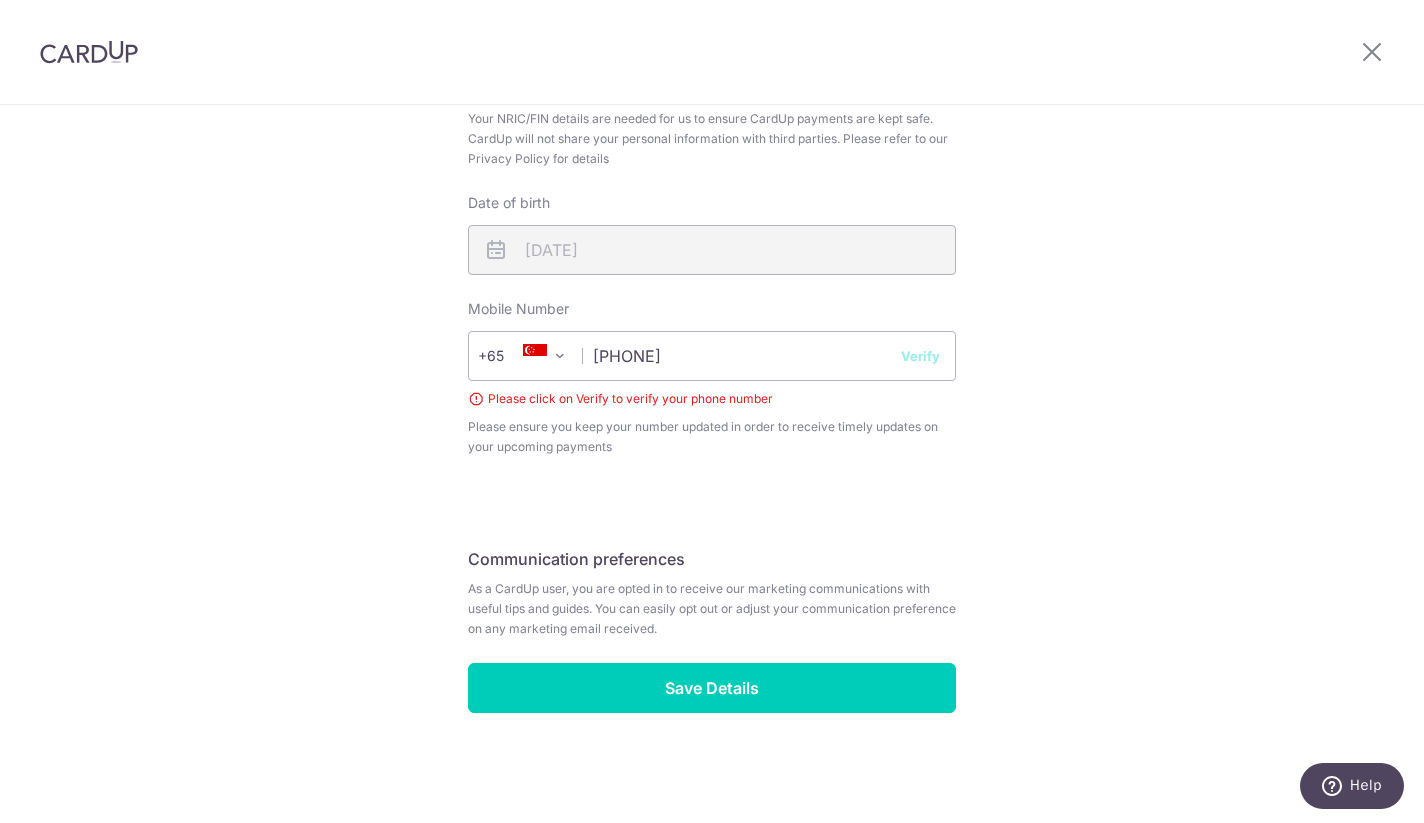 click on "Verify" at bounding box center [920, 356] 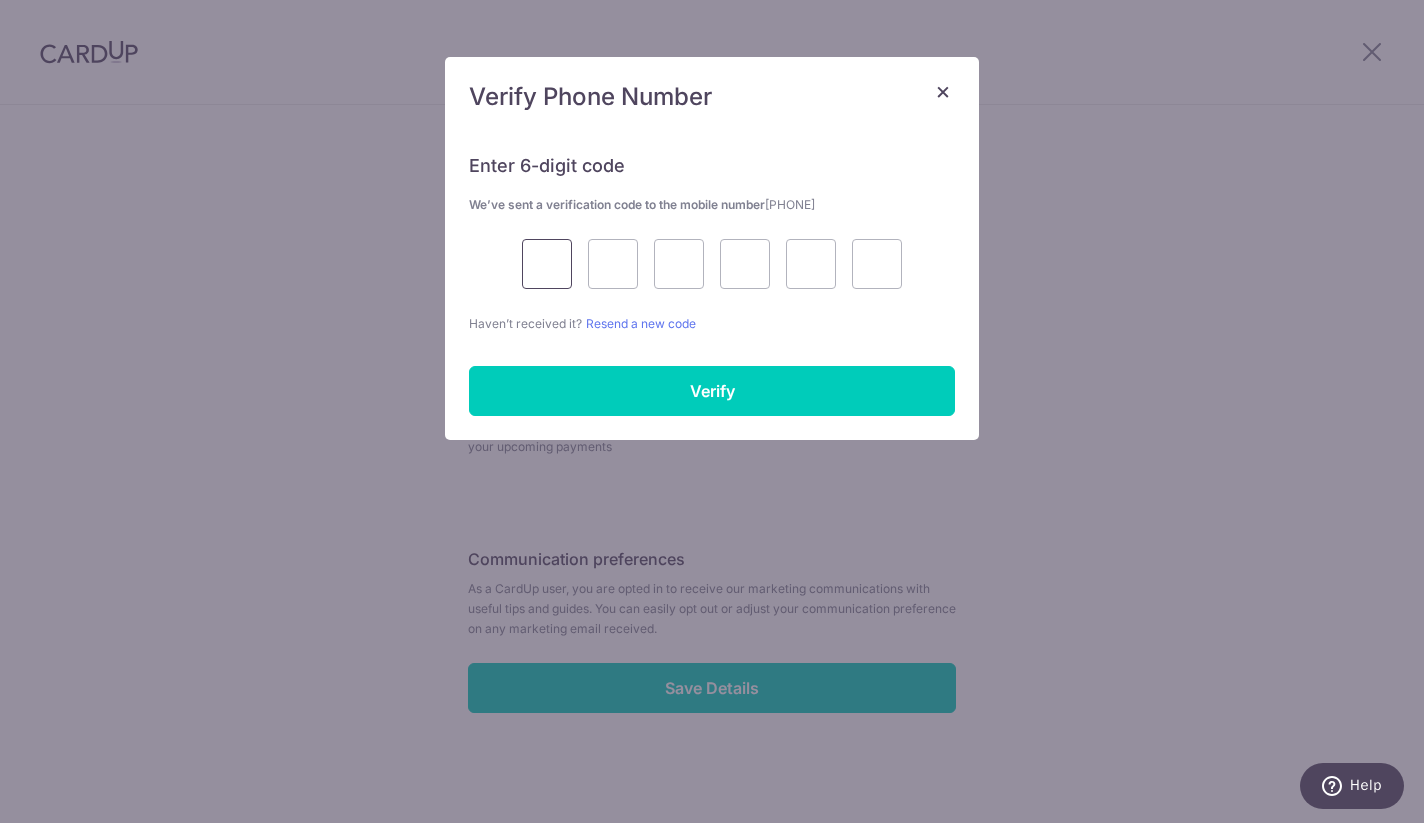 click at bounding box center [547, 264] 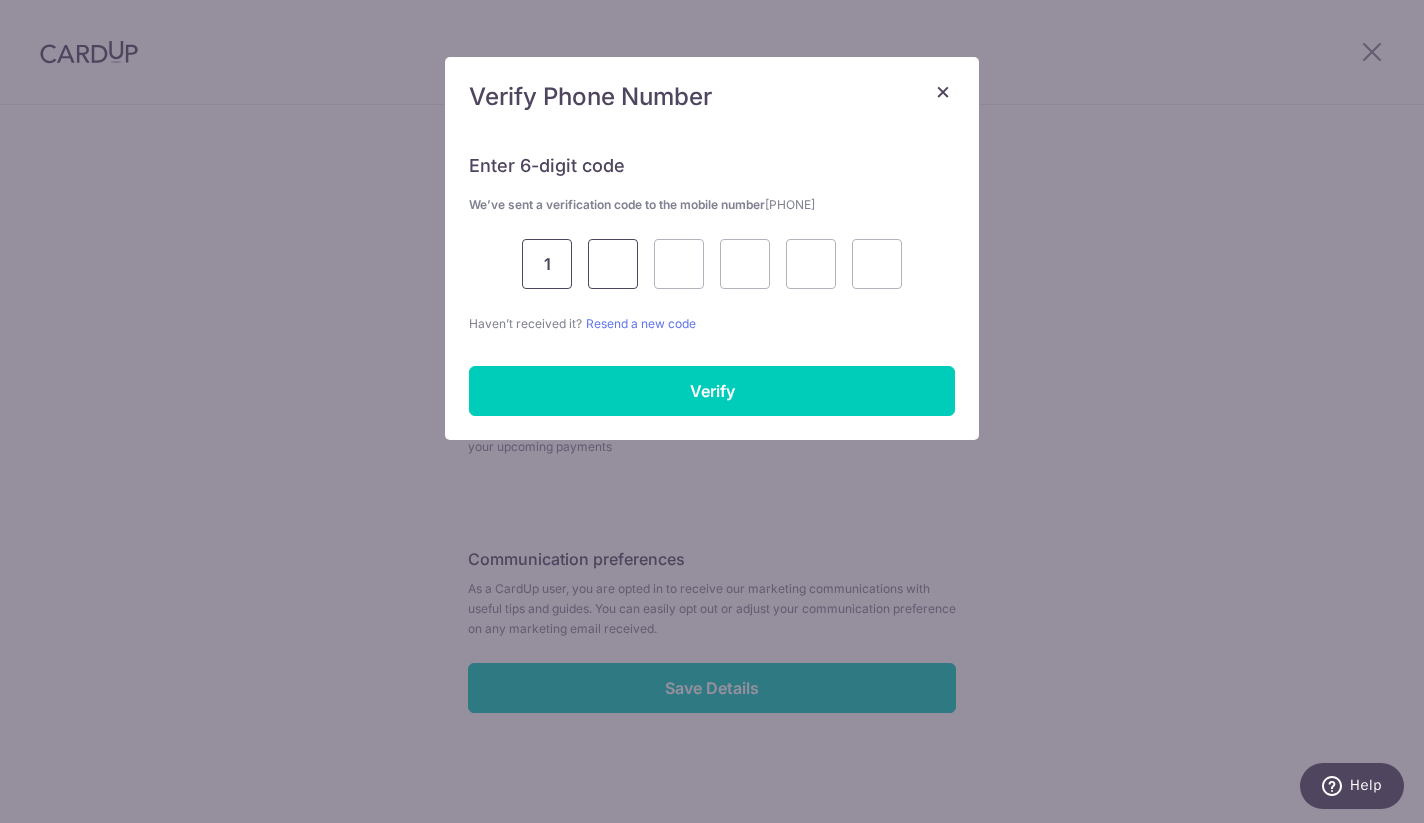 type on "1" 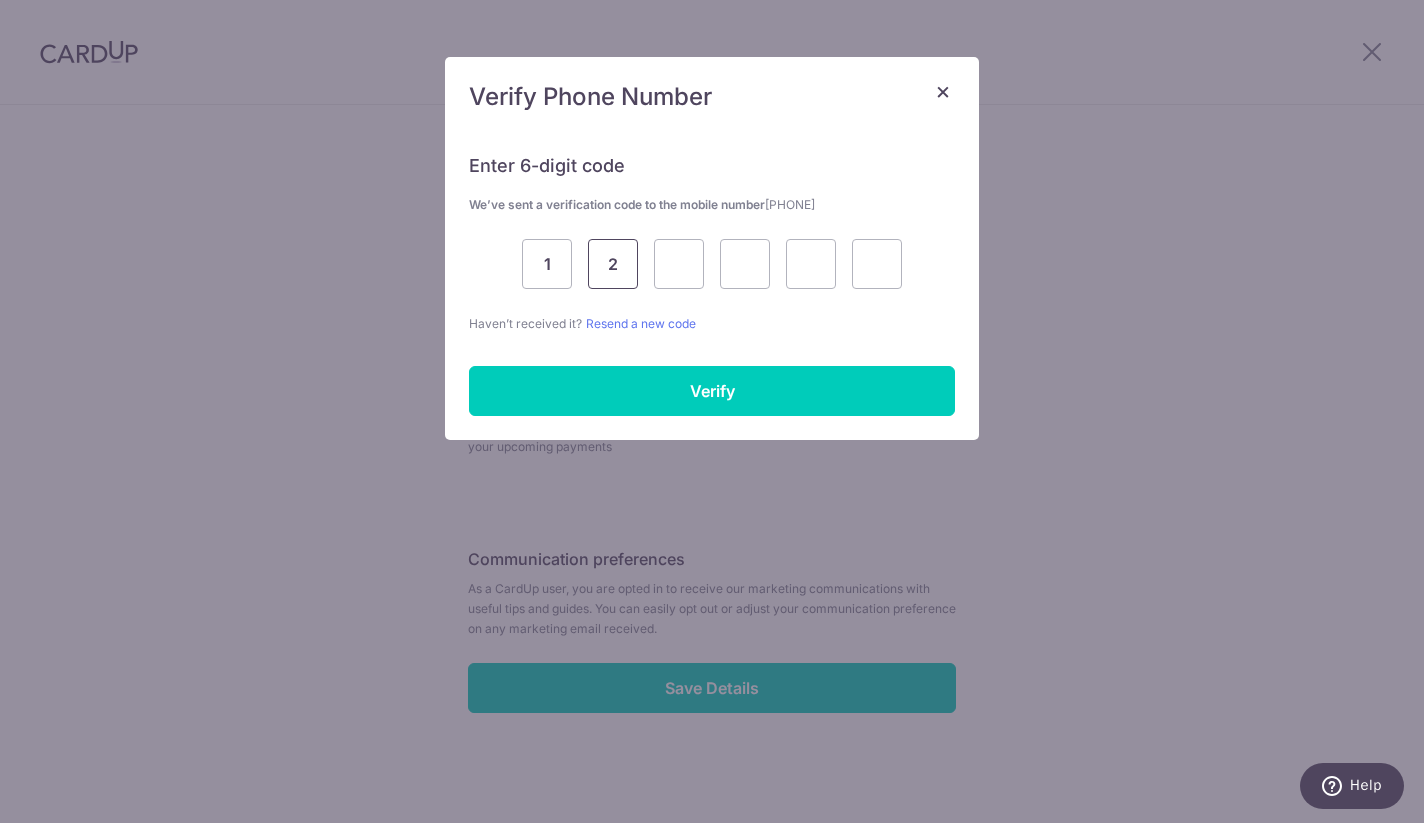 type on "2" 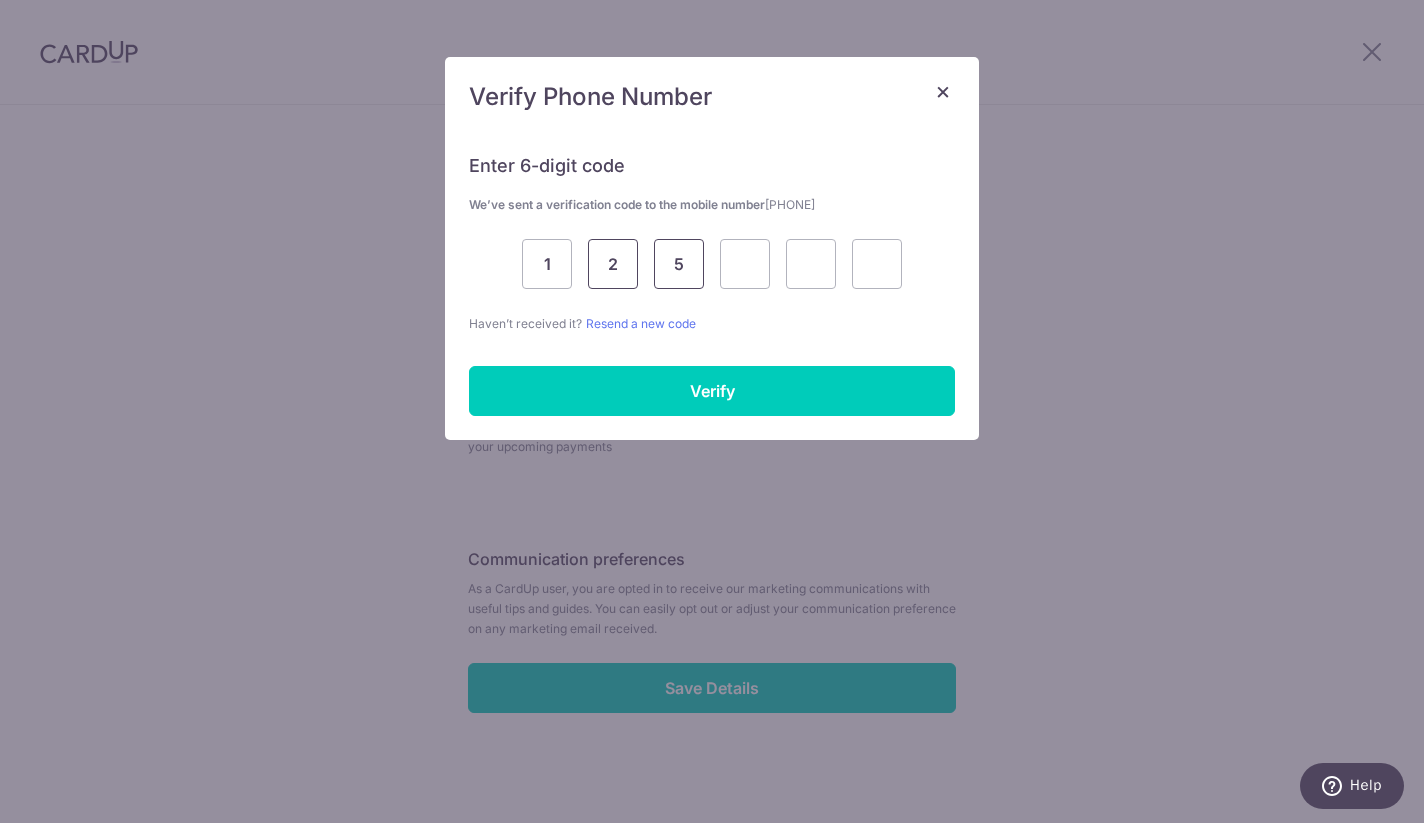 type on "5" 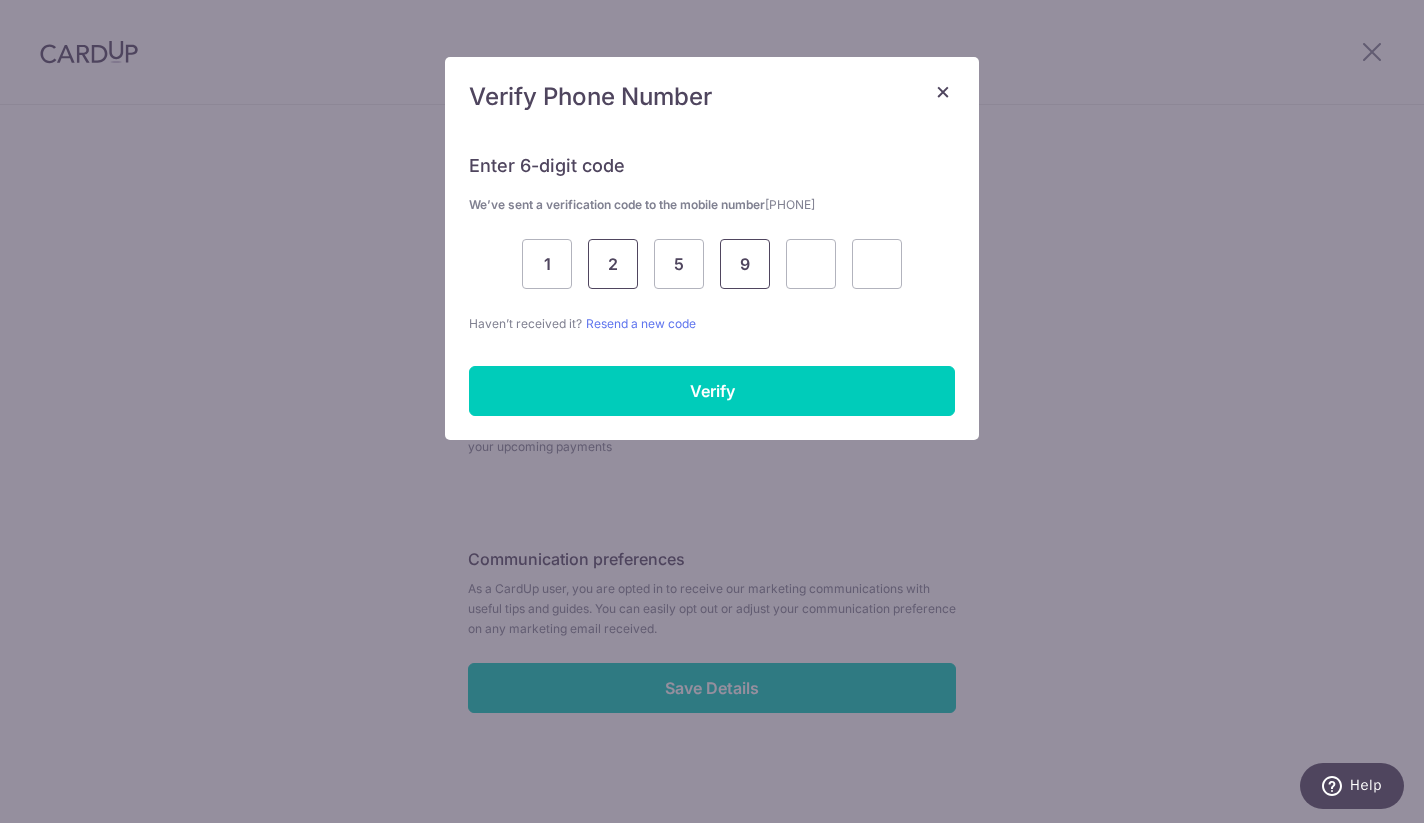type on "9" 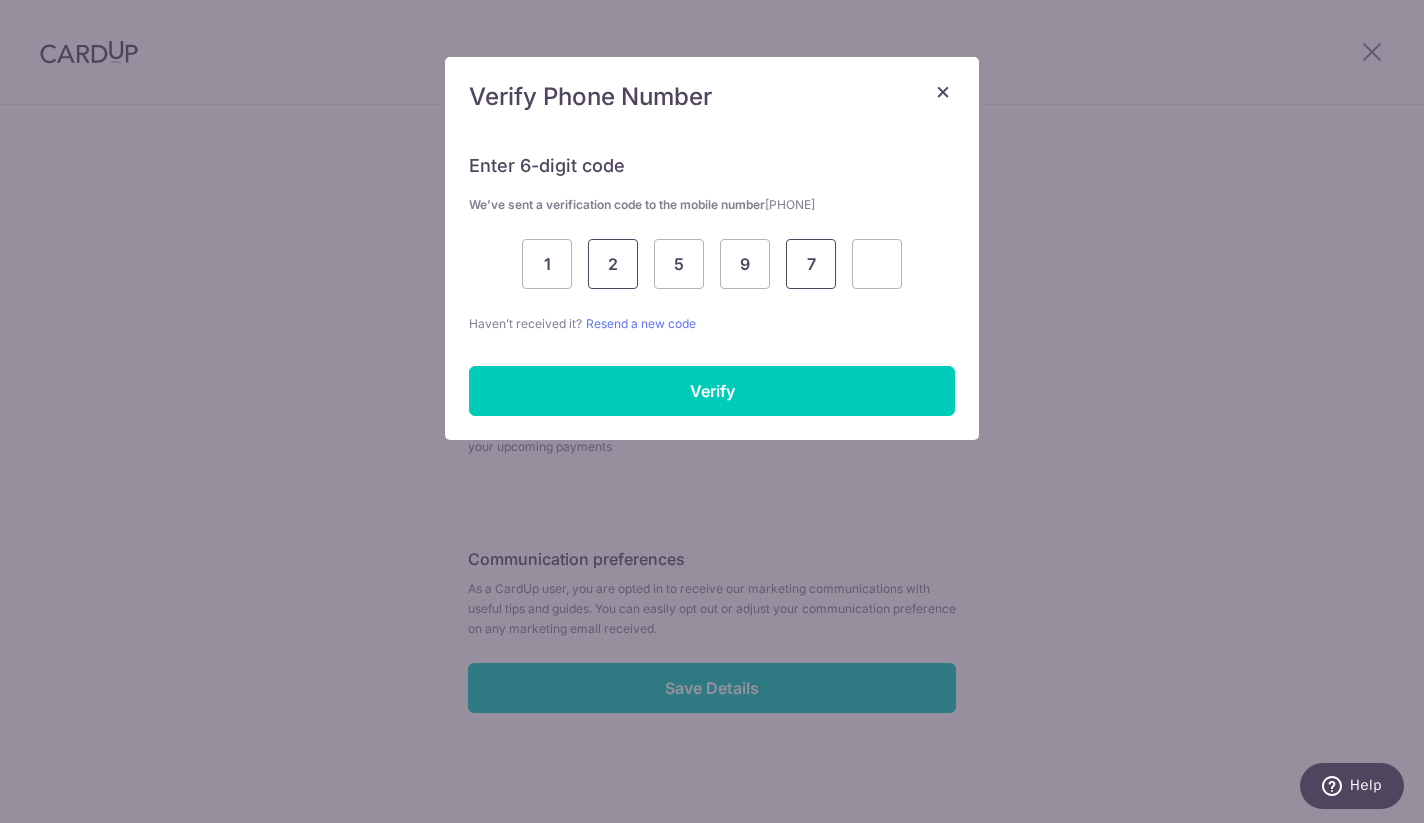 type on "7" 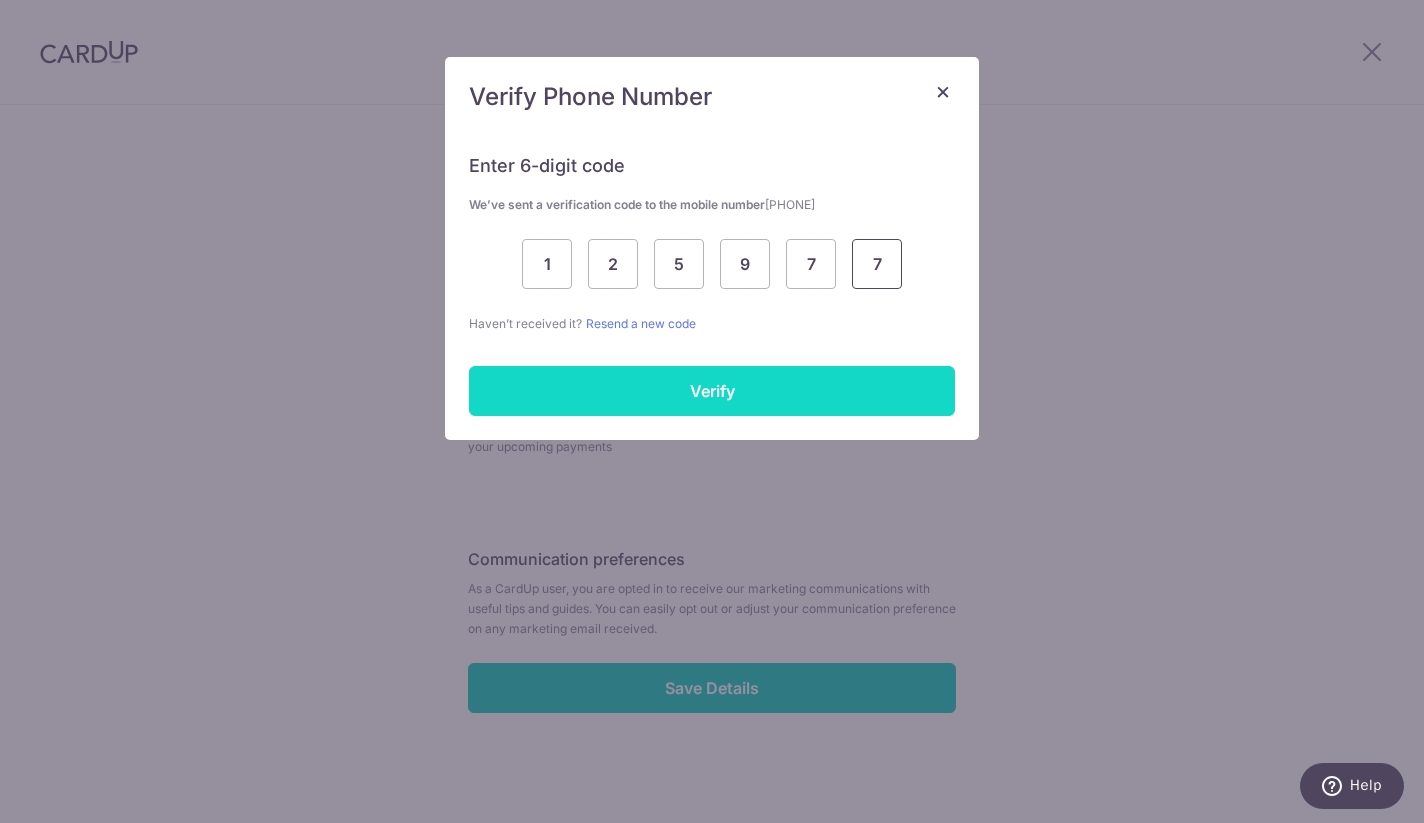 type on "7" 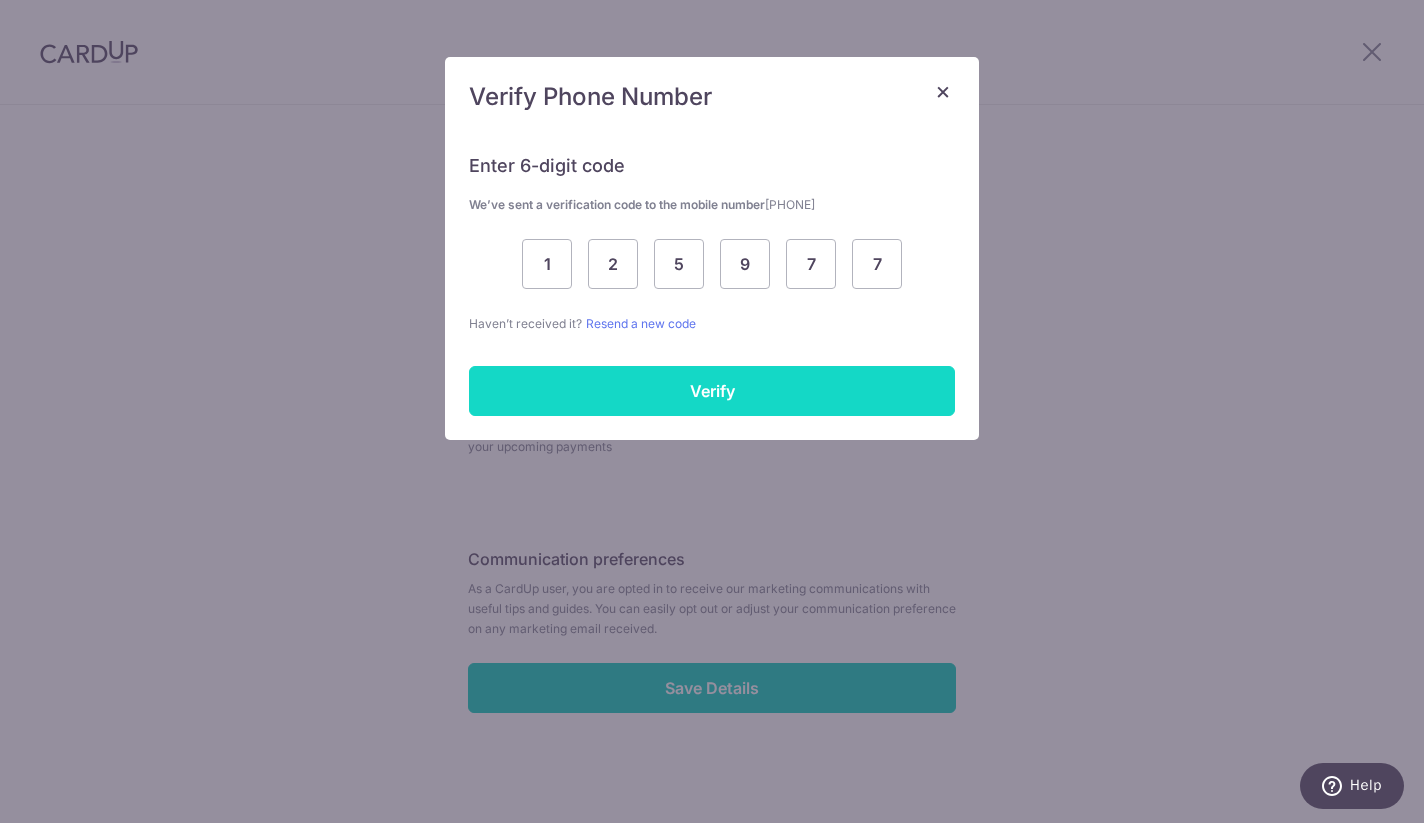 click on "Verify" at bounding box center [712, 391] 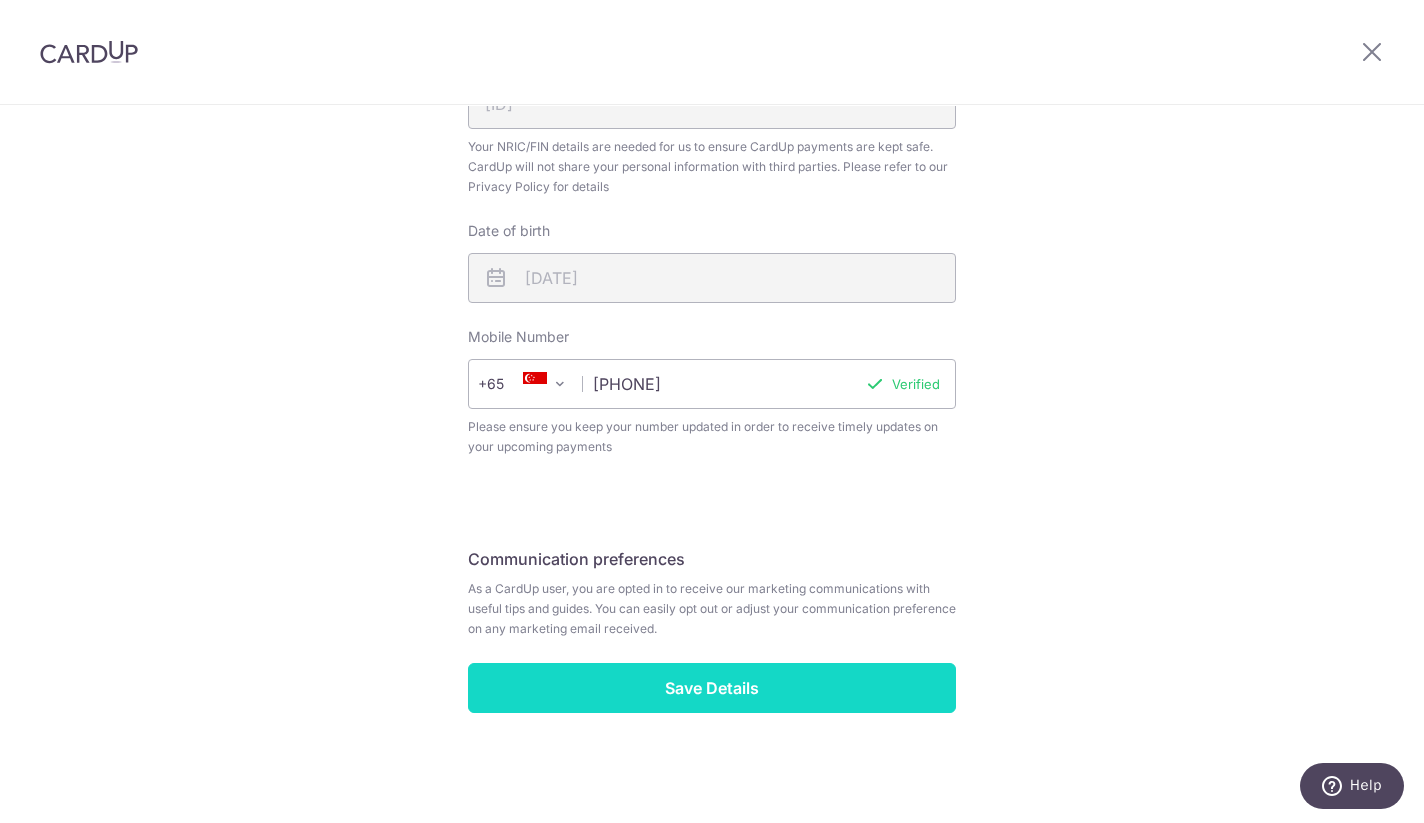 click on "Save Details" at bounding box center (712, 688) 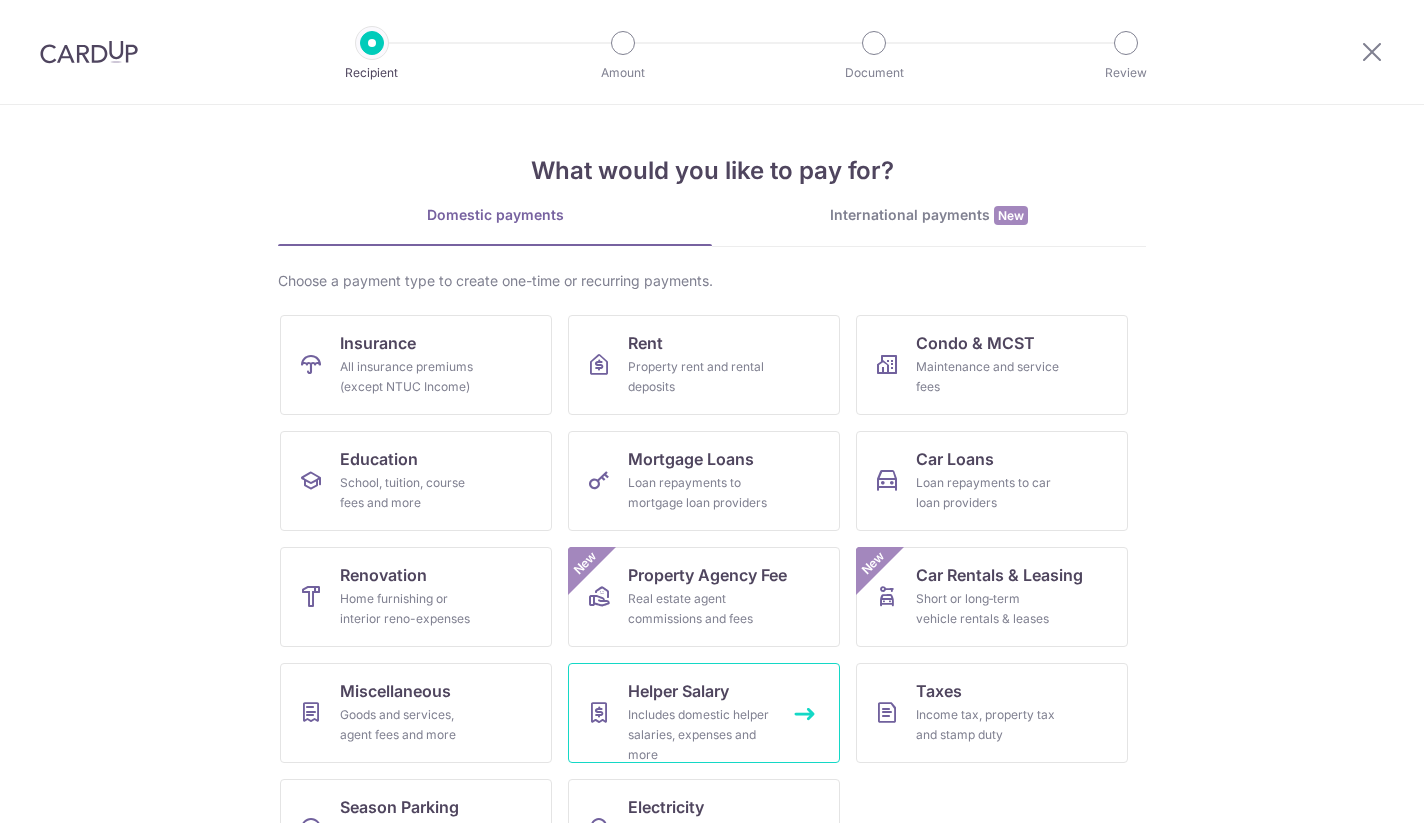 scroll, scrollTop: 0, scrollLeft: 0, axis: both 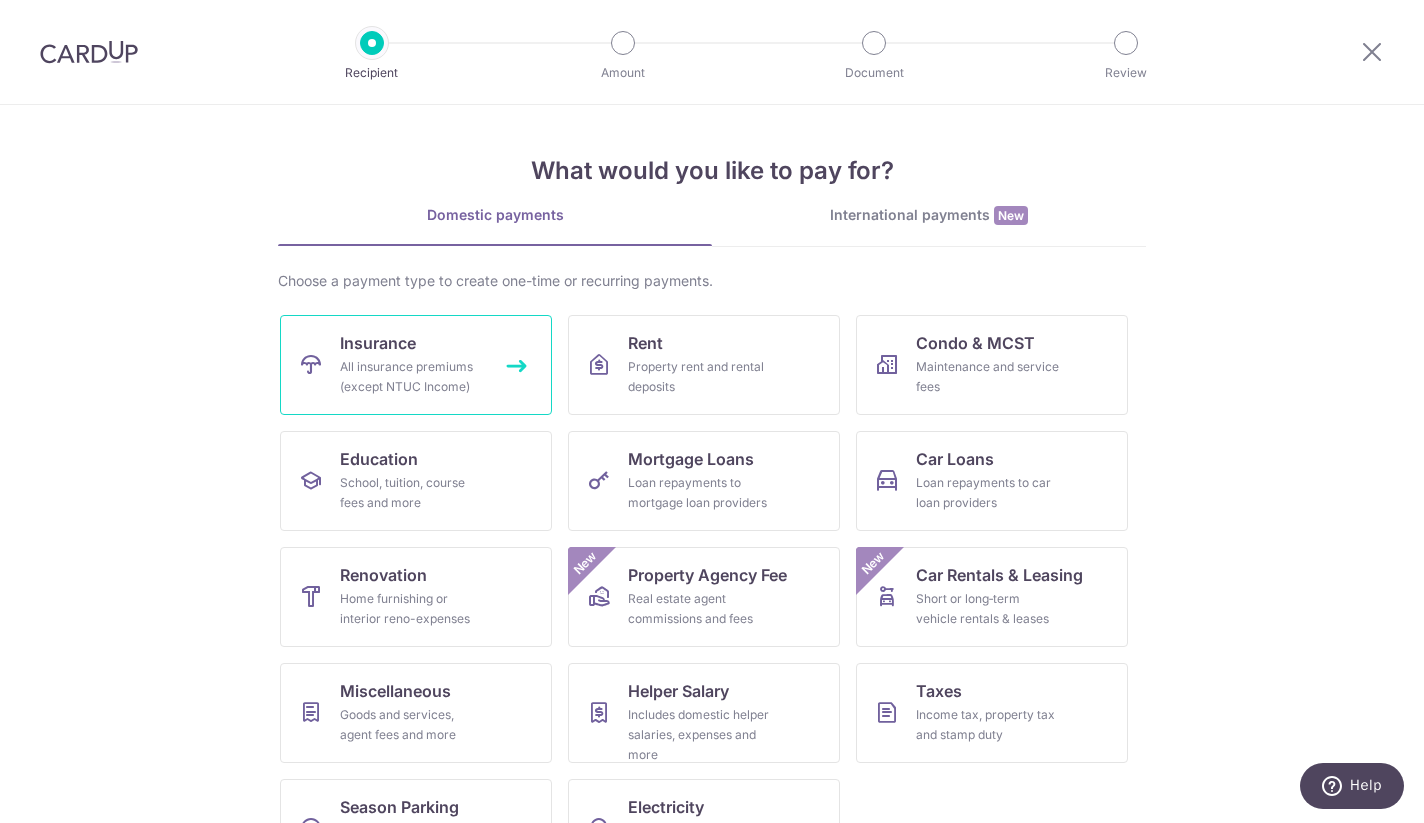 click on "Insurance All insurance premiums (except NTUC Income)" at bounding box center [416, 365] 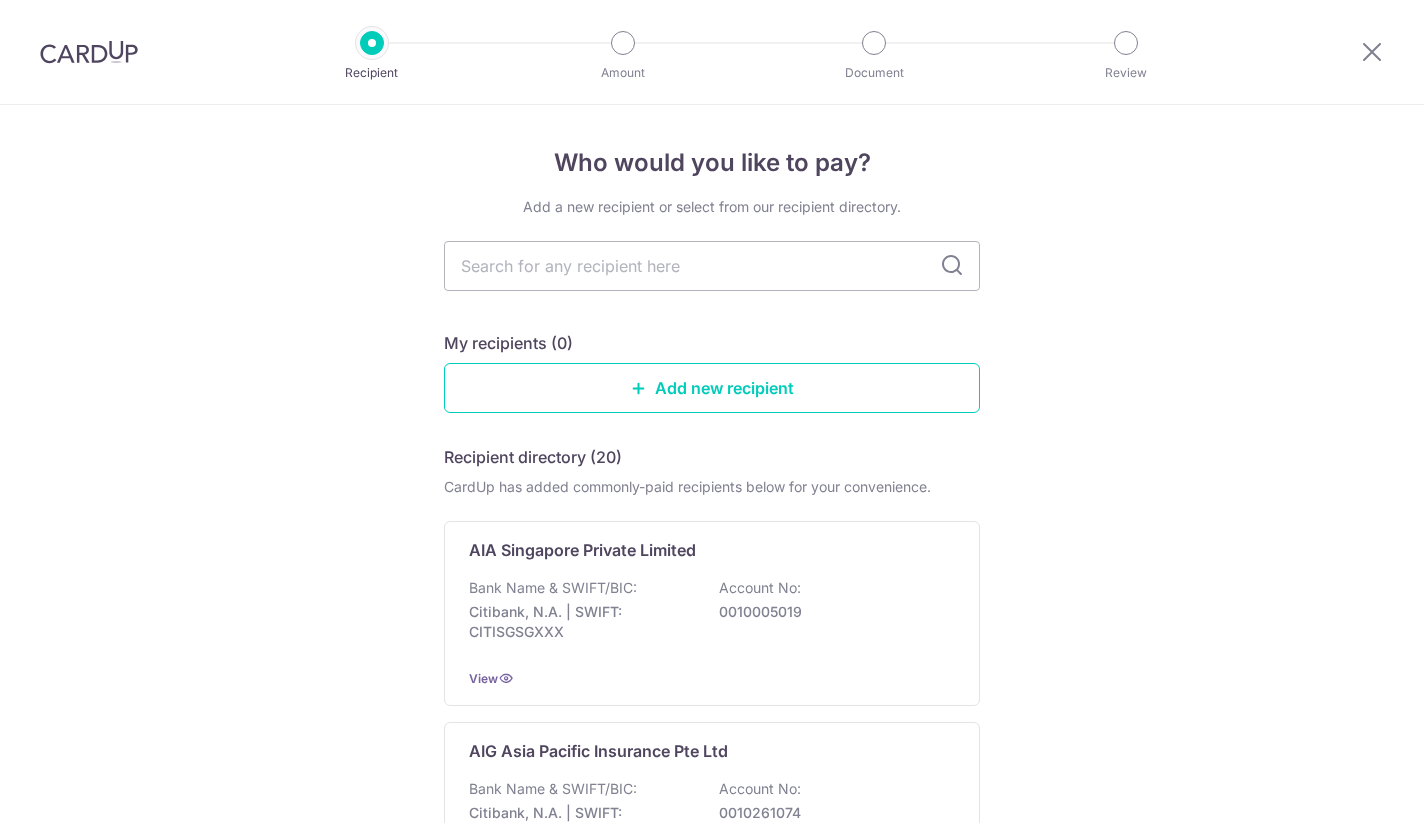 scroll, scrollTop: 0, scrollLeft: 0, axis: both 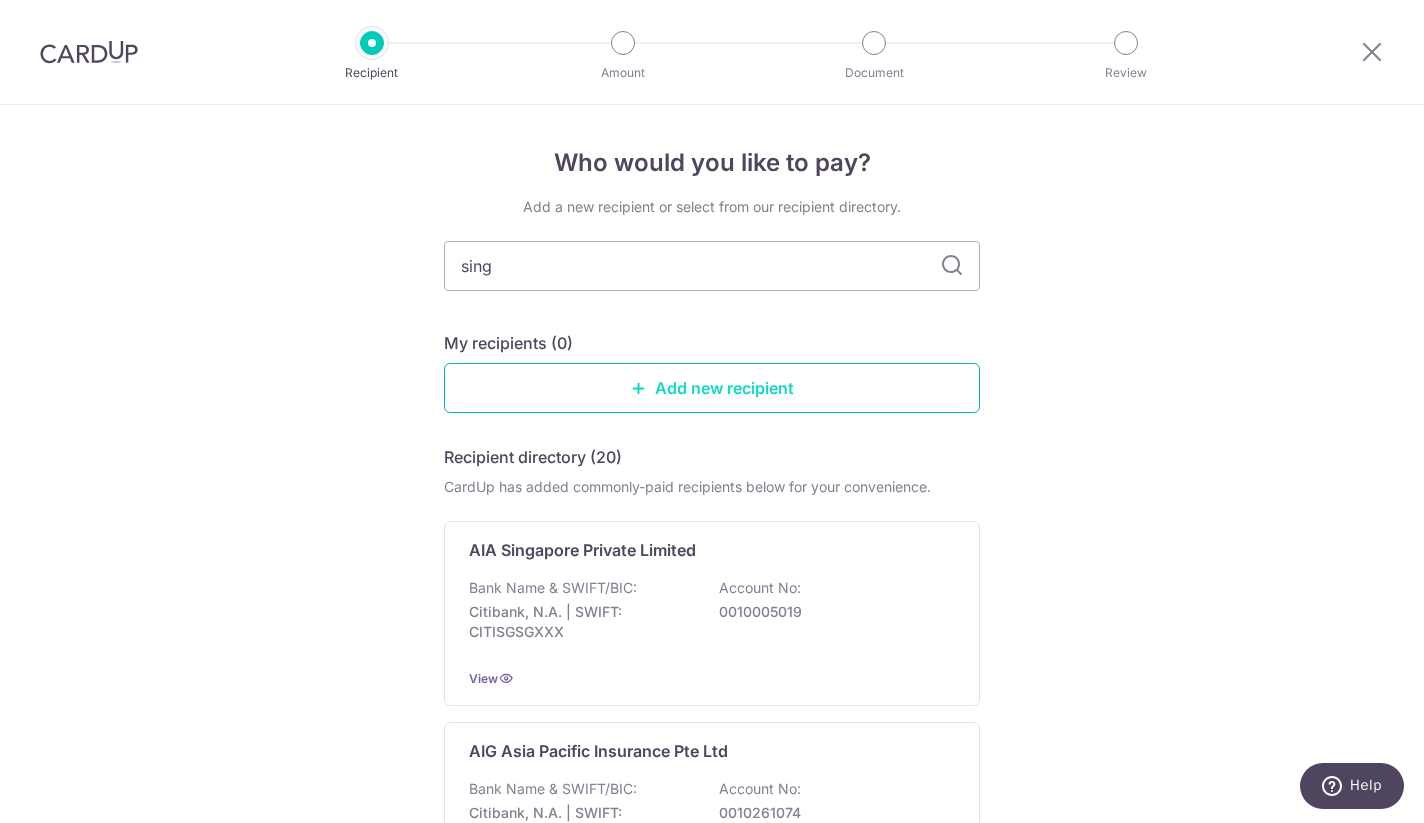 type on "singl" 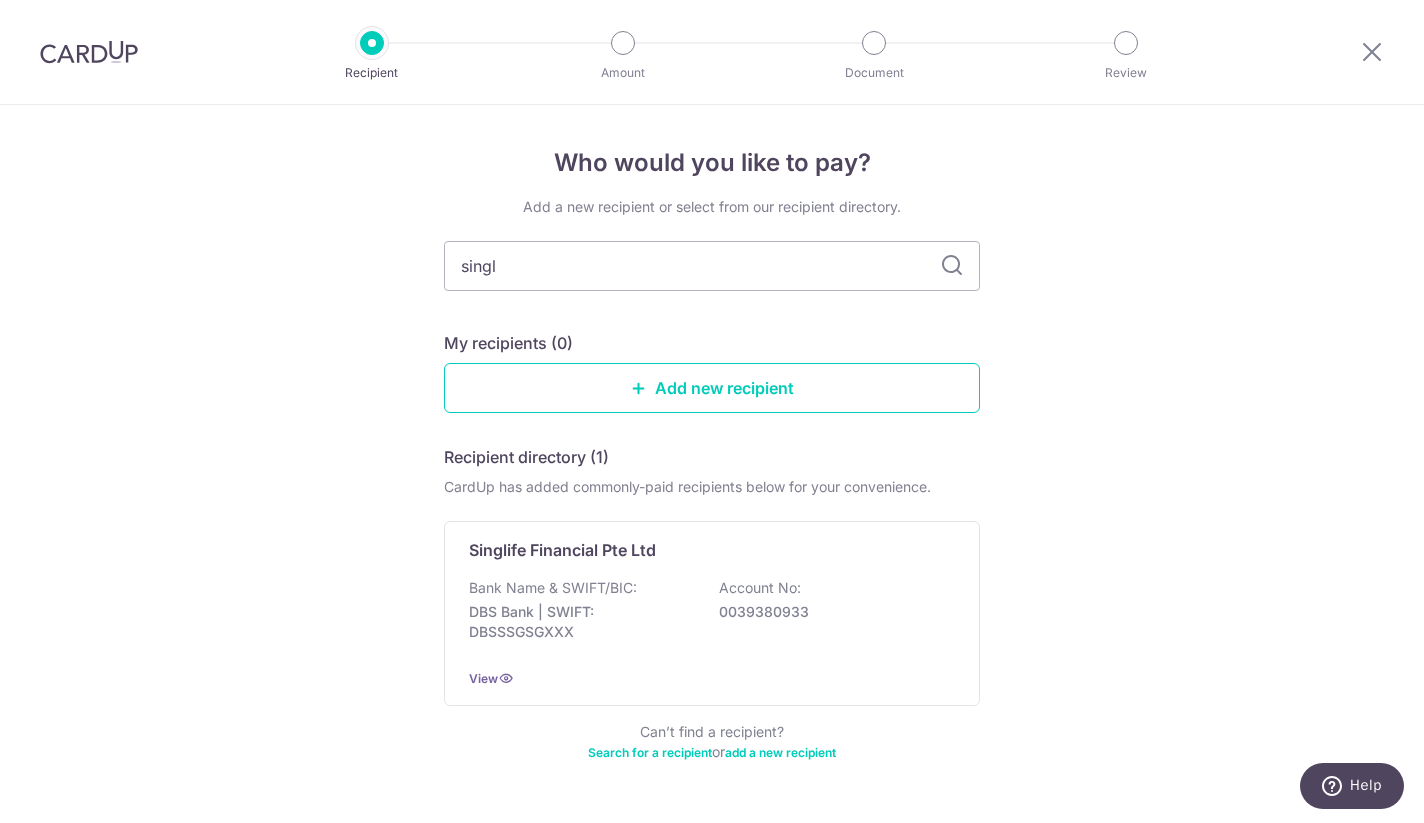 type on "singli" 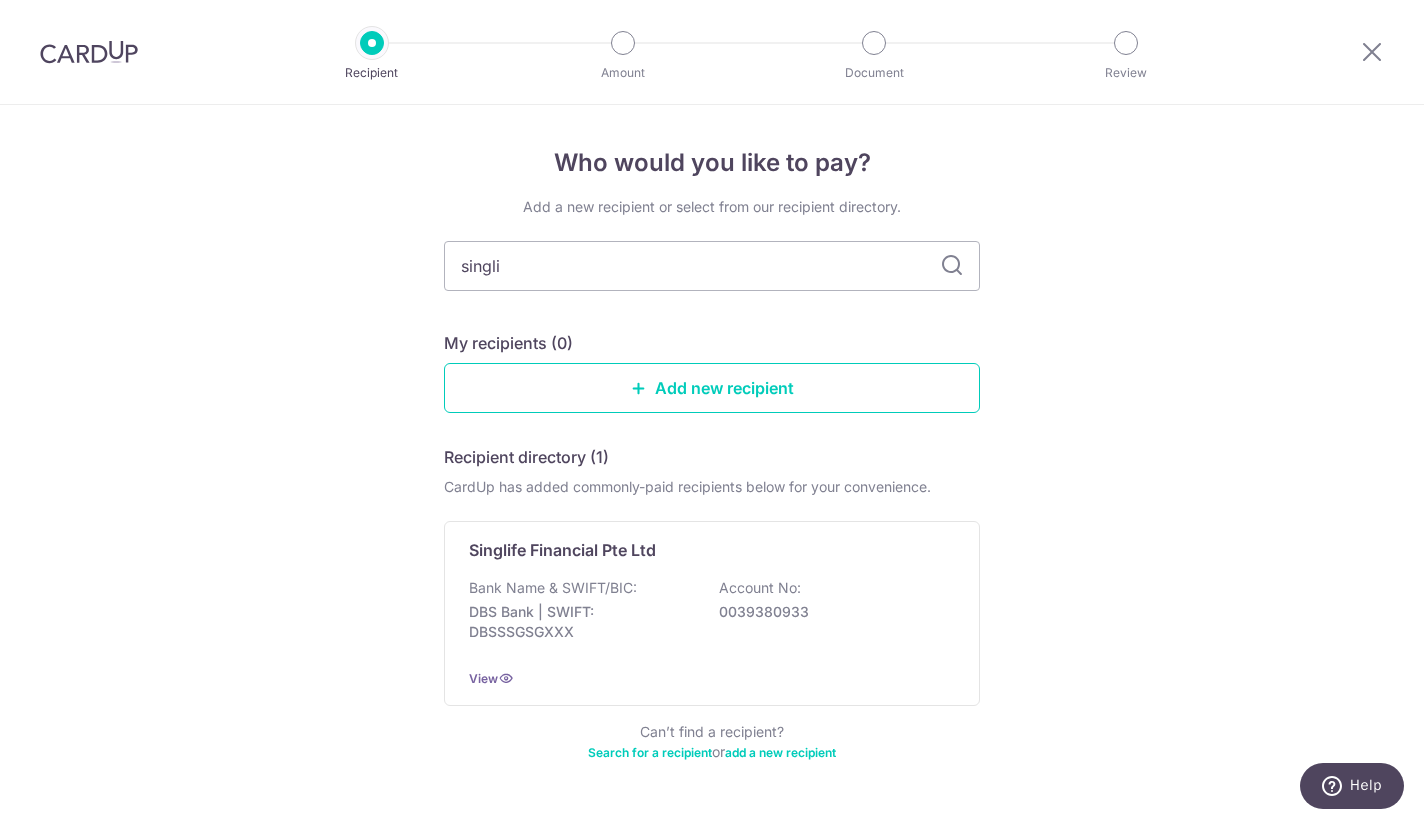 click on "DBS Bank | SWIFT: DBSSSGSGXXX" at bounding box center (581, 622) 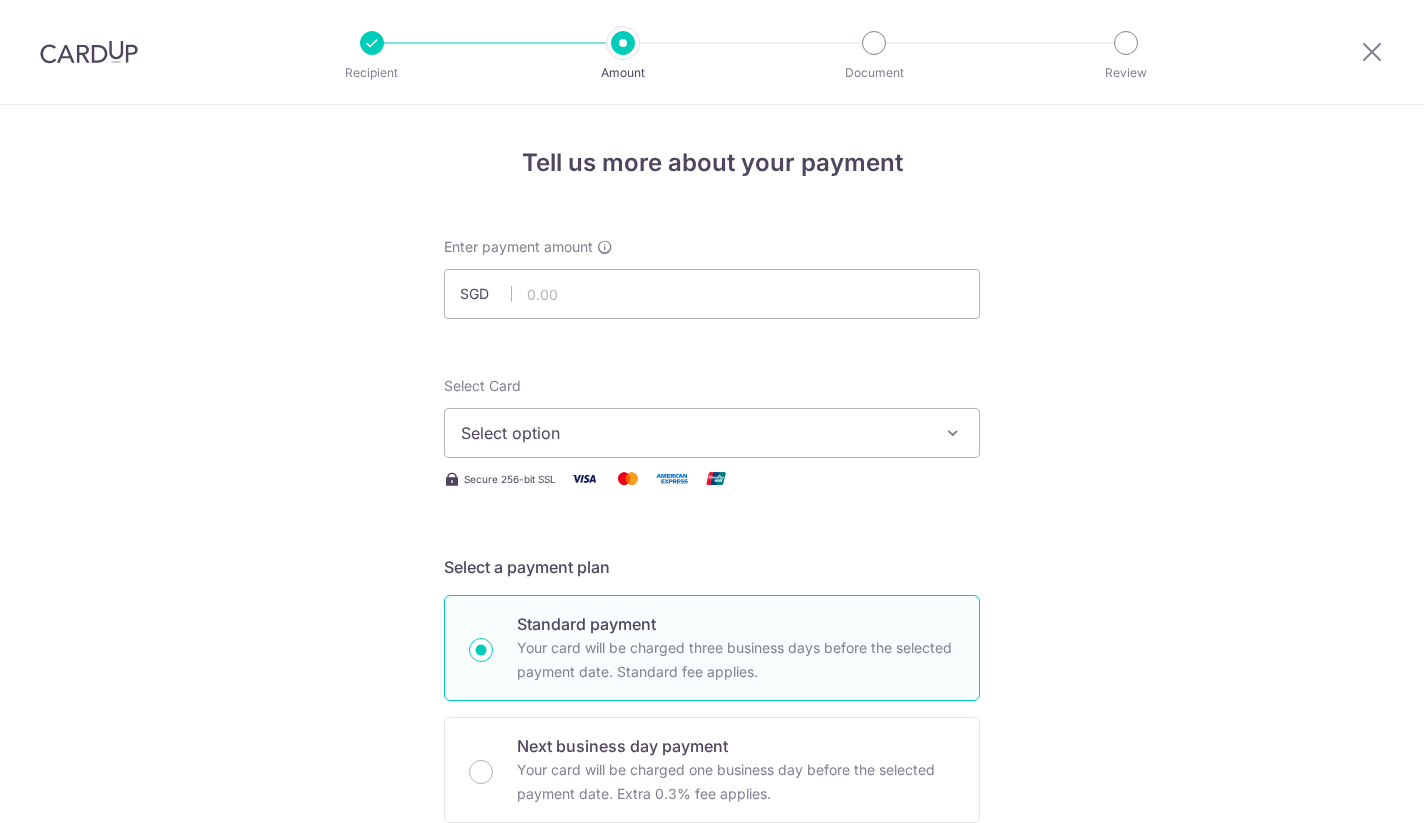 scroll, scrollTop: 0, scrollLeft: 0, axis: both 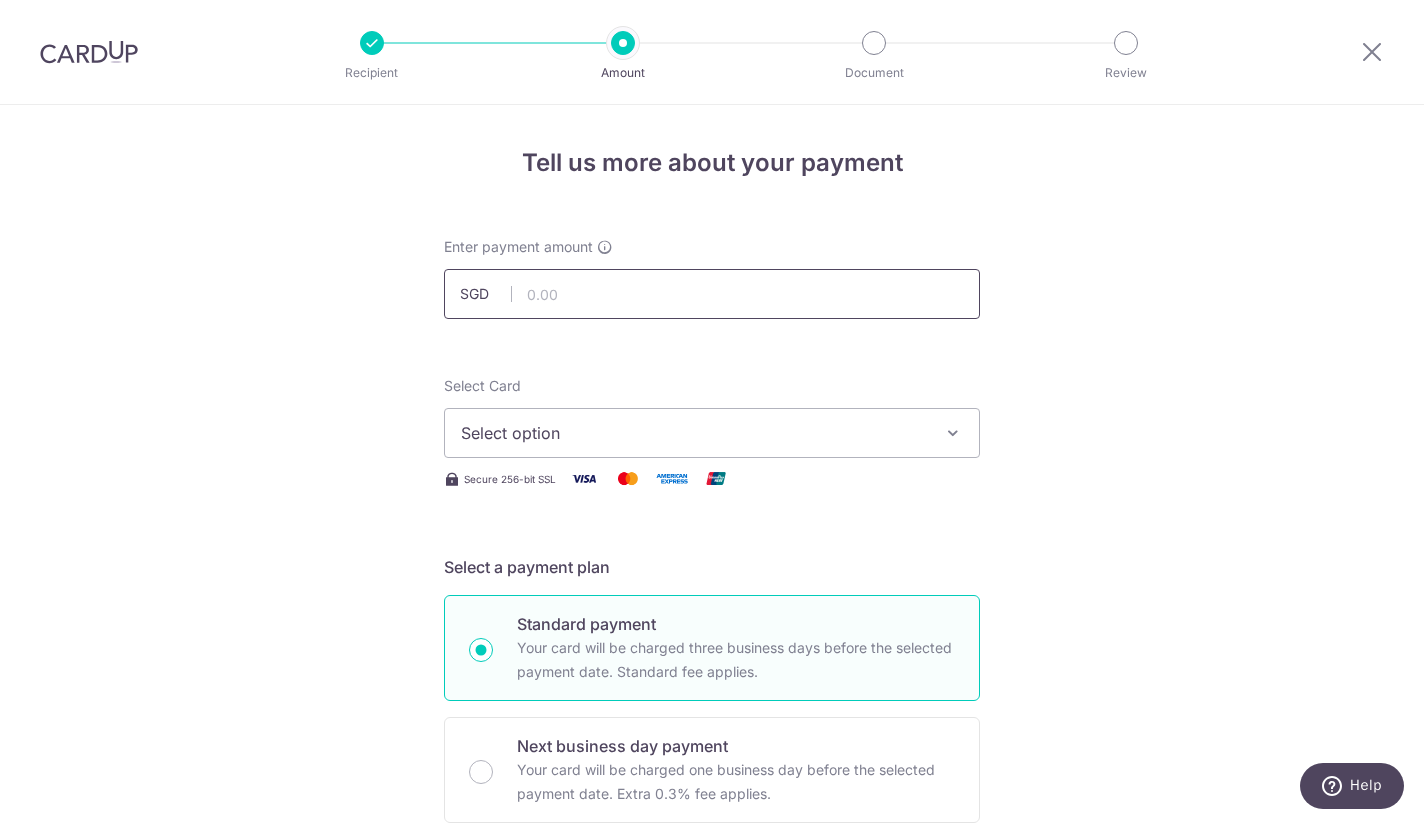 click at bounding box center [712, 294] 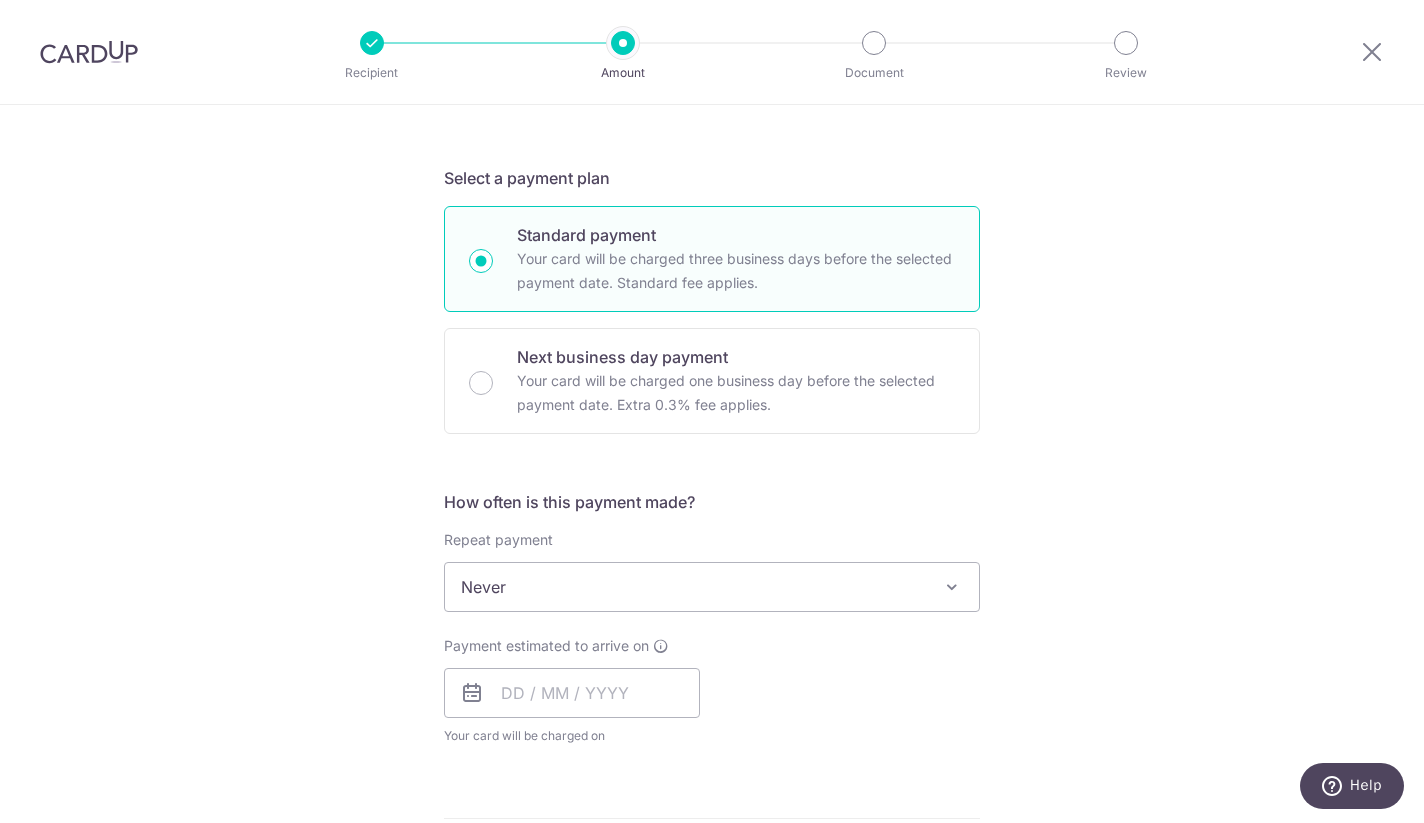 scroll, scrollTop: 0, scrollLeft: 0, axis: both 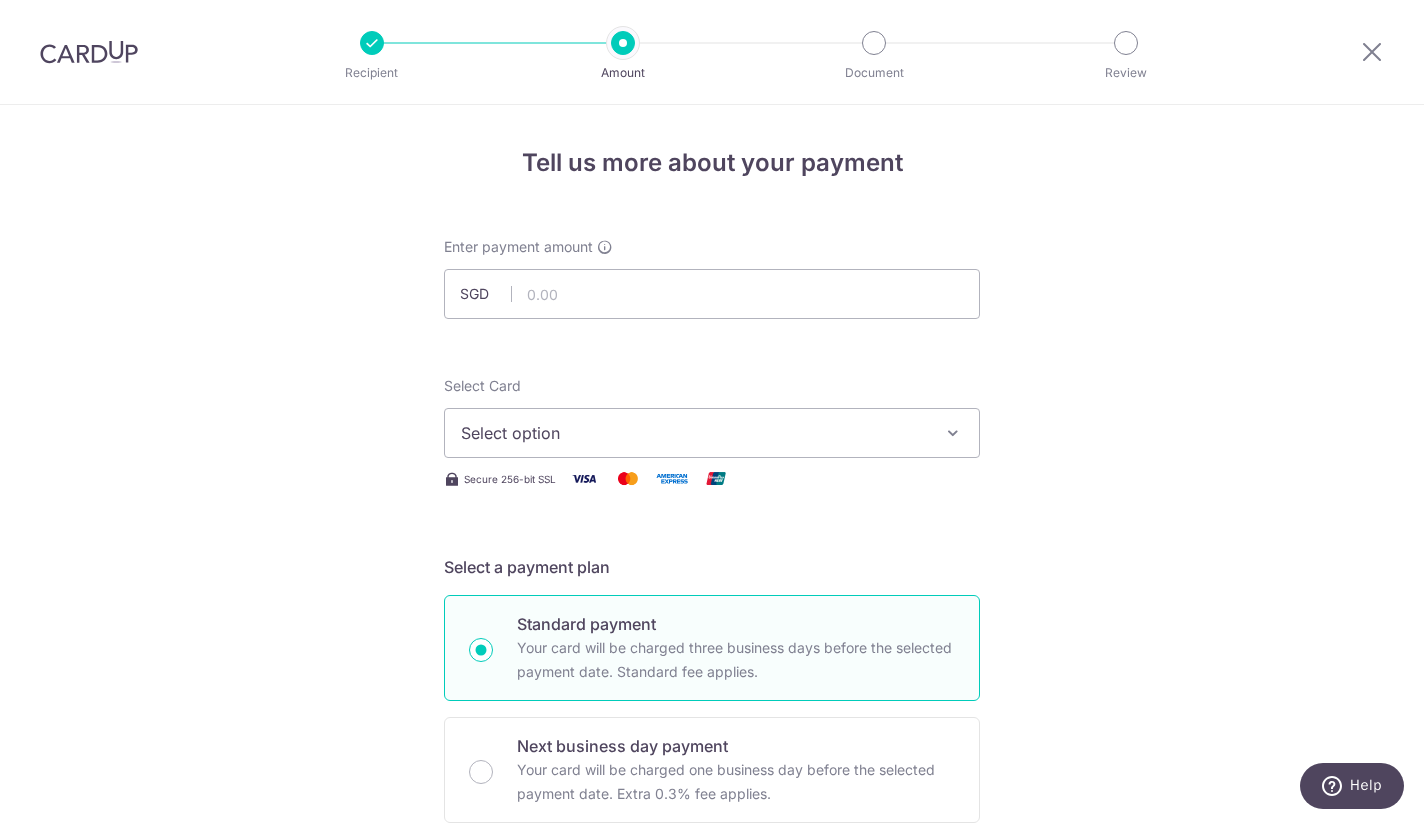 click on "Select option" at bounding box center [694, 433] 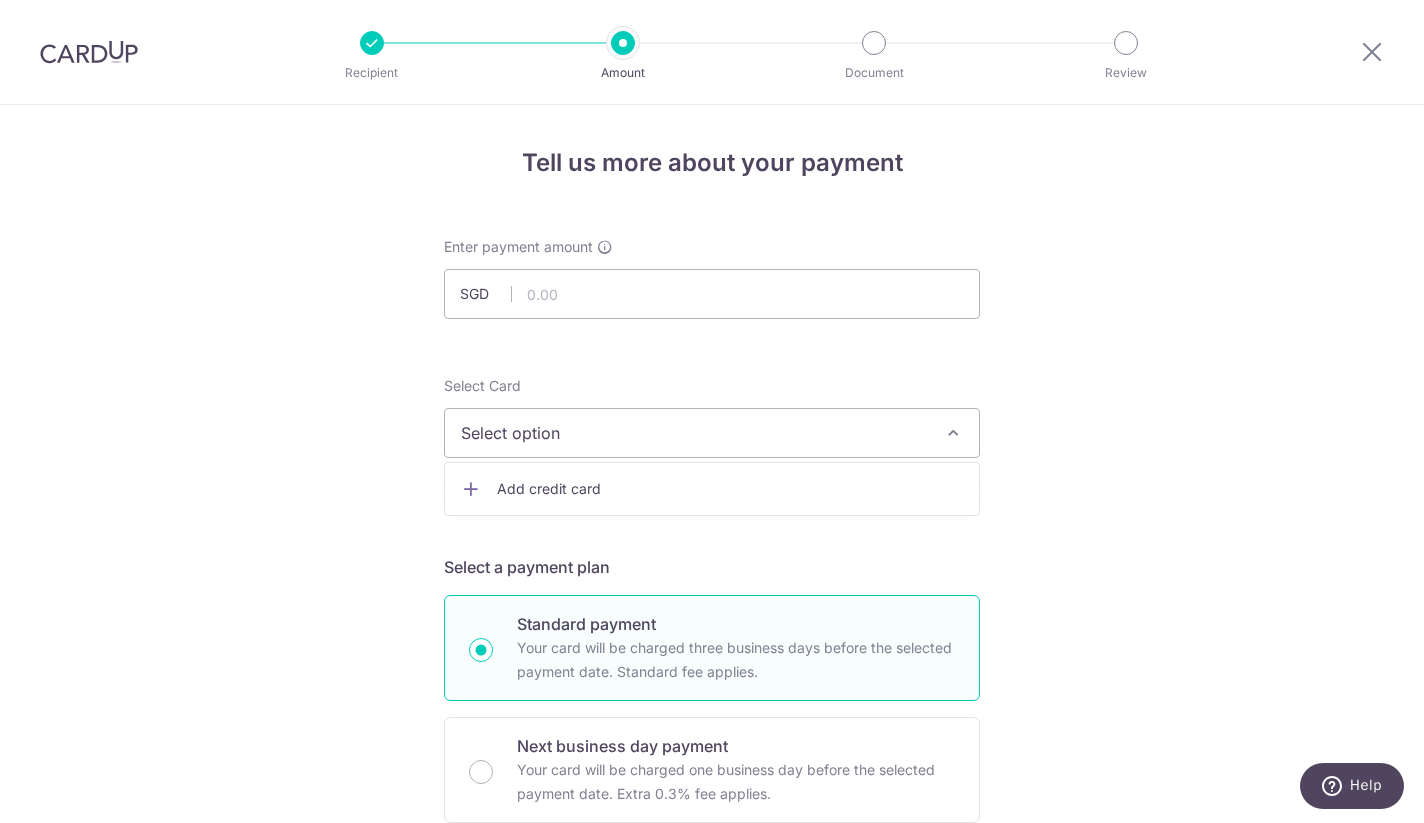 click on "Add credit card" at bounding box center (730, 489) 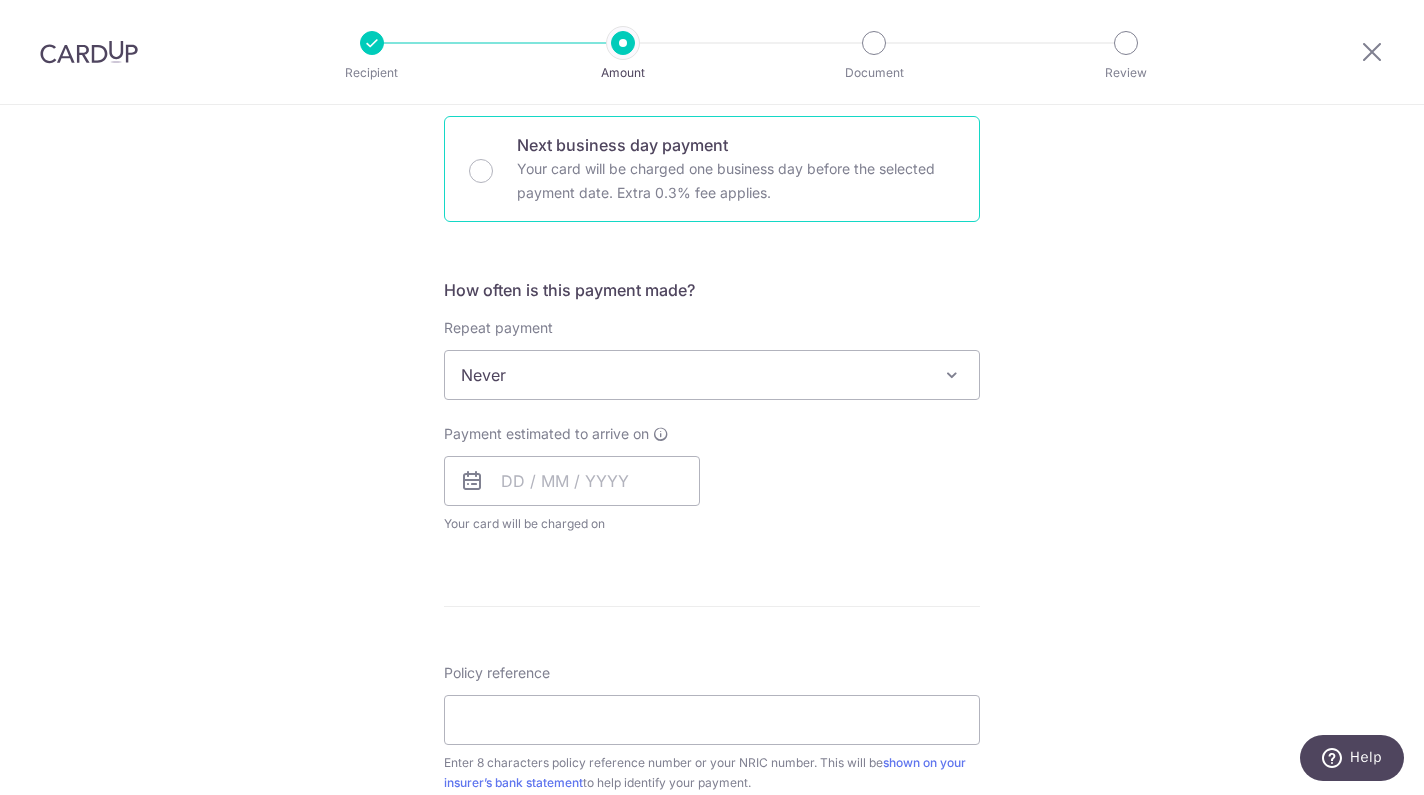 scroll, scrollTop: 1165, scrollLeft: 0, axis: vertical 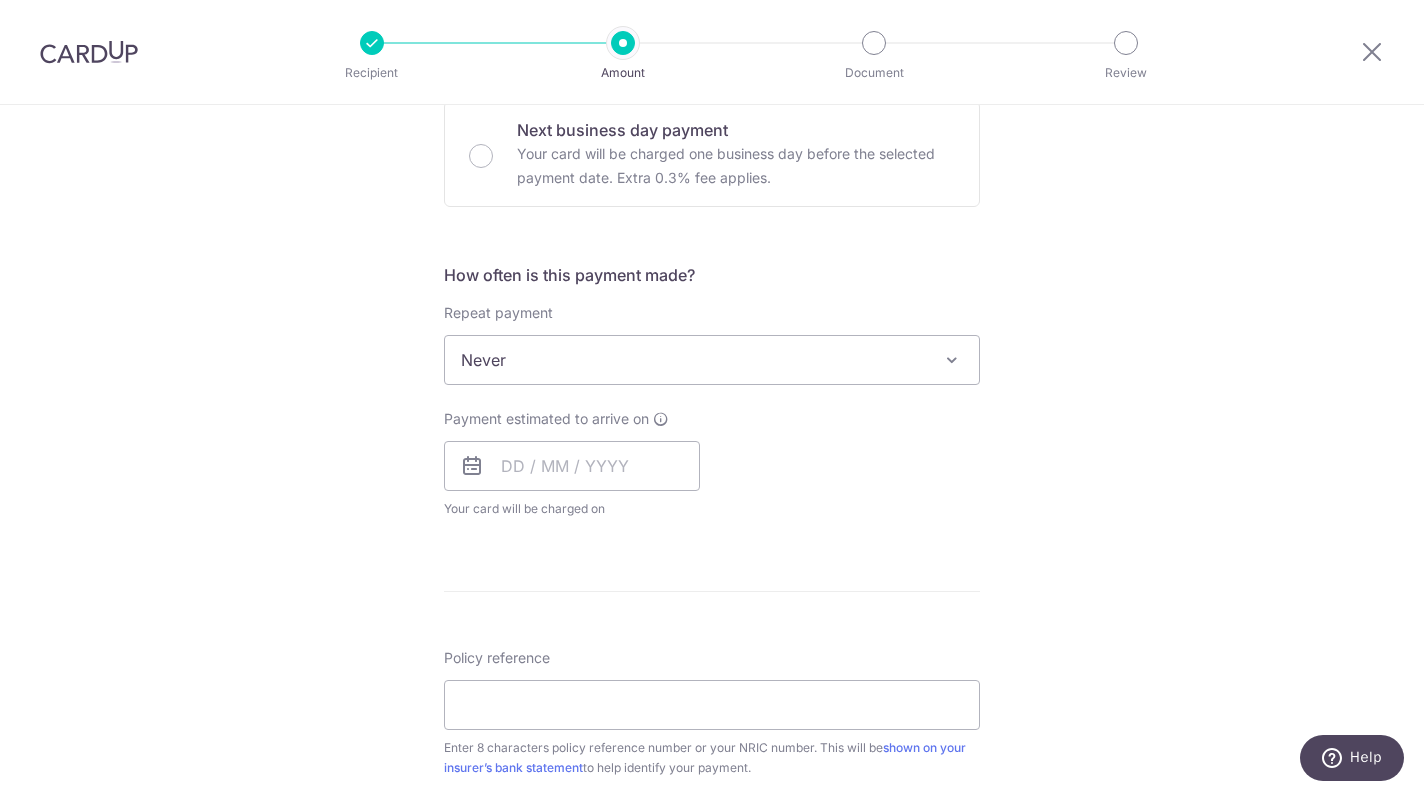 click on "Never" at bounding box center (712, 360) 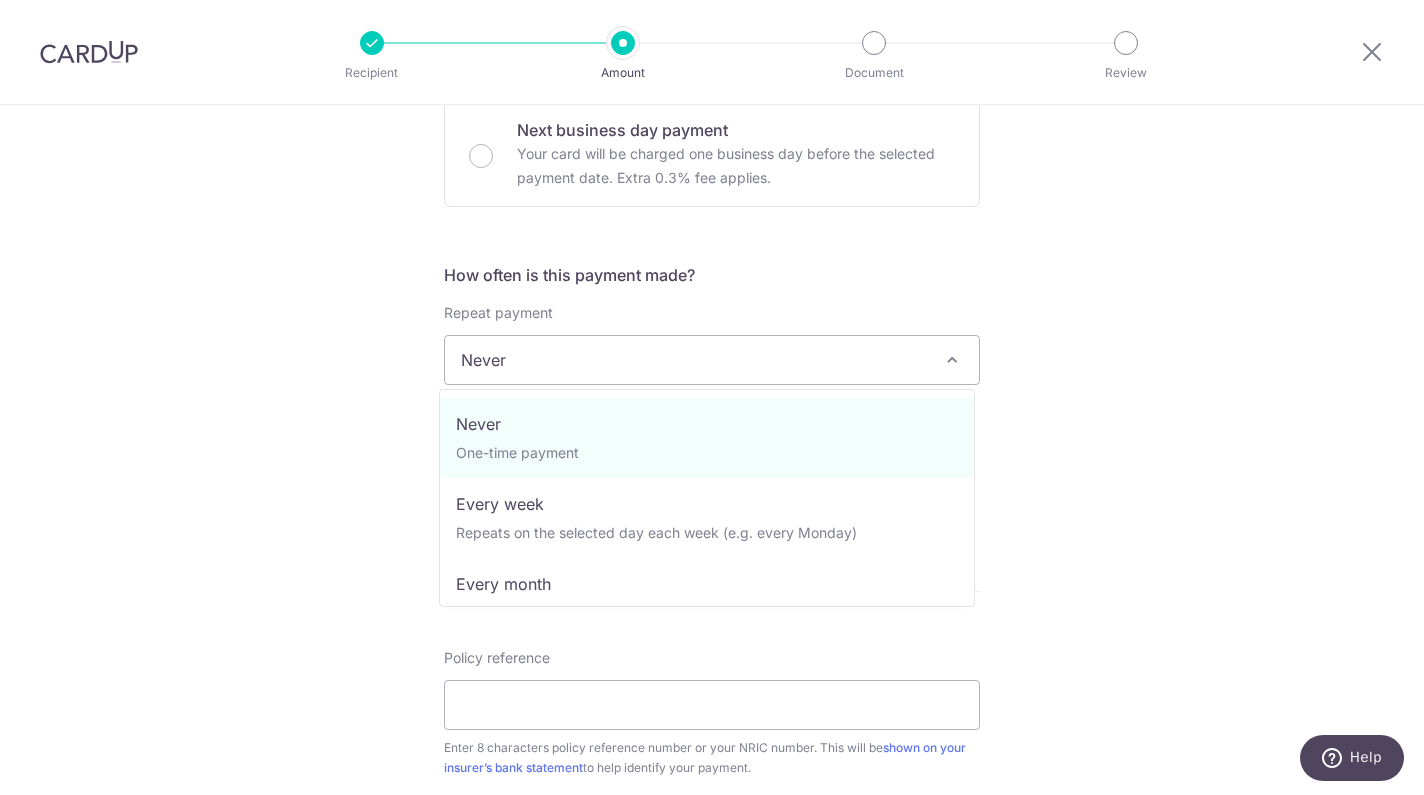 click on "Tell us more about your payment
Enter payment amount
SGD
Select Card
Add new card
Add credit card
Secure 256-bit SSL
Text
New card details
Card
Secure 256-bit SSL
First Name" at bounding box center [712, 119] 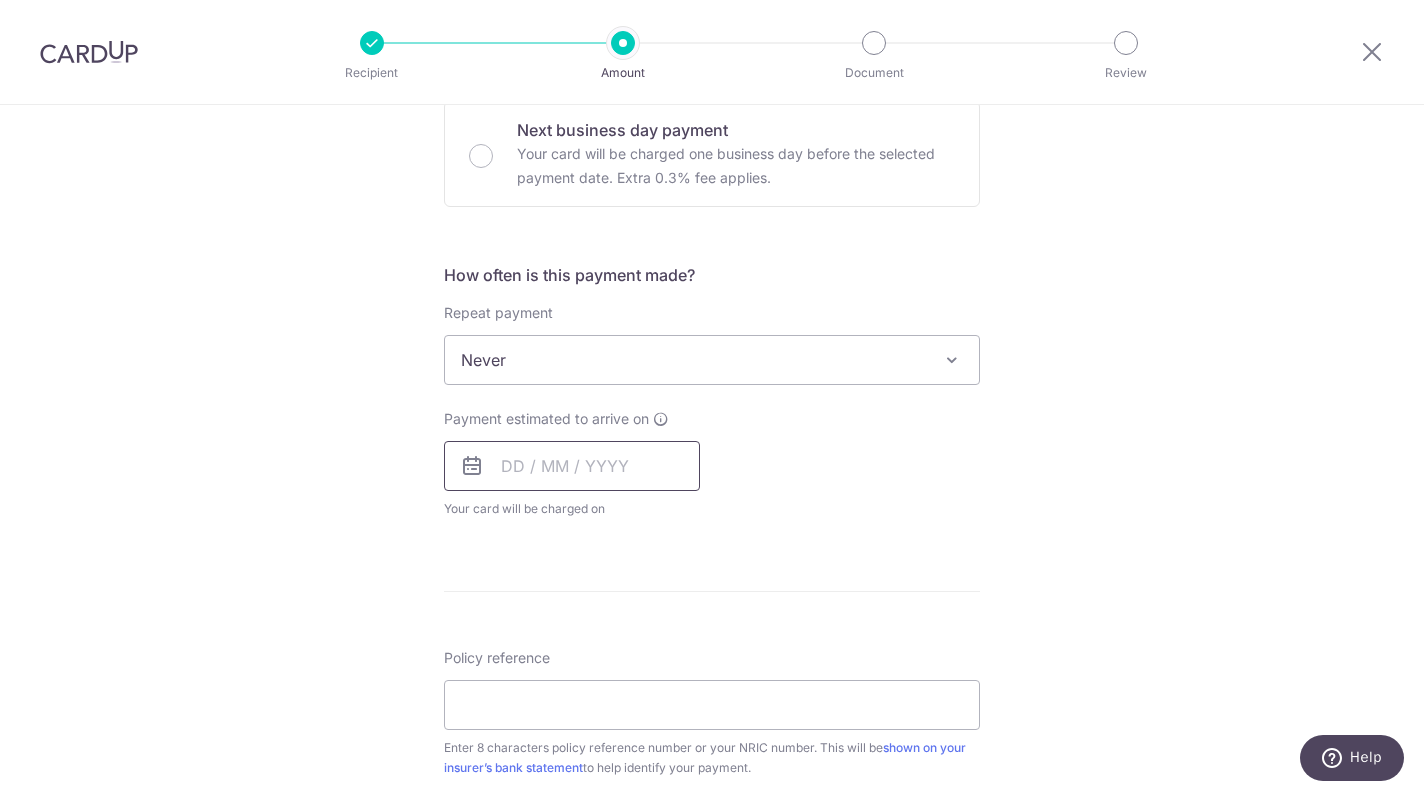click at bounding box center (572, 466) 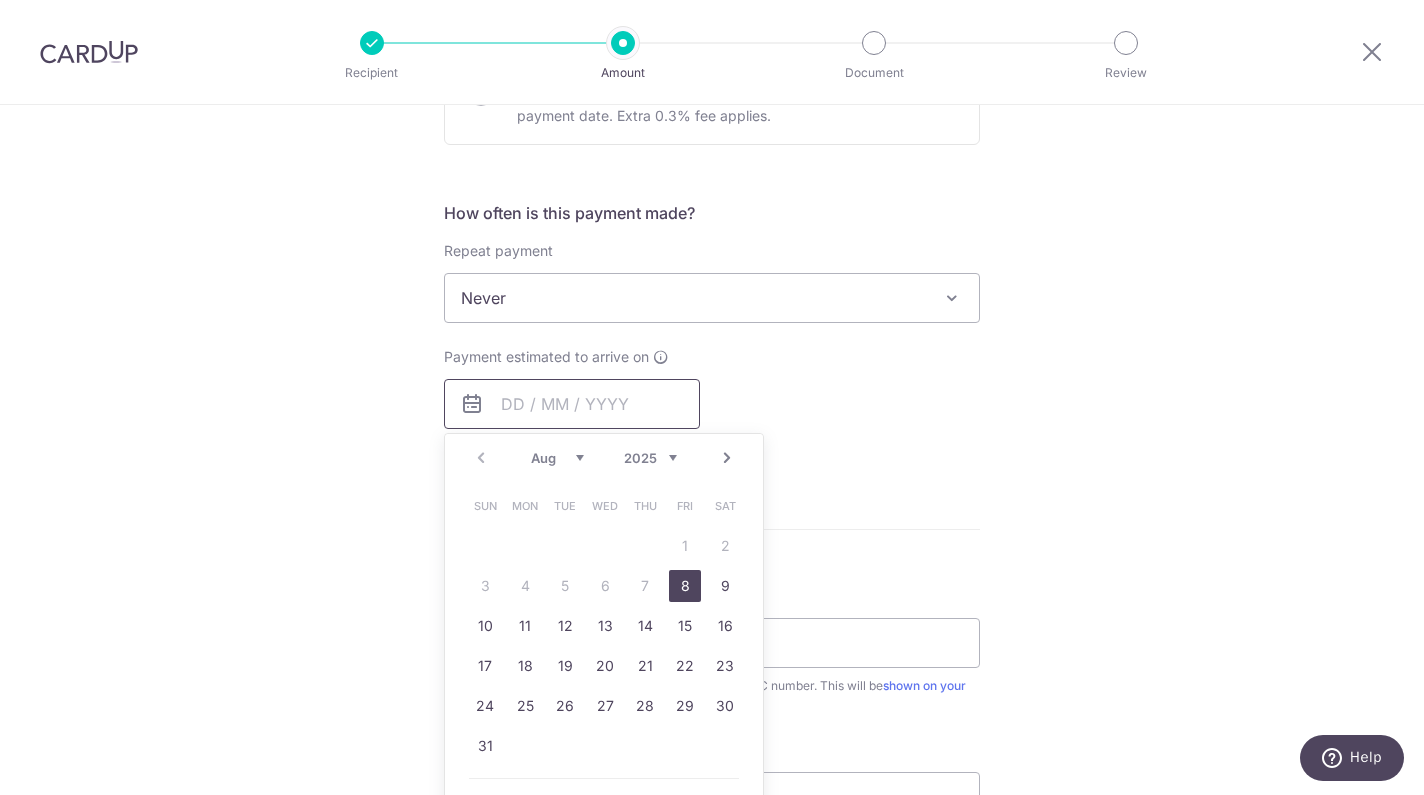 scroll, scrollTop: 1272, scrollLeft: 0, axis: vertical 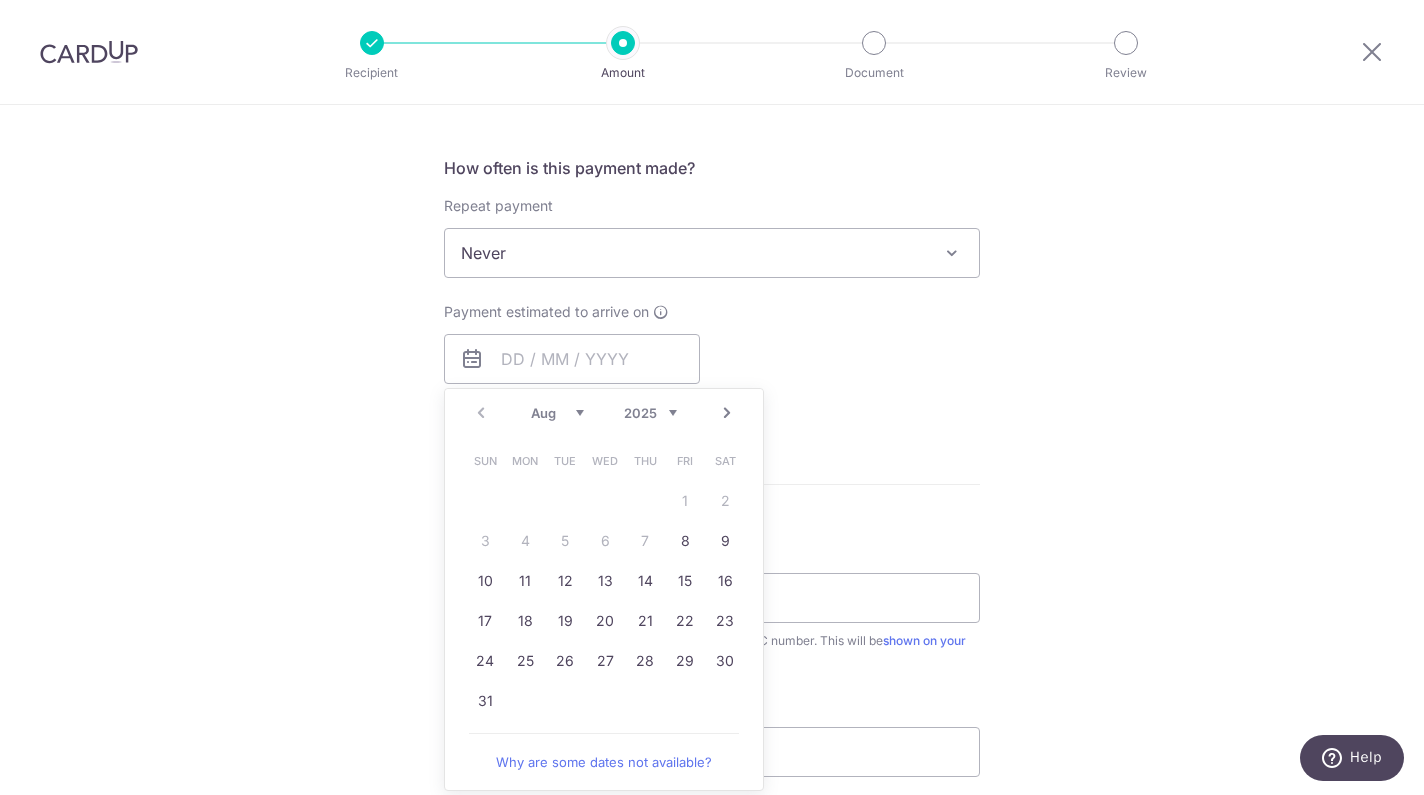 click on "Enter payment amount
SGD
Select Card
Add new card
Add credit card
Secure 256-bit SSL
Text
New card details
Card
Secure 256-bit SSL
First Name
Chiew Foon Cecilia" at bounding box center [712, 31] 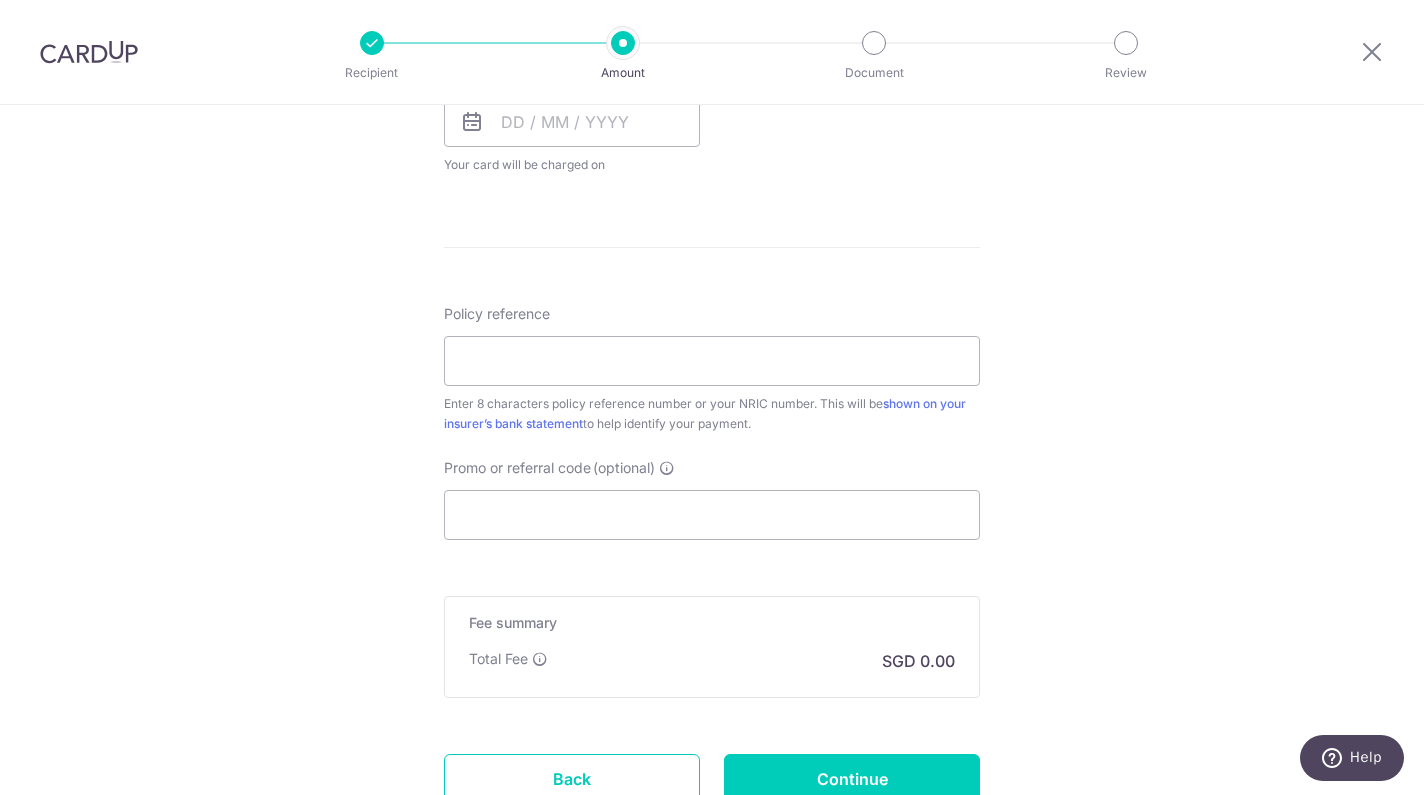 scroll, scrollTop: 1510, scrollLeft: 0, axis: vertical 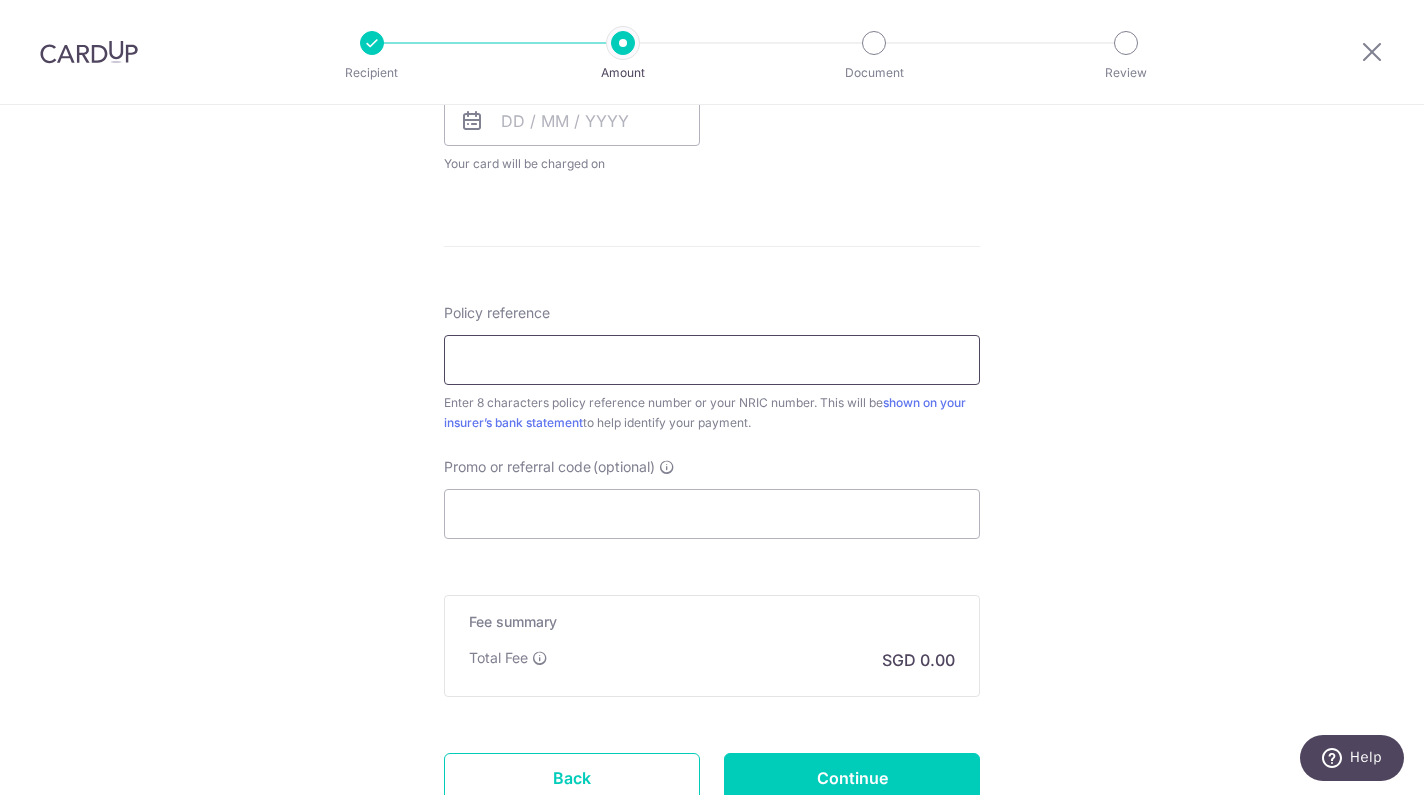 click on "Policy reference" at bounding box center (712, 360) 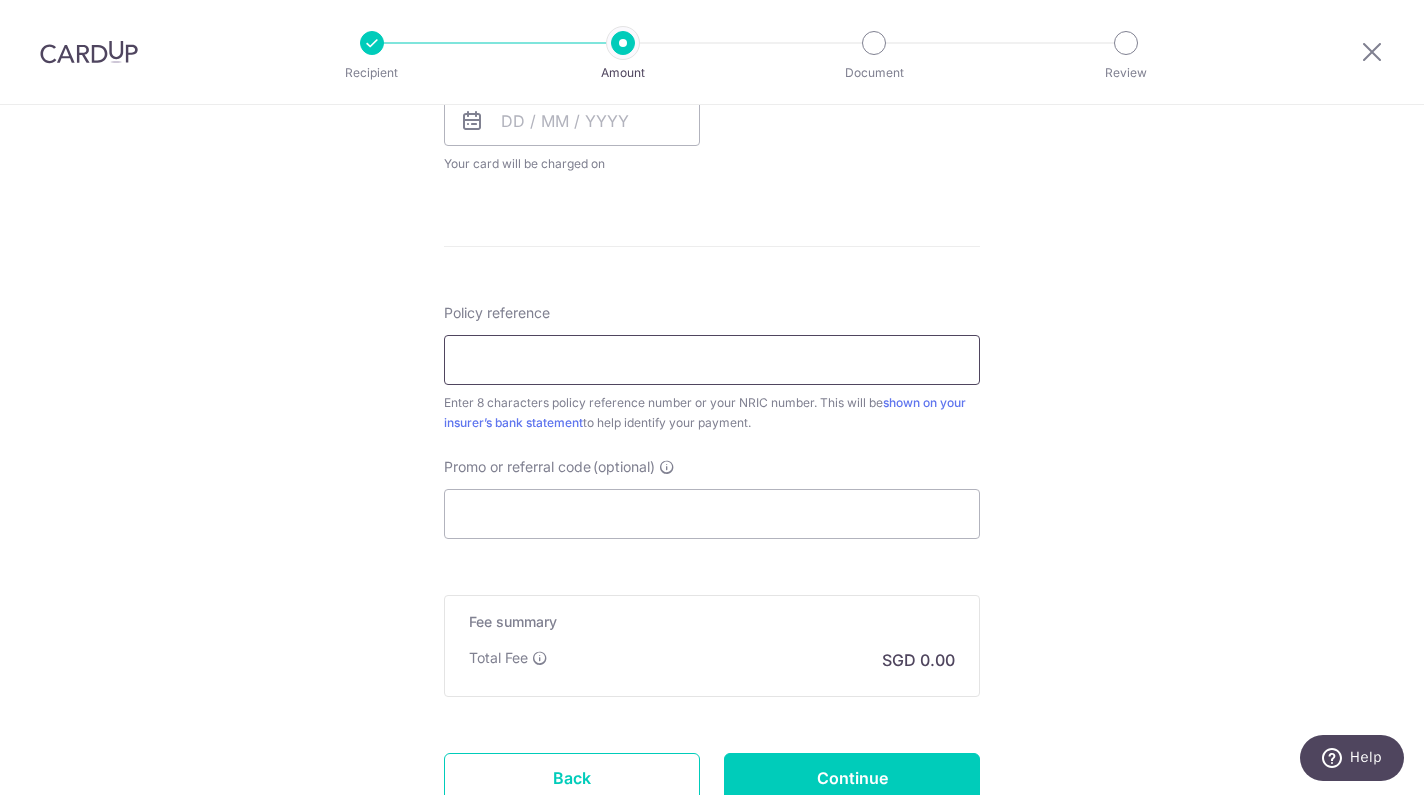 paste on "P4143761" 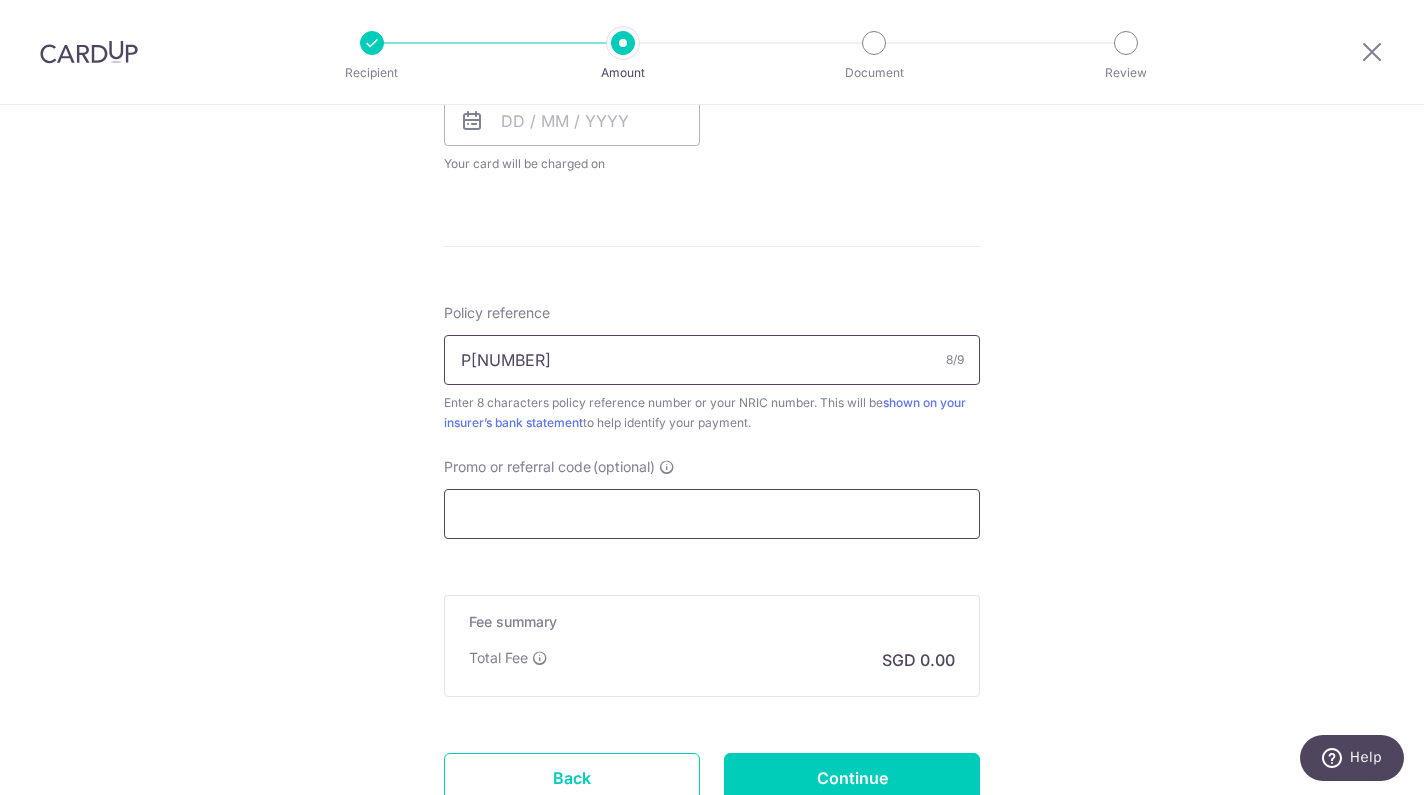 type on "P4143761" 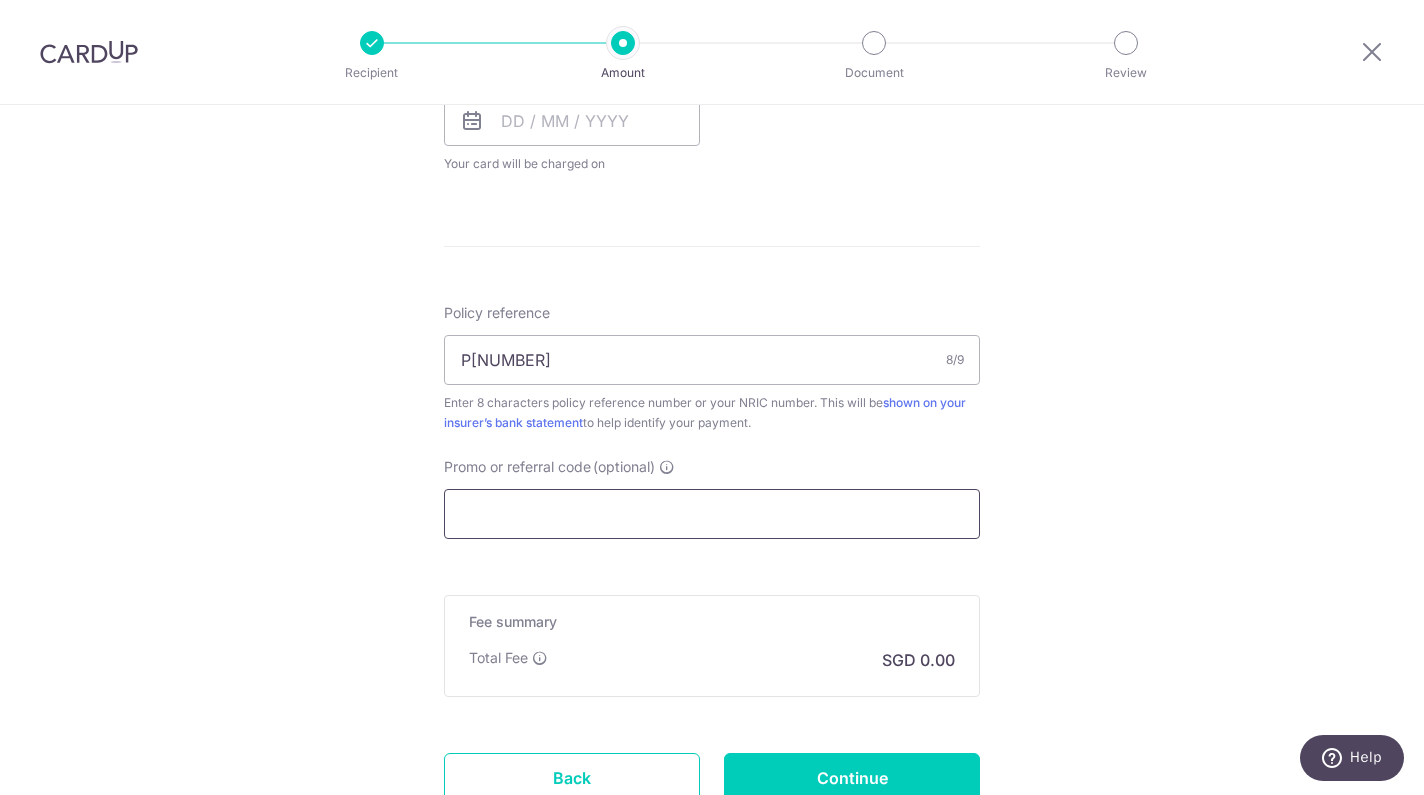 click on "Promo or referral code
(optional)" at bounding box center [712, 514] 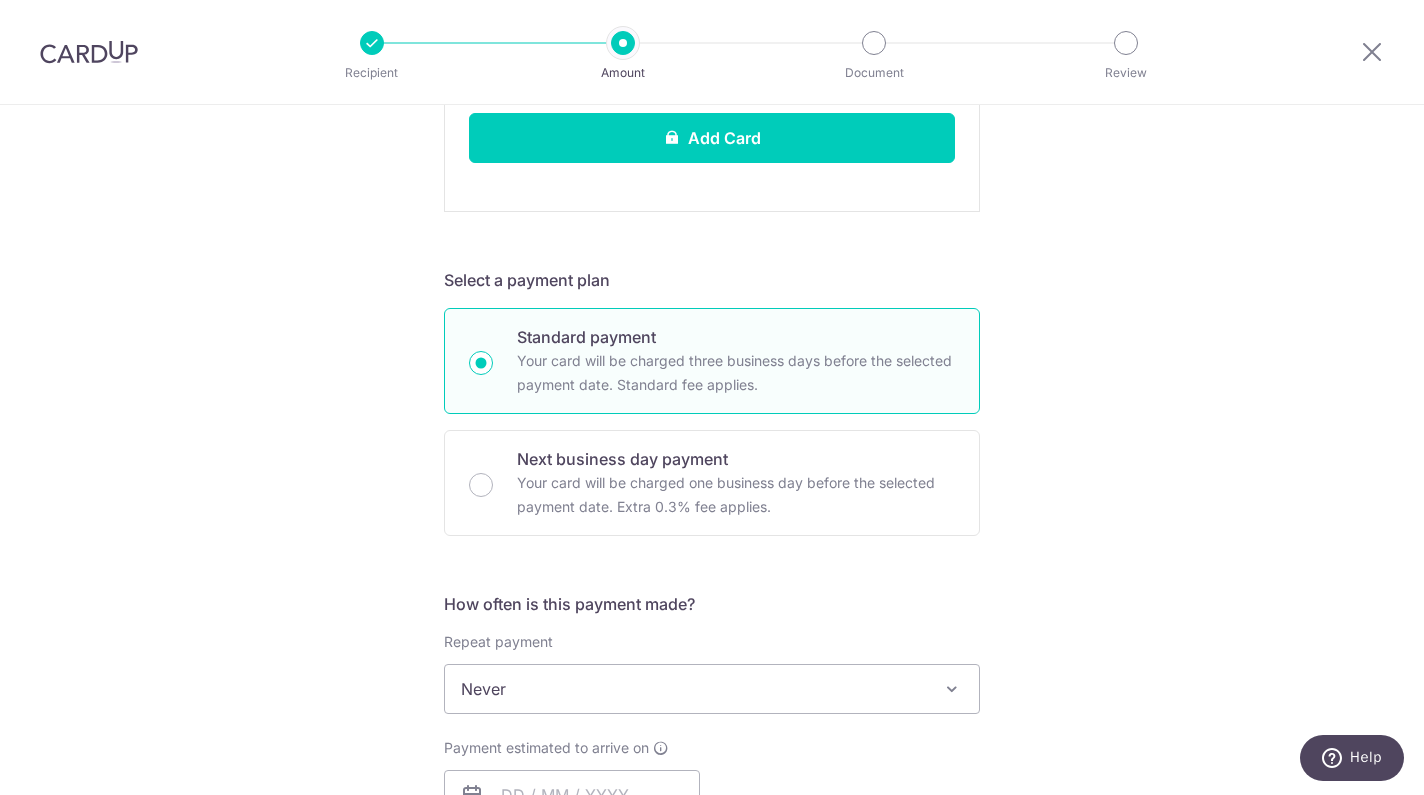 scroll, scrollTop: 791, scrollLeft: 0, axis: vertical 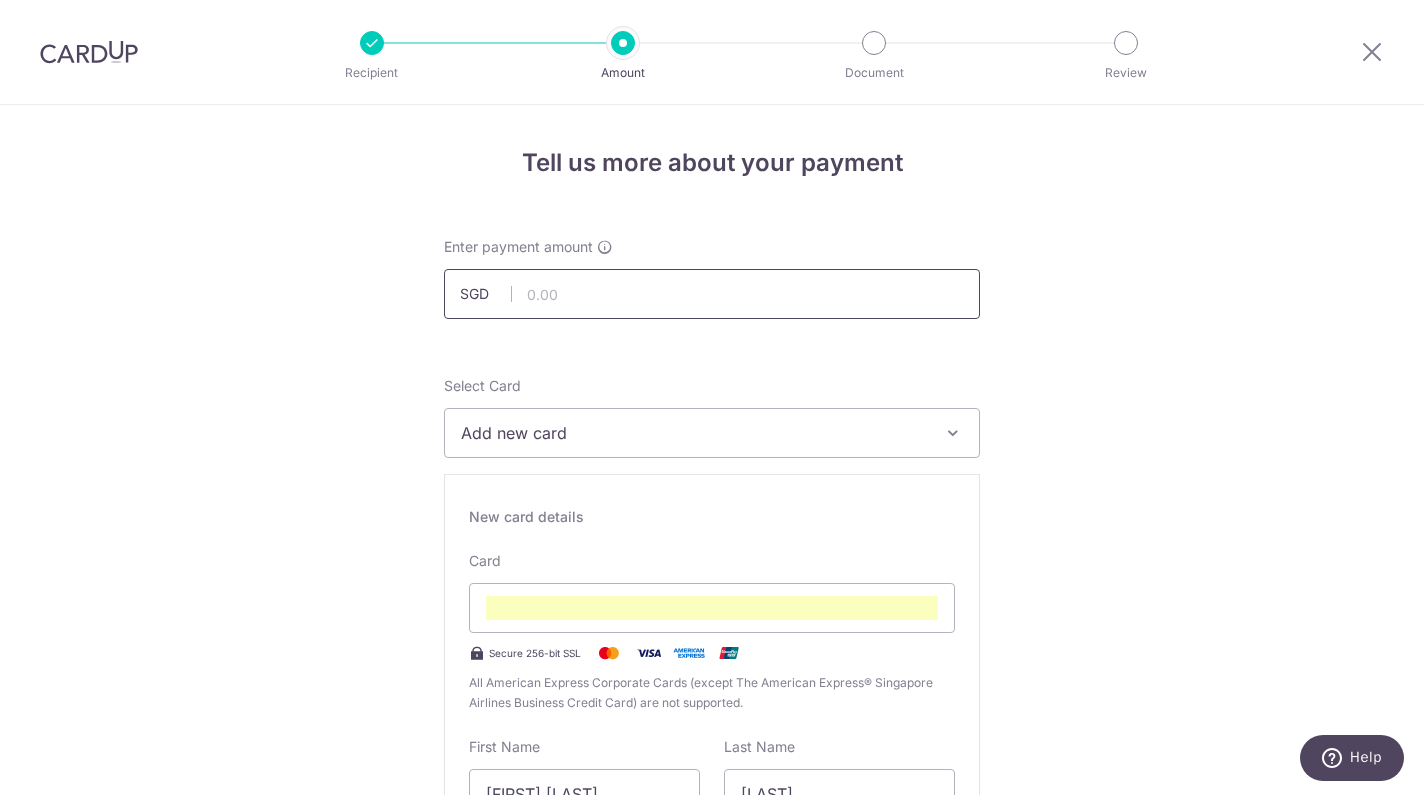 click at bounding box center (712, 294) 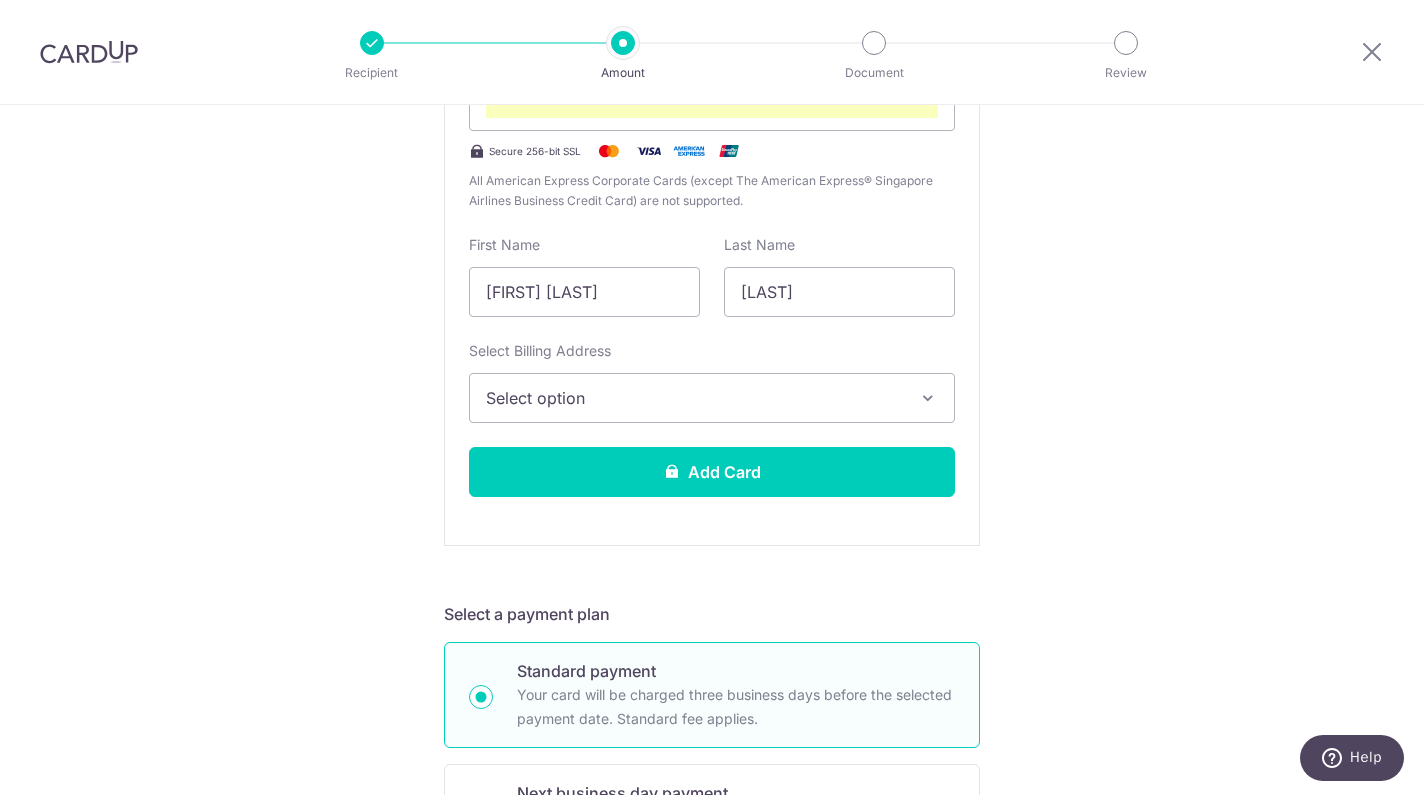 scroll, scrollTop: 591, scrollLeft: 0, axis: vertical 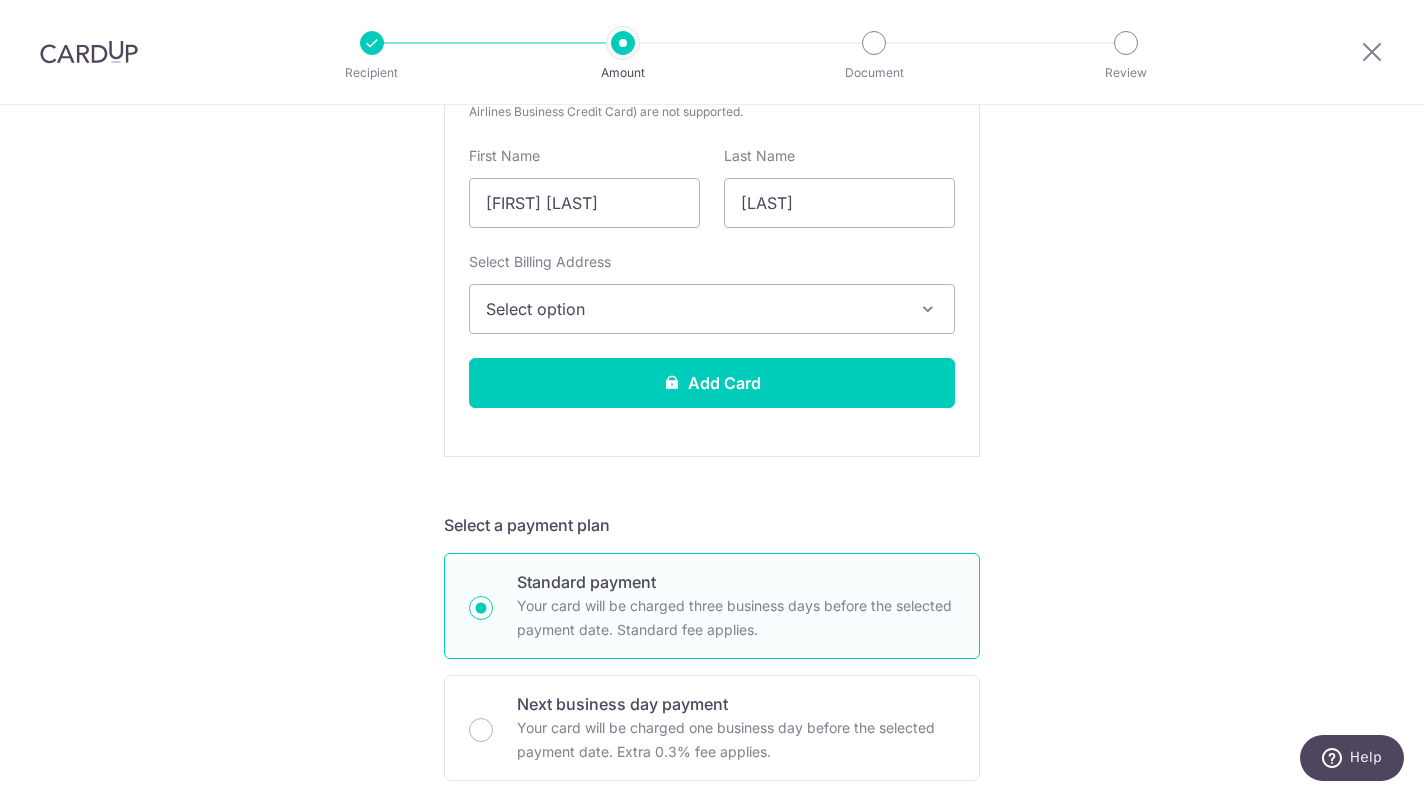 type on "1,000.00" 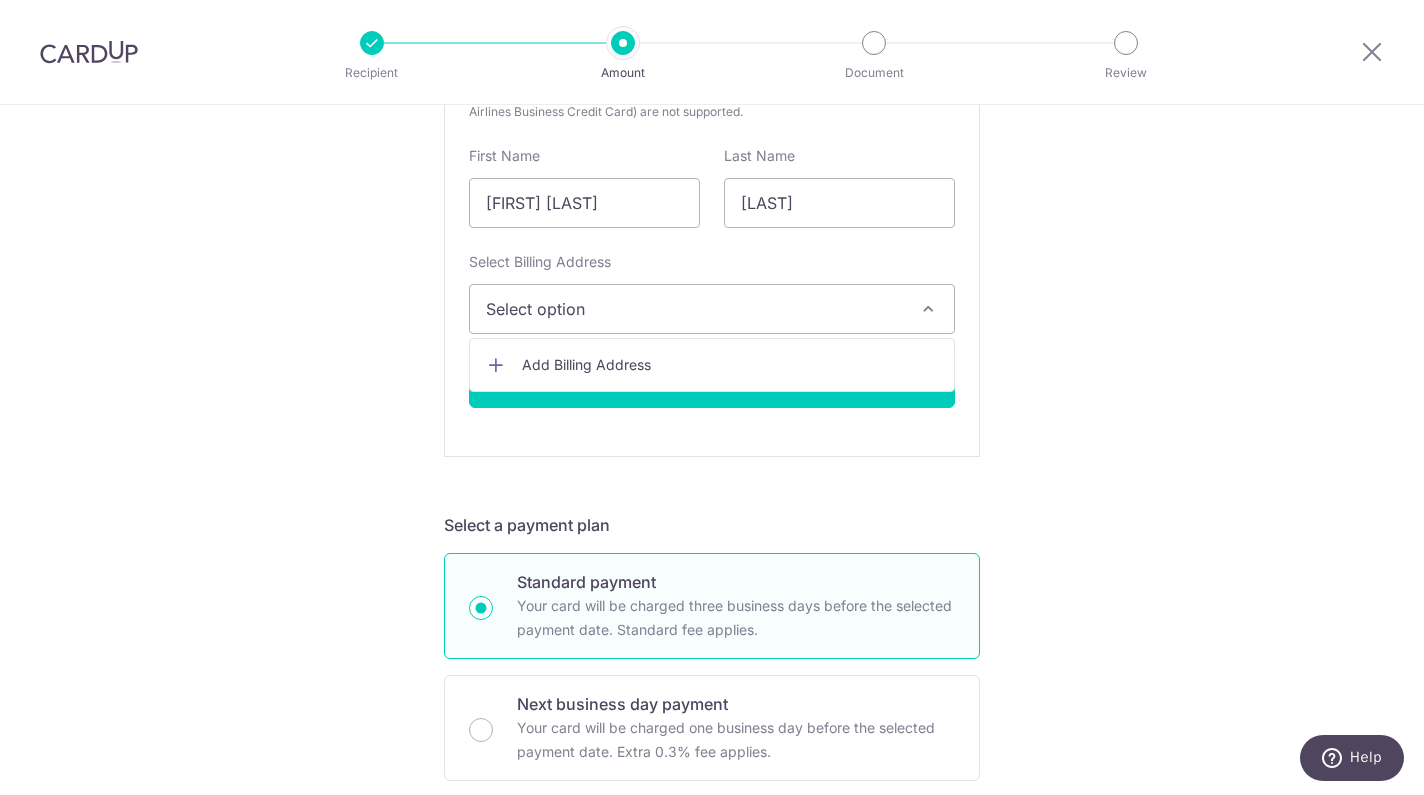 click on "Tell us more about your payment
Enter payment amount
SGD
1,000.00
1000.00
Select Card
Add new card
Add credit card
Secure 256-bit SSL
Text
New card details
Card
Secure 256-bit SSL" at bounding box center [712, 693] 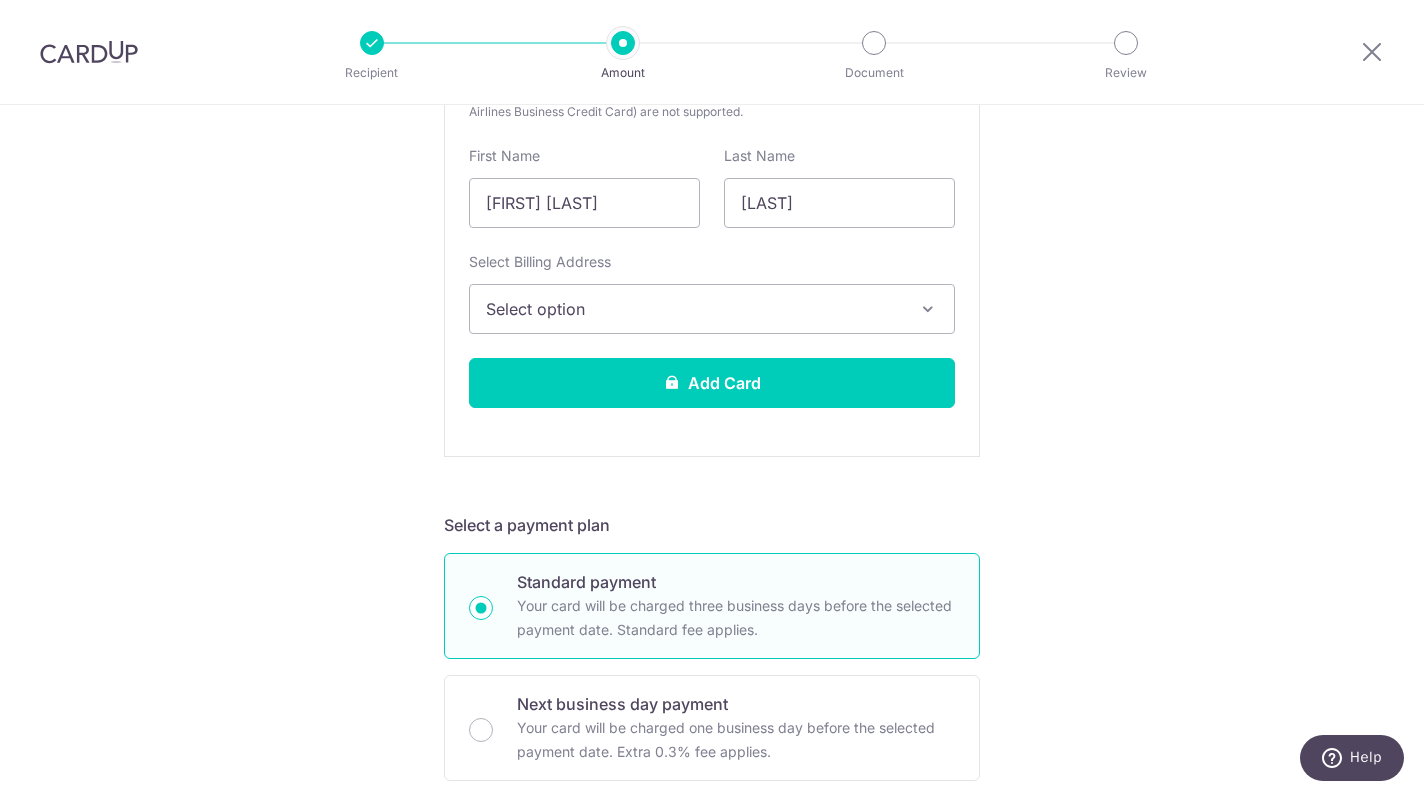 click on "Select option" at bounding box center [712, 309] 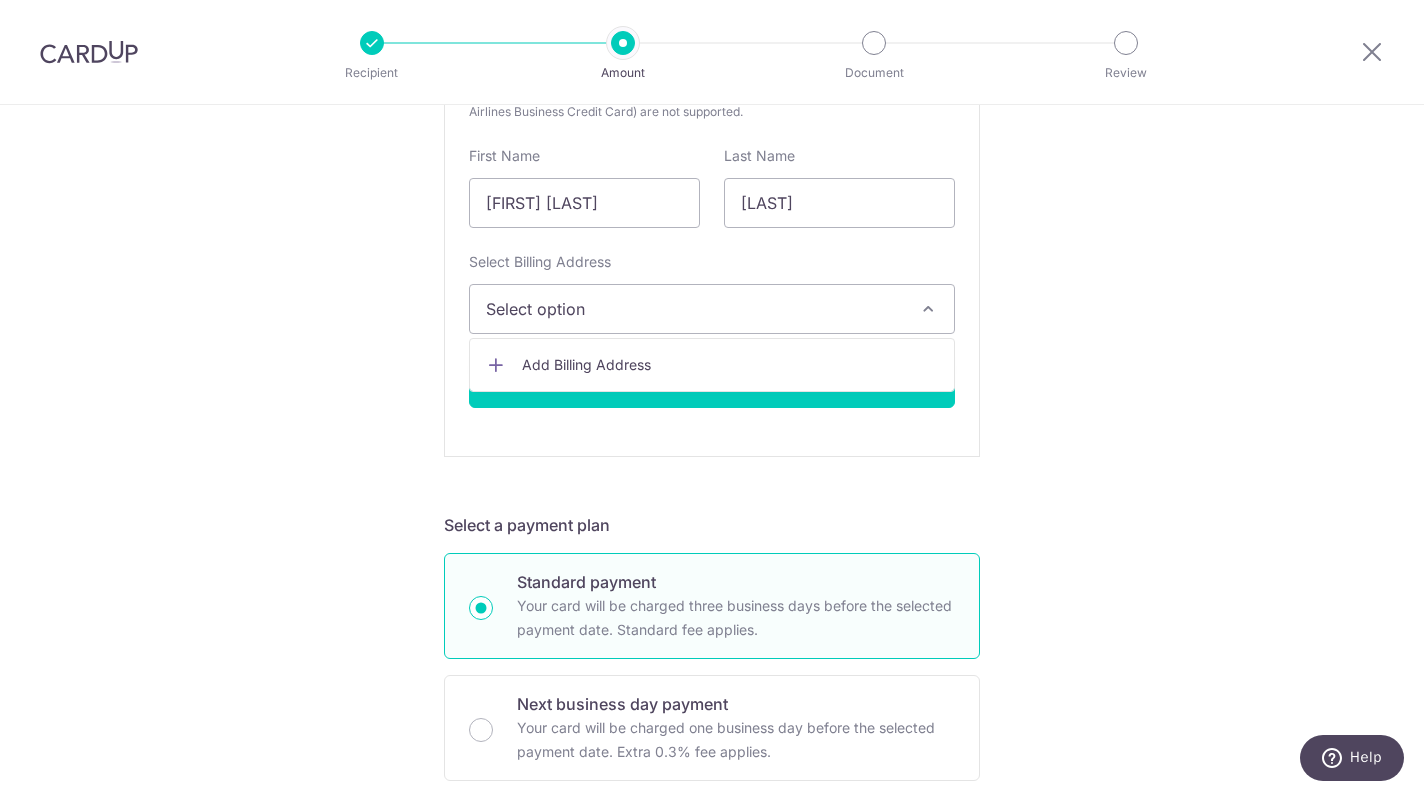 click on "Add Billing Address" at bounding box center (730, 365) 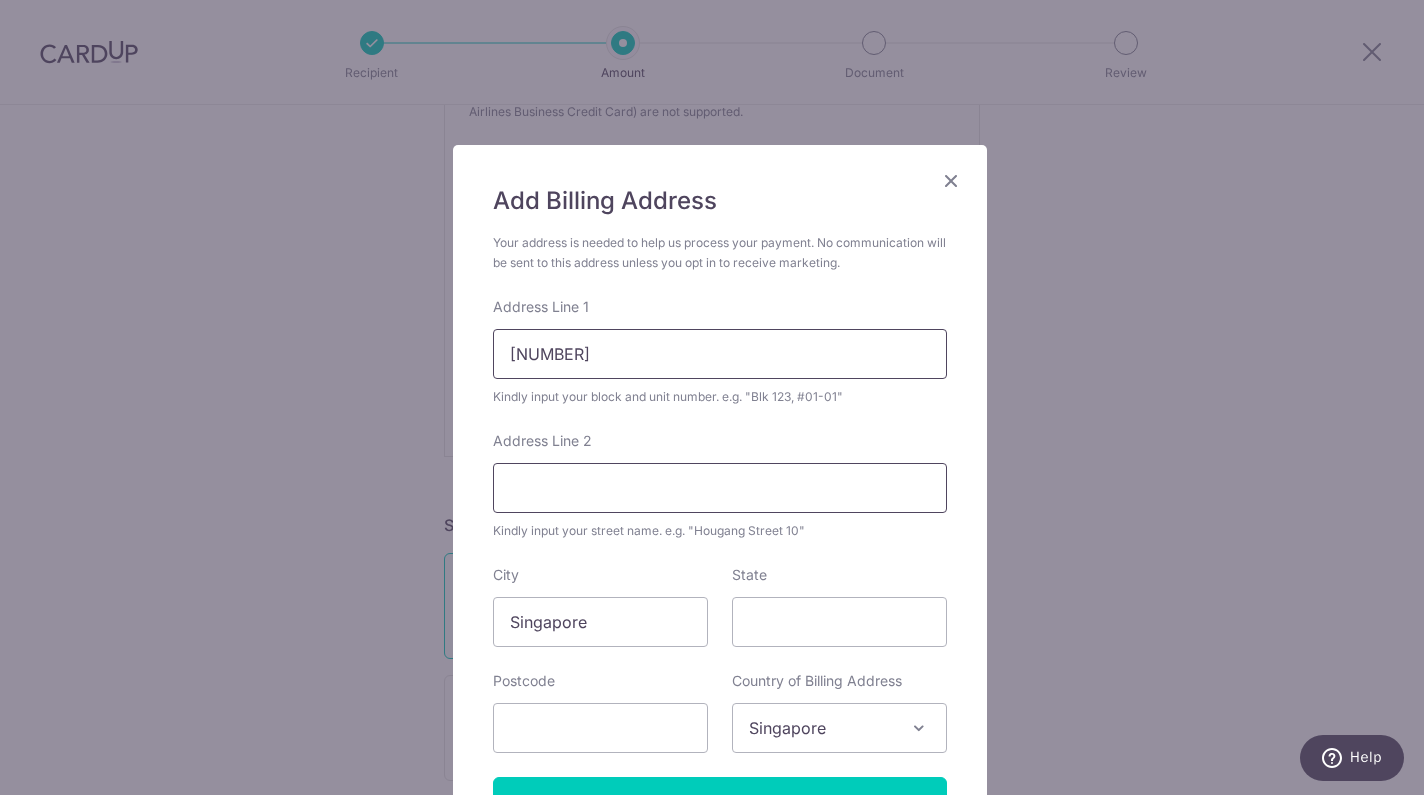 type on "149B" 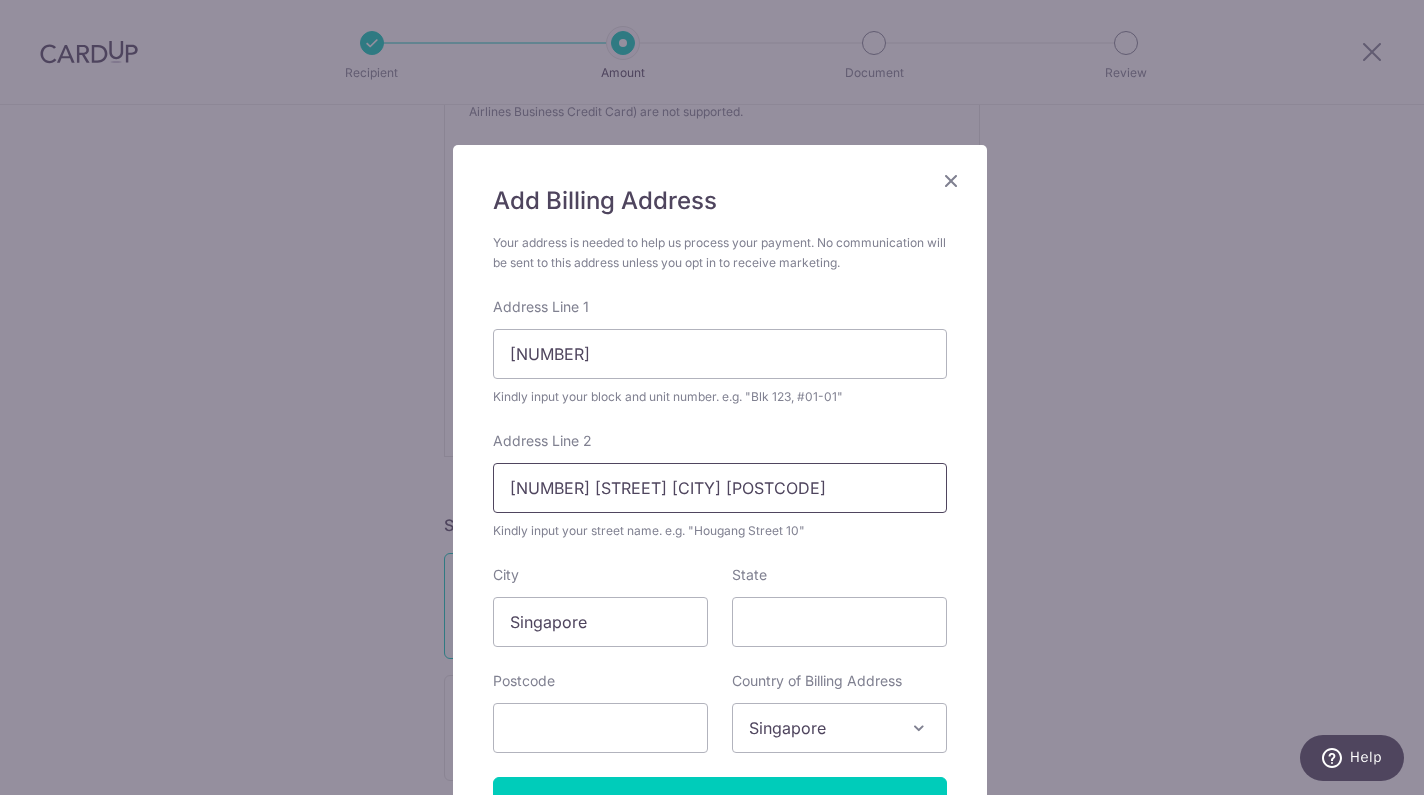 click on "149B Towner Road #21-39 Singapore 322149" at bounding box center (720, 488) 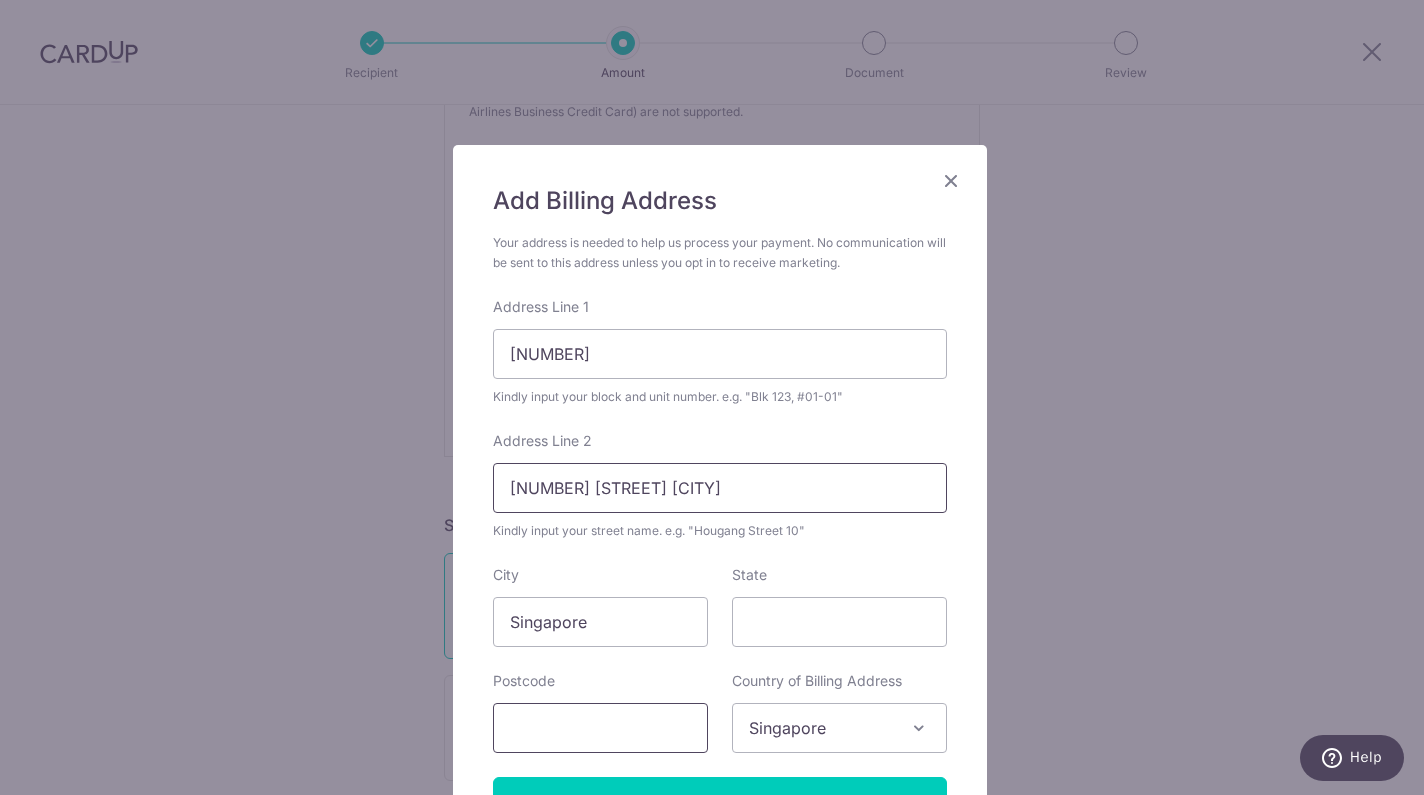 type on "149B Towner Road #21-39 Singapore" 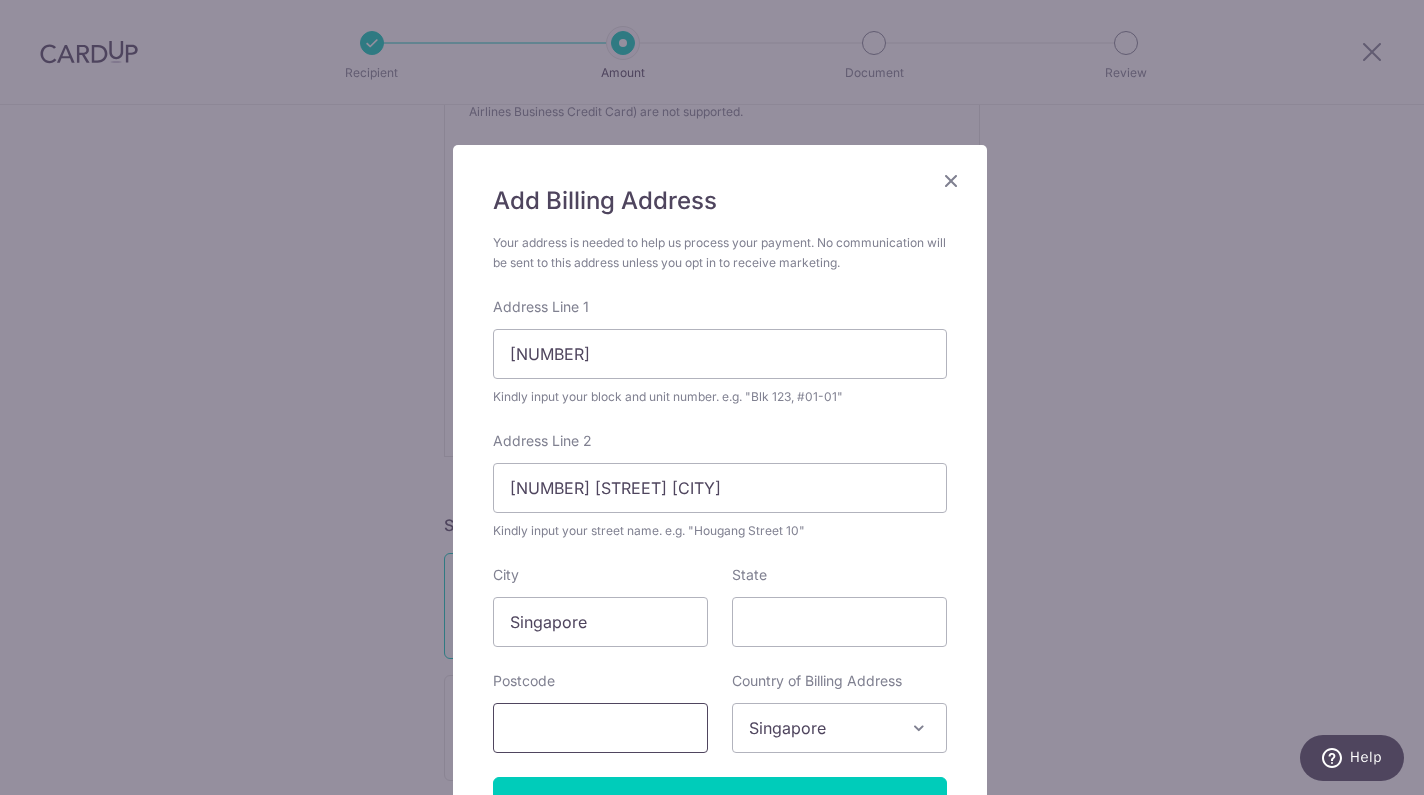 paste on "322149" 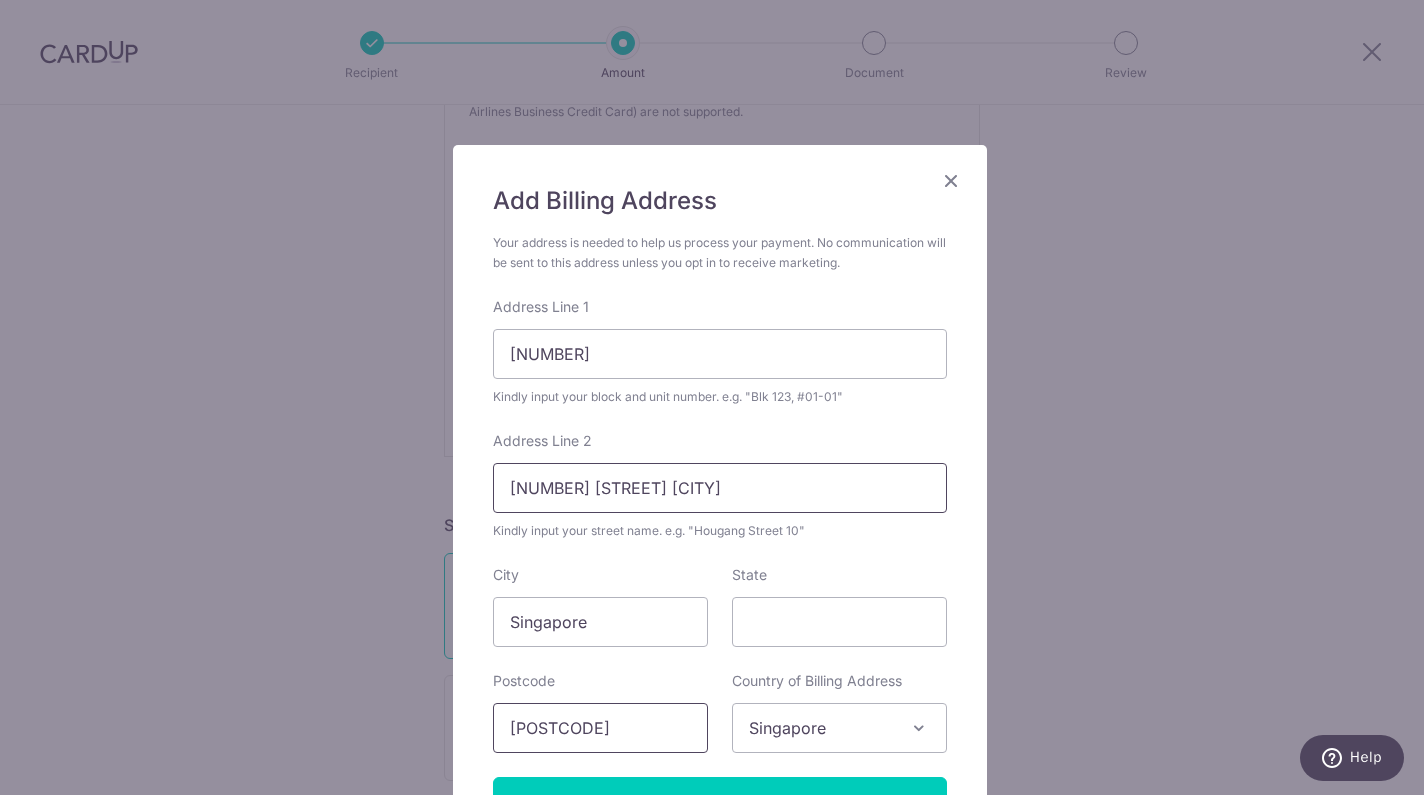 type on "322149" 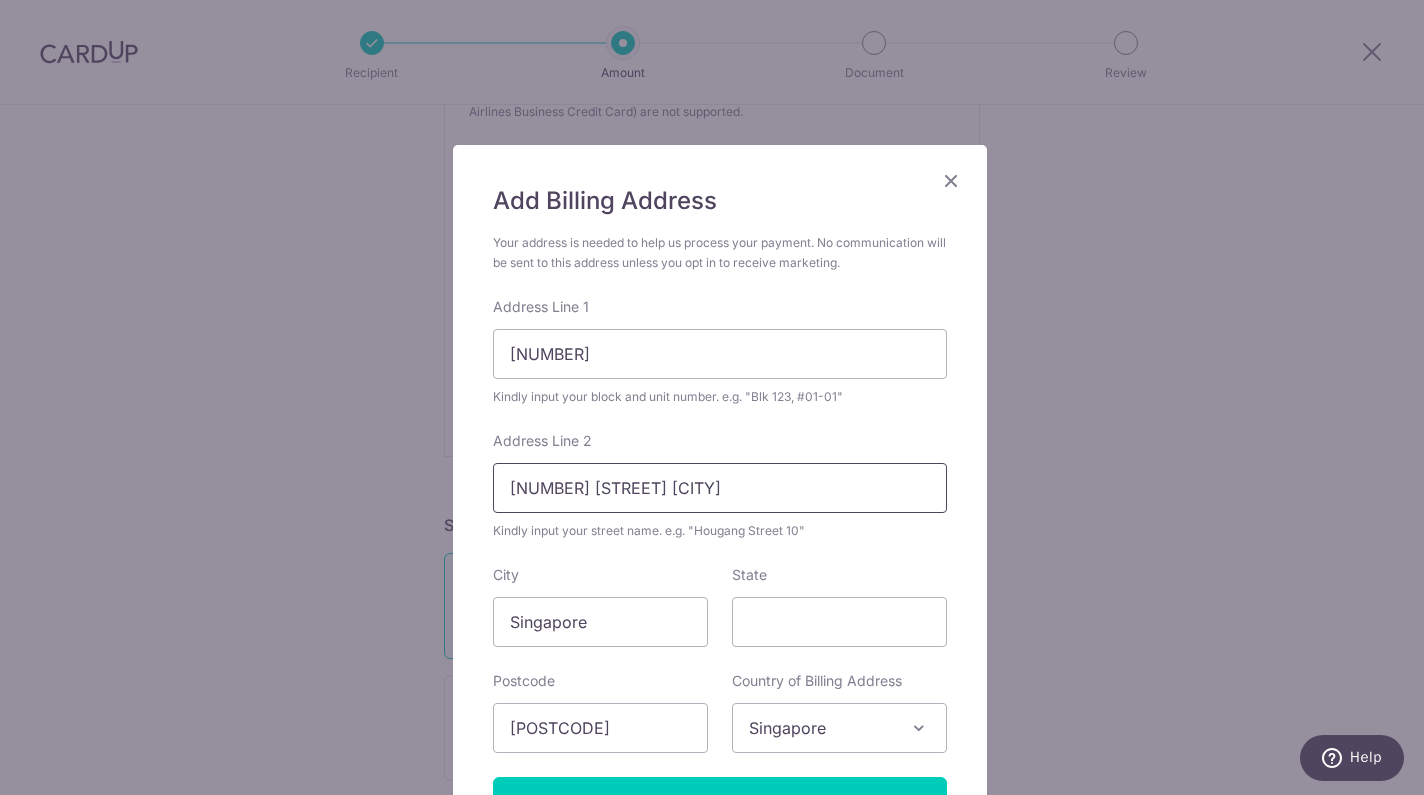 click on "149B Towner Road #21-39 Singapore" at bounding box center (720, 488) 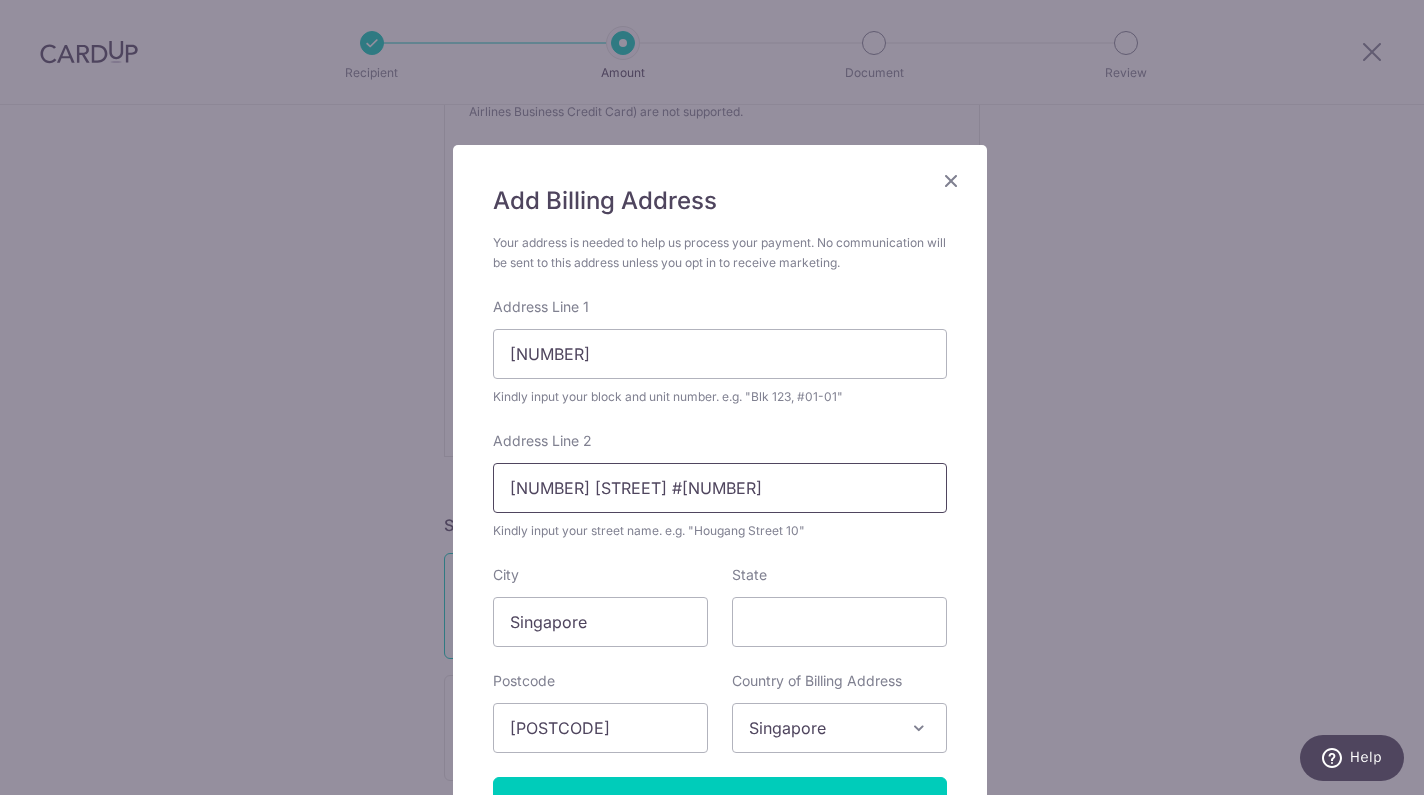 click on "149B Towner Road #21-39" at bounding box center [720, 488] 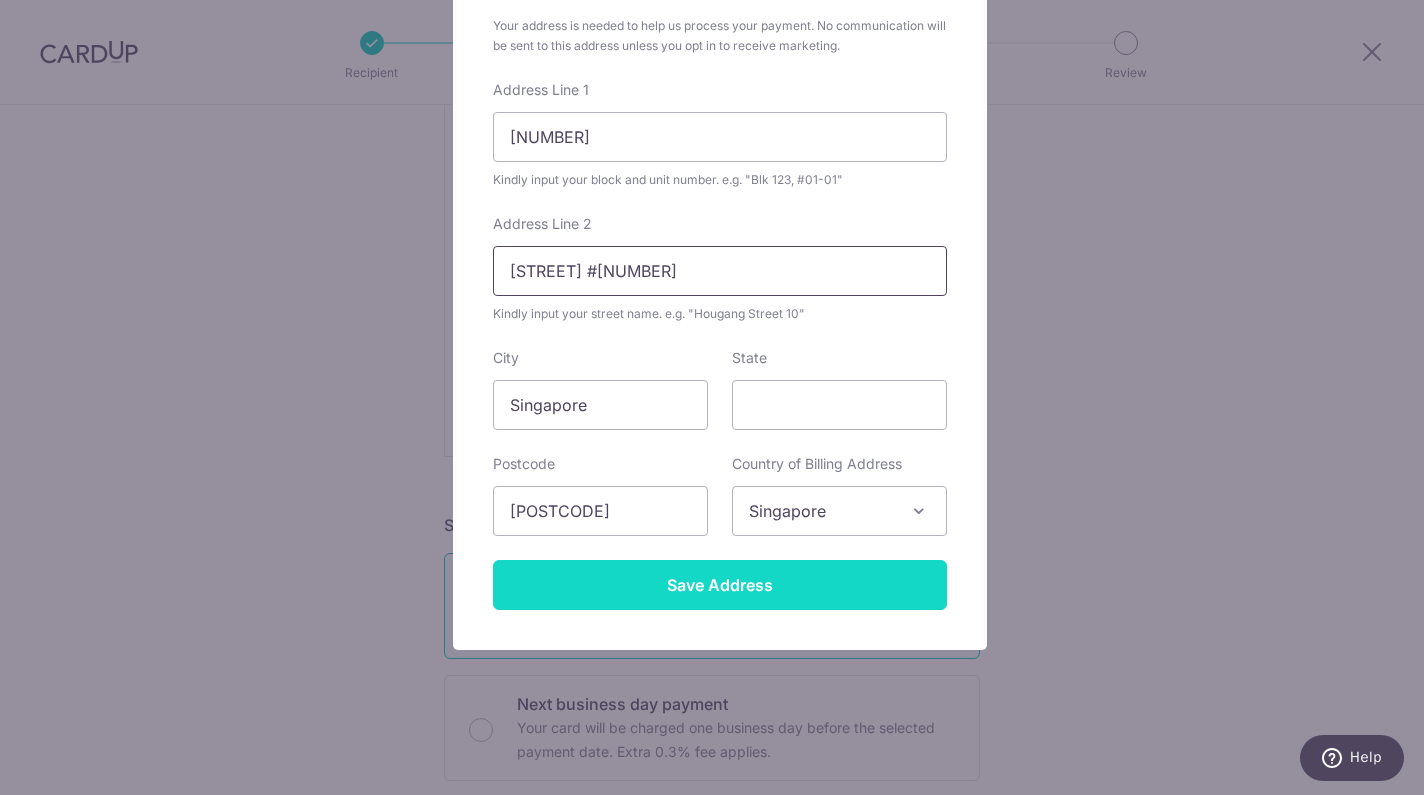 scroll, scrollTop: 217, scrollLeft: 0, axis: vertical 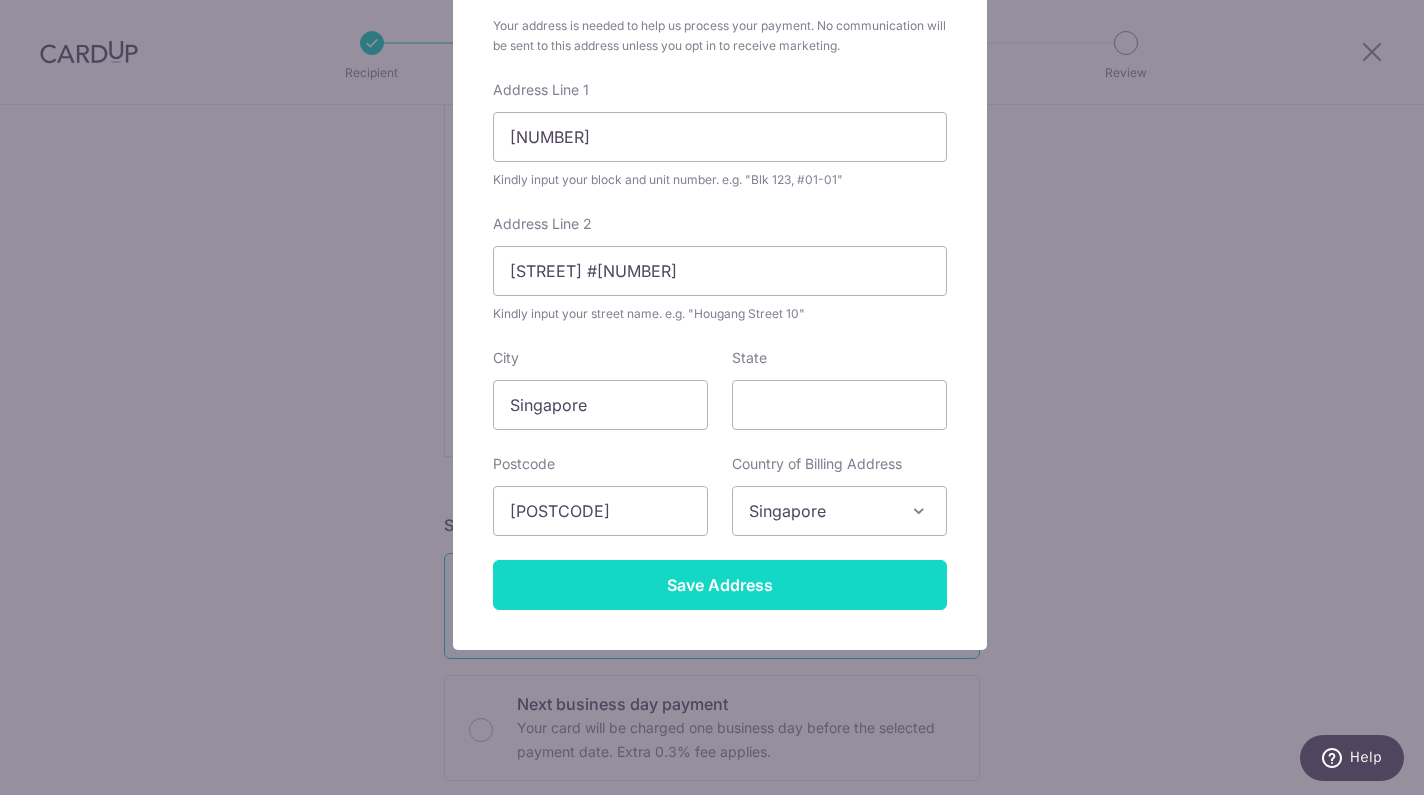 click on "Save Address" at bounding box center [720, 585] 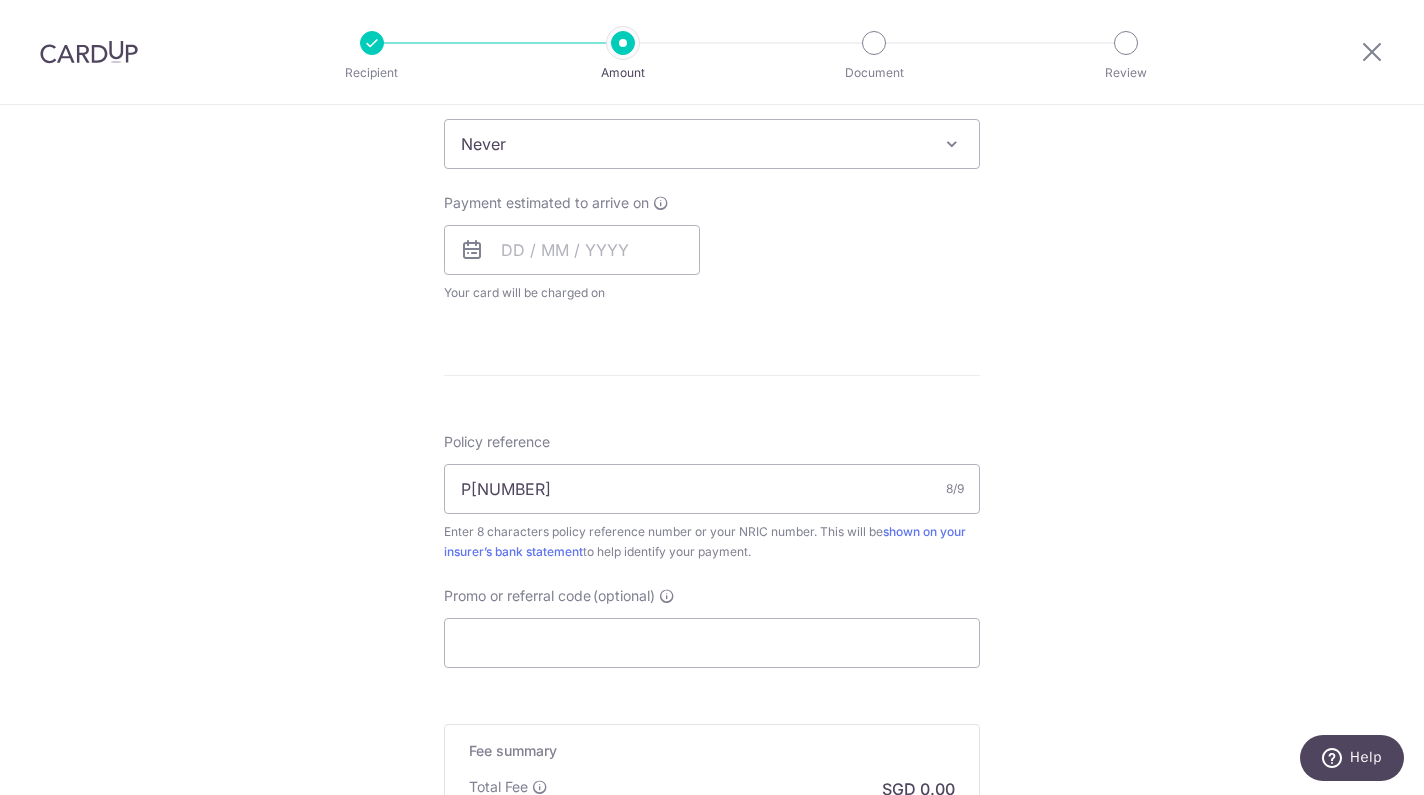 scroll, scrollTop: 1400, scrollLeft: 0, axis: vertical 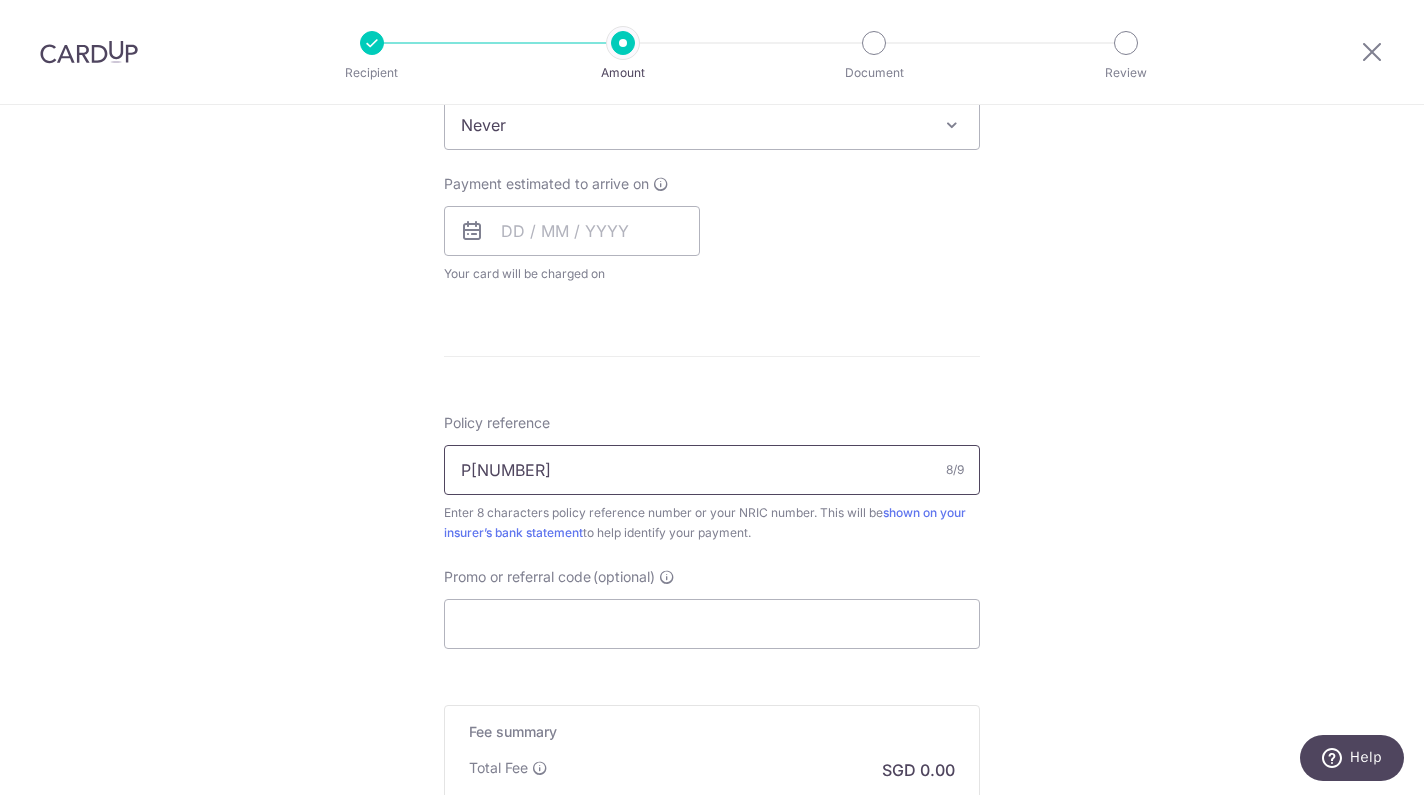 click on "P4143761" at bounding box center [712, 470] 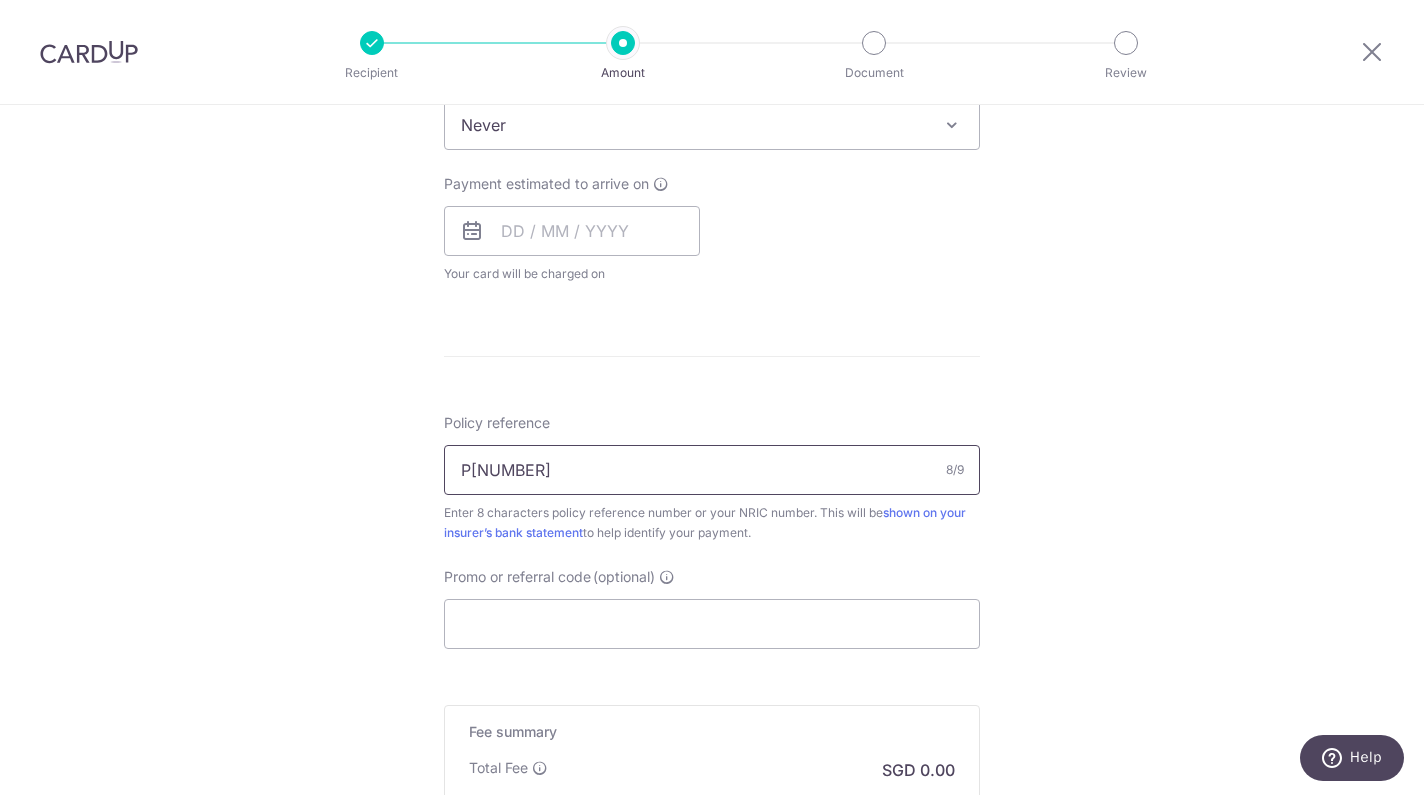 drag, startPoint x: 480, startPoint y: 473, endPoint x: 632, endPoint y: 489, distance: 152.83978 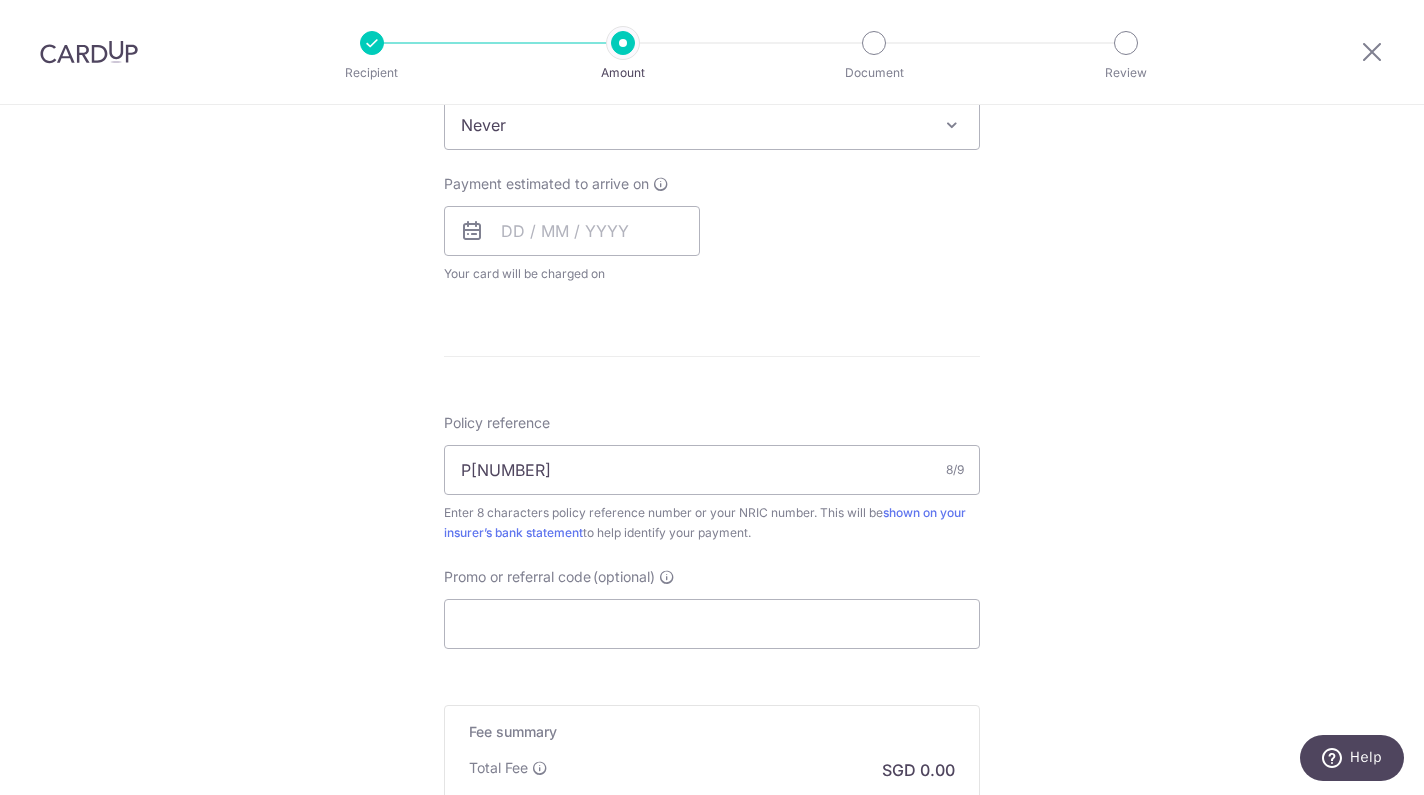 click on "Tell us more about your payment
Enter payment amount
SGD
1,000.00
1000.00
Select Card
Add new card
Add credit card
Secure 256-bit SSL
Text
New card details
Card
Secure 256-bit SSL" at bounding box center [712, -116] 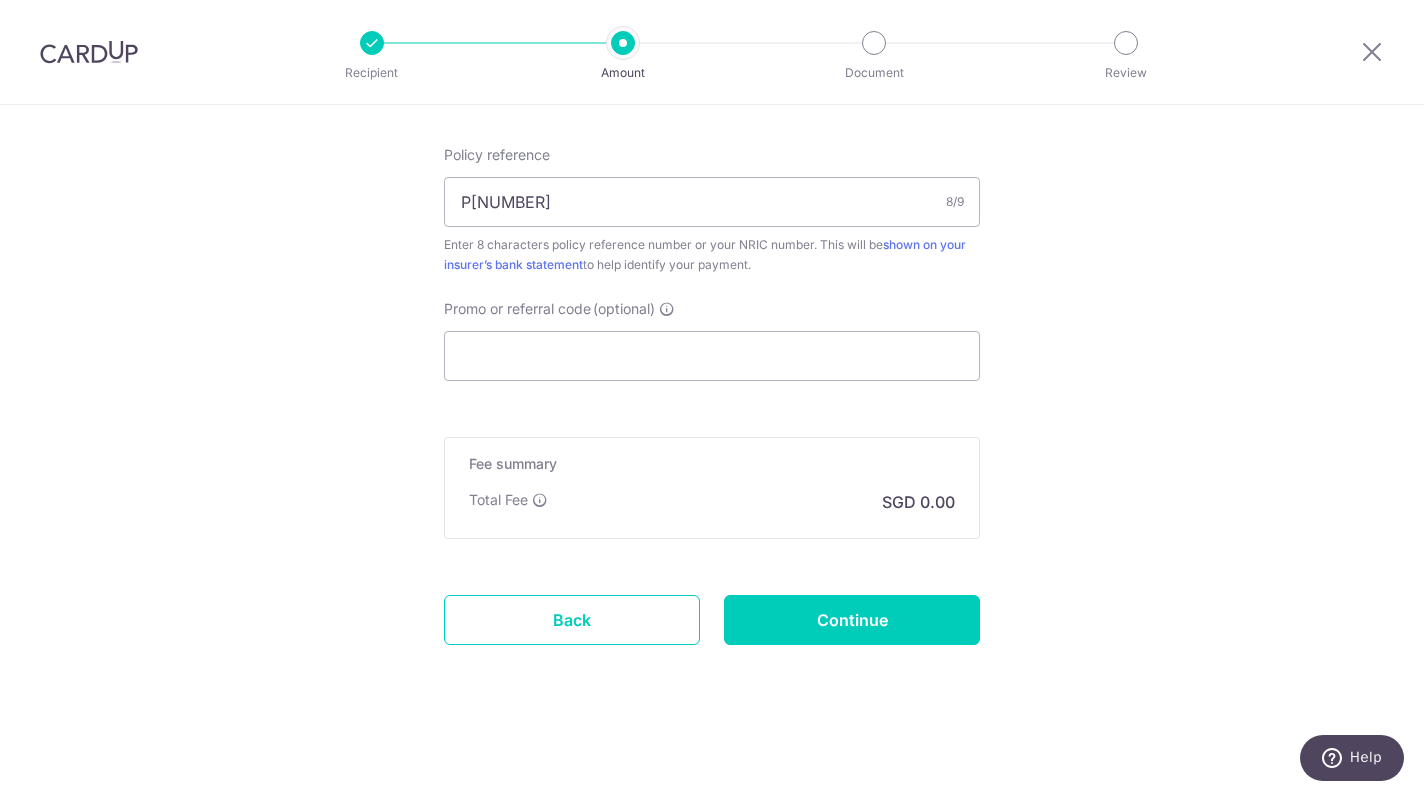 scroll, scrollTop: 1668, scrollLeft: 0, axis: vertical 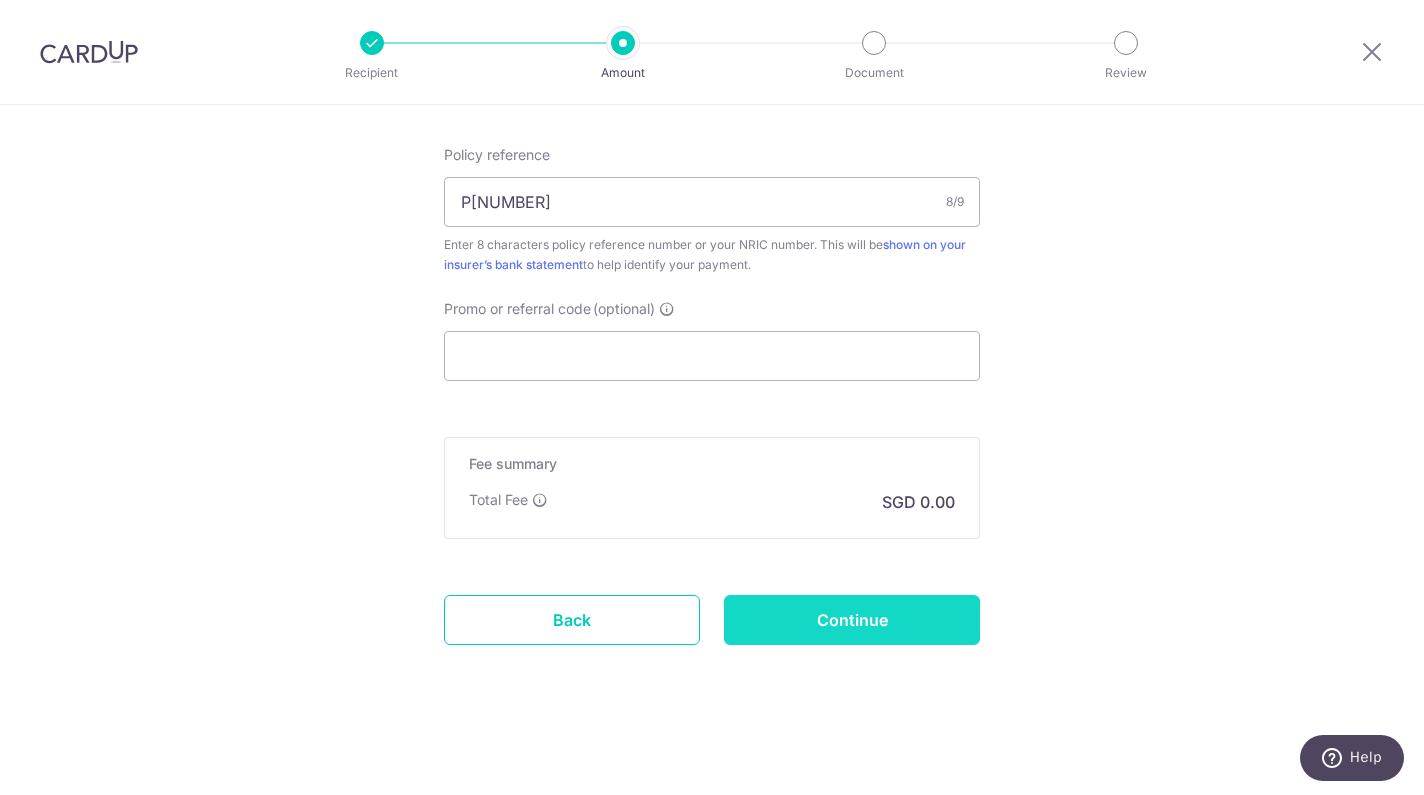 click on "Continue" at bounding box center [852, 620] 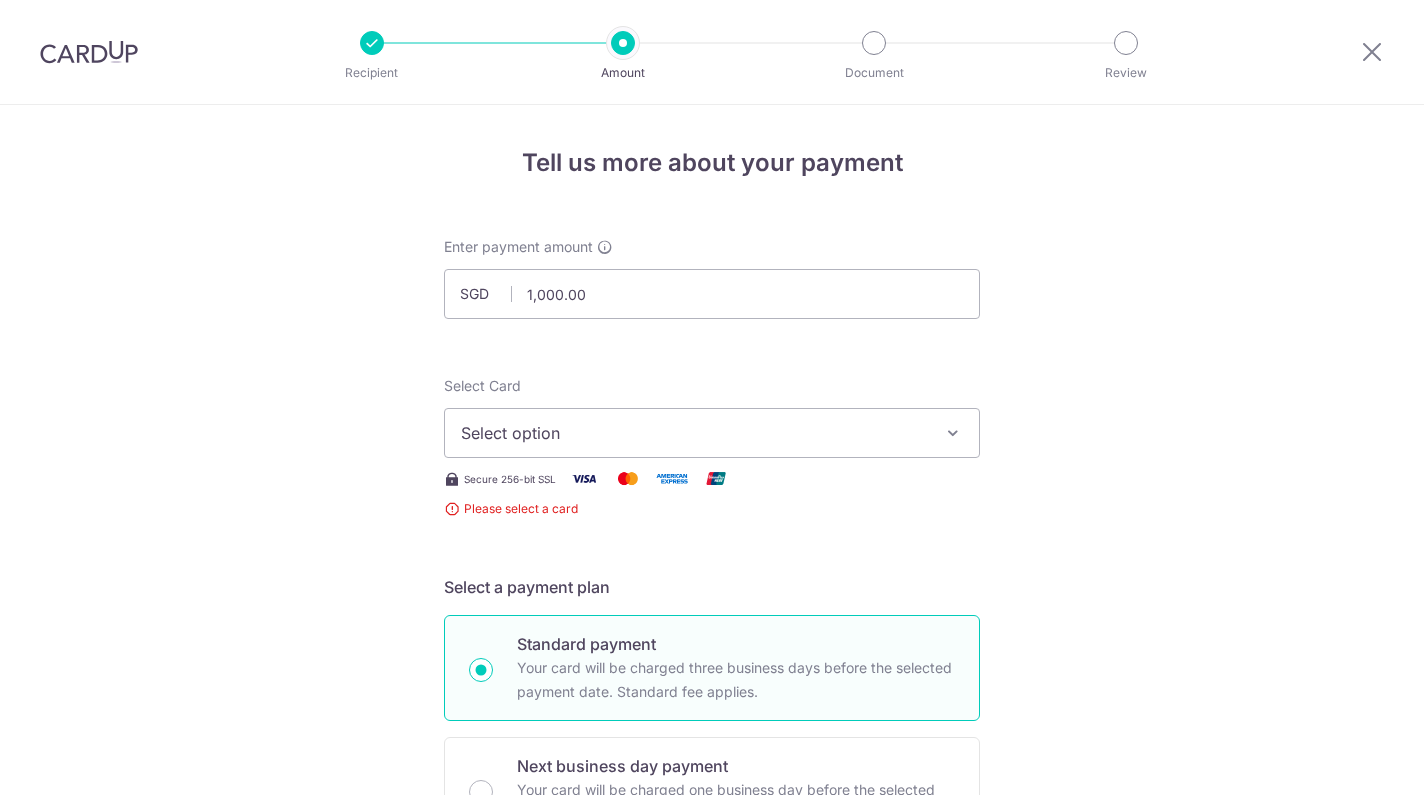scroll, scrollTop: 0, scrollLeft: 0, axis: both 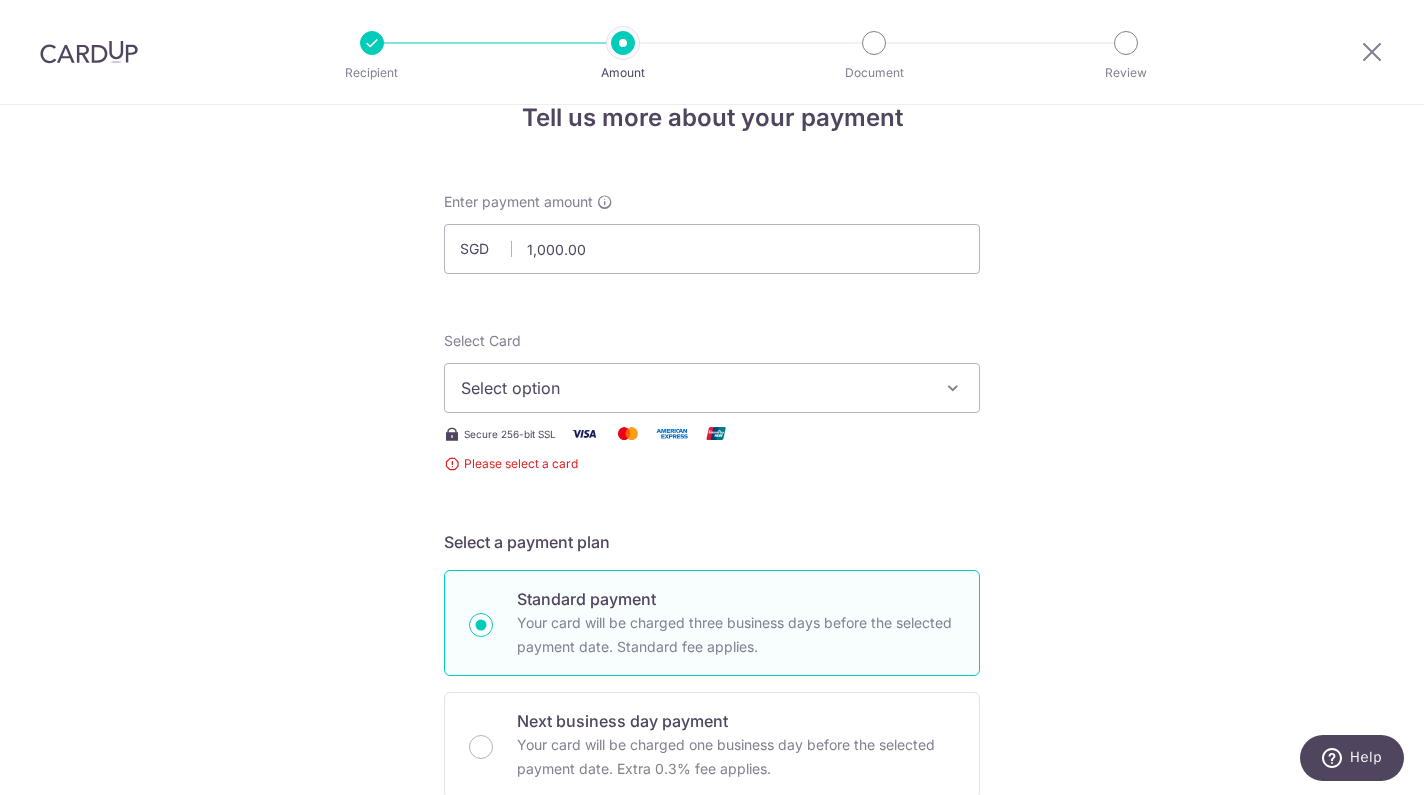 click on "Select option" at bounding box center [694, 388] 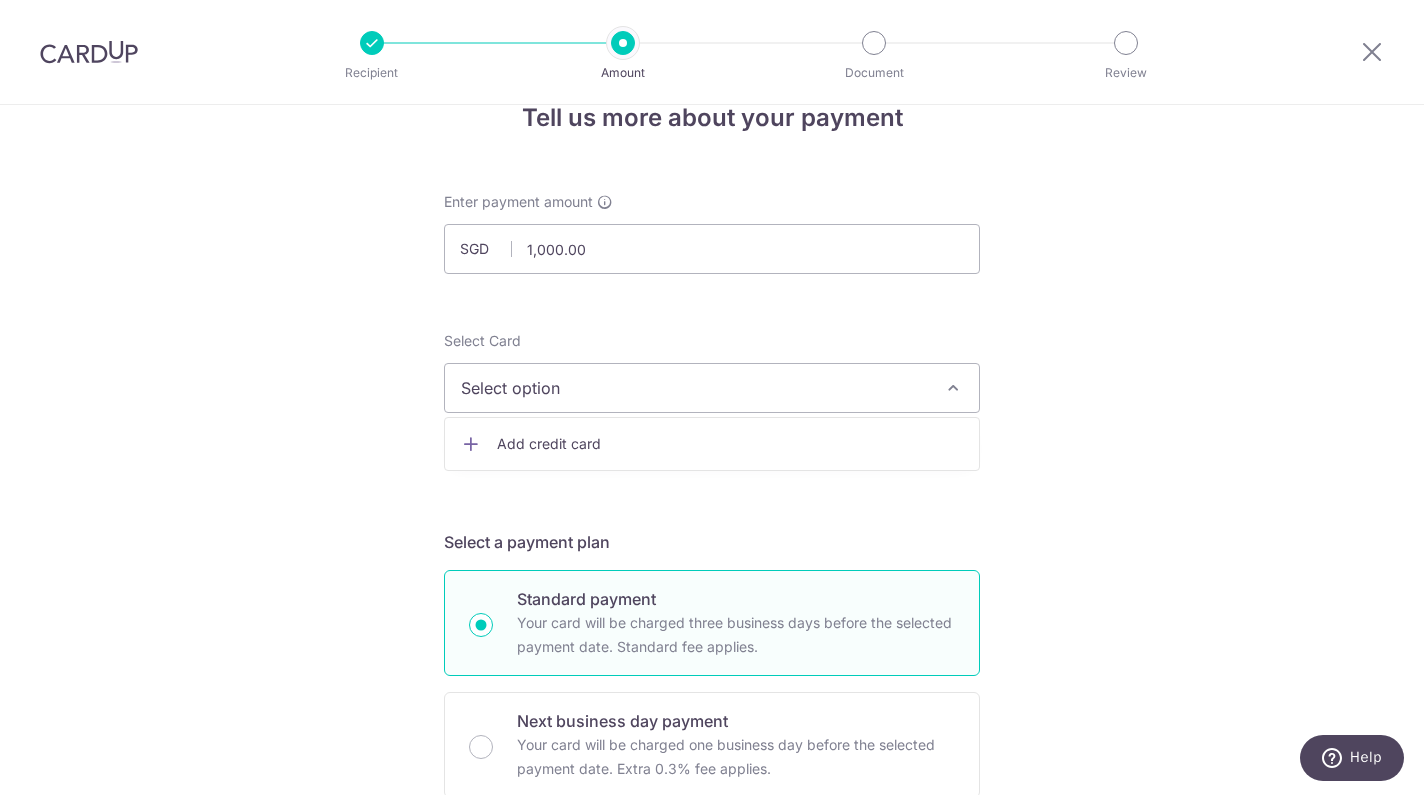 click on "Add credit card" at bounding box center (730, 444) 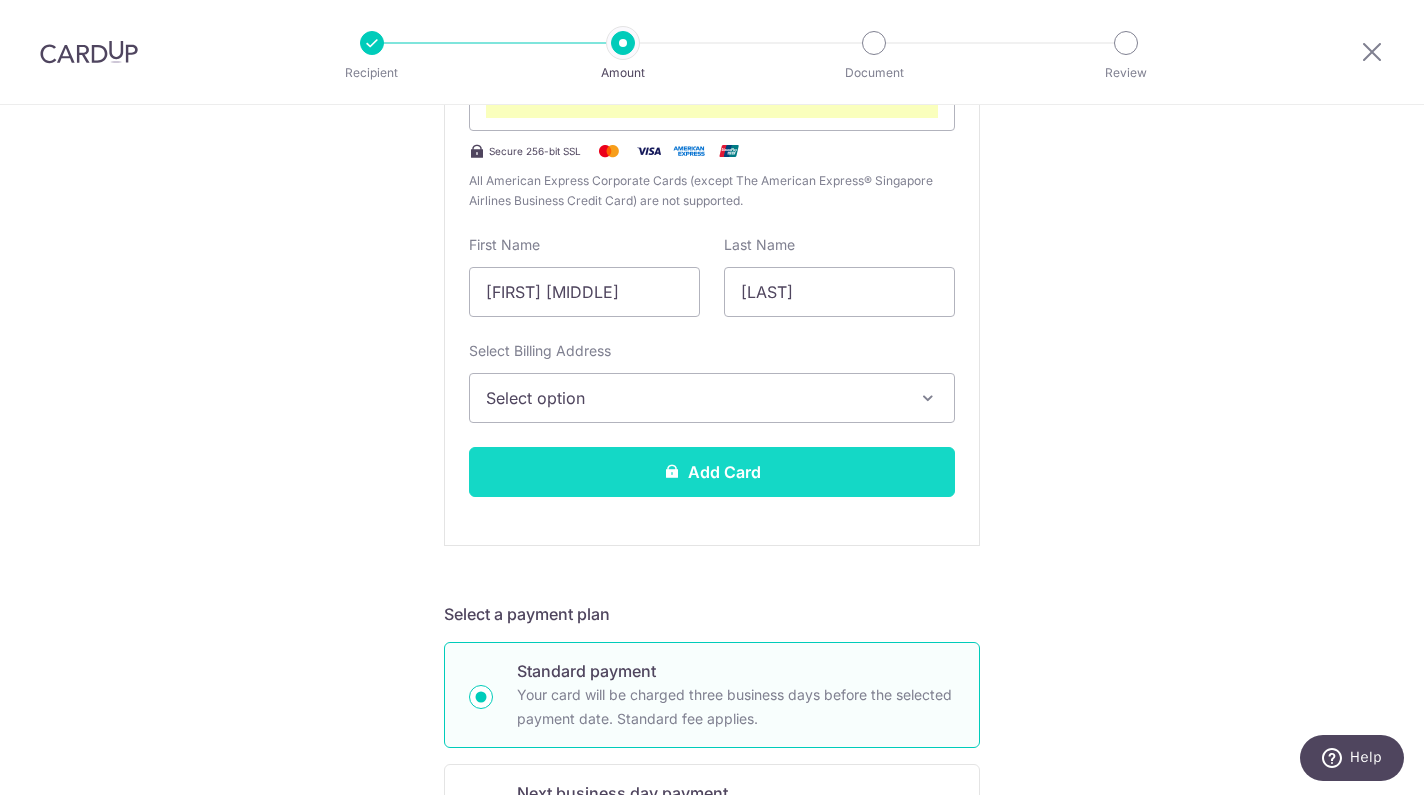 scroll, scrollTop: 505, scrollLeft: 0, axis: vertical 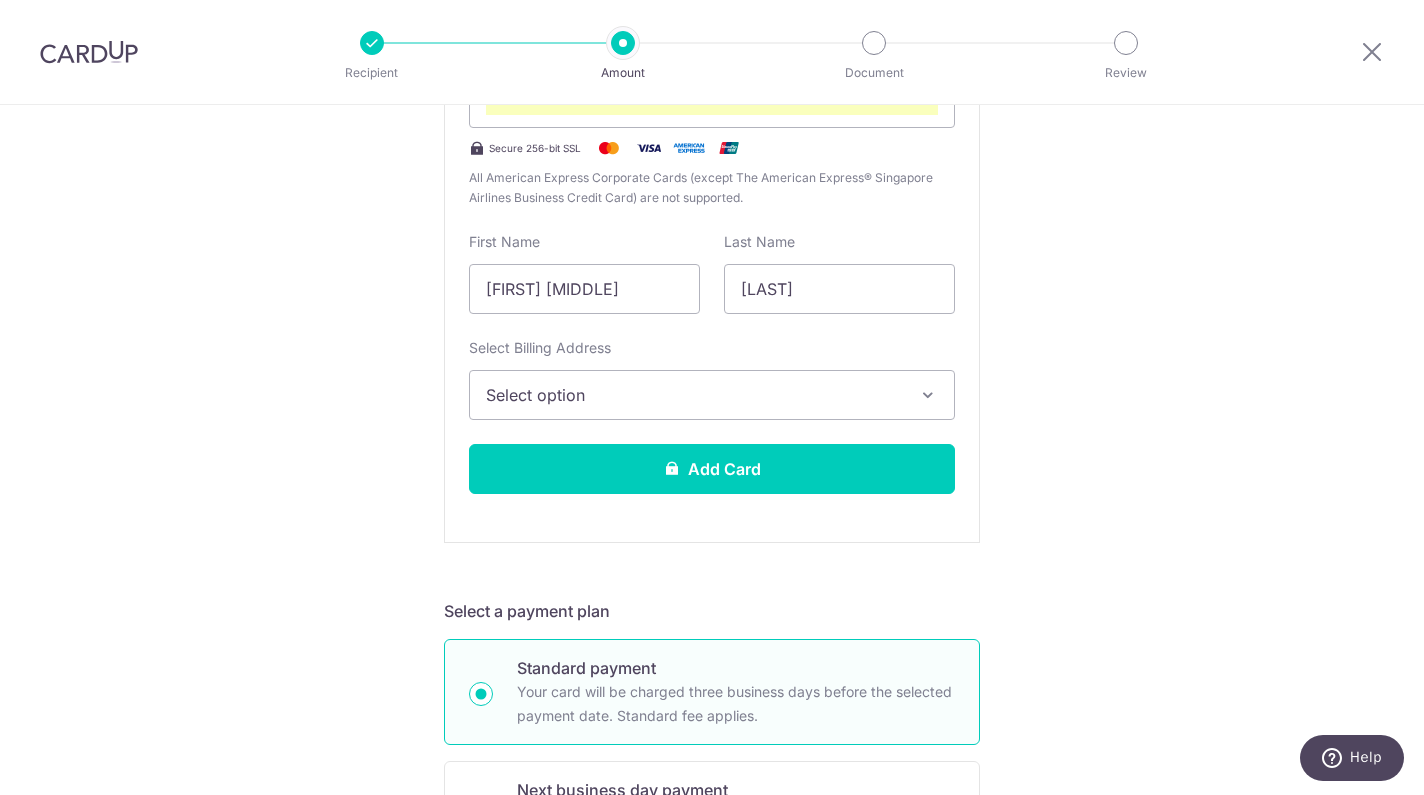 click on "Select option" at bounding box center (712, 395) 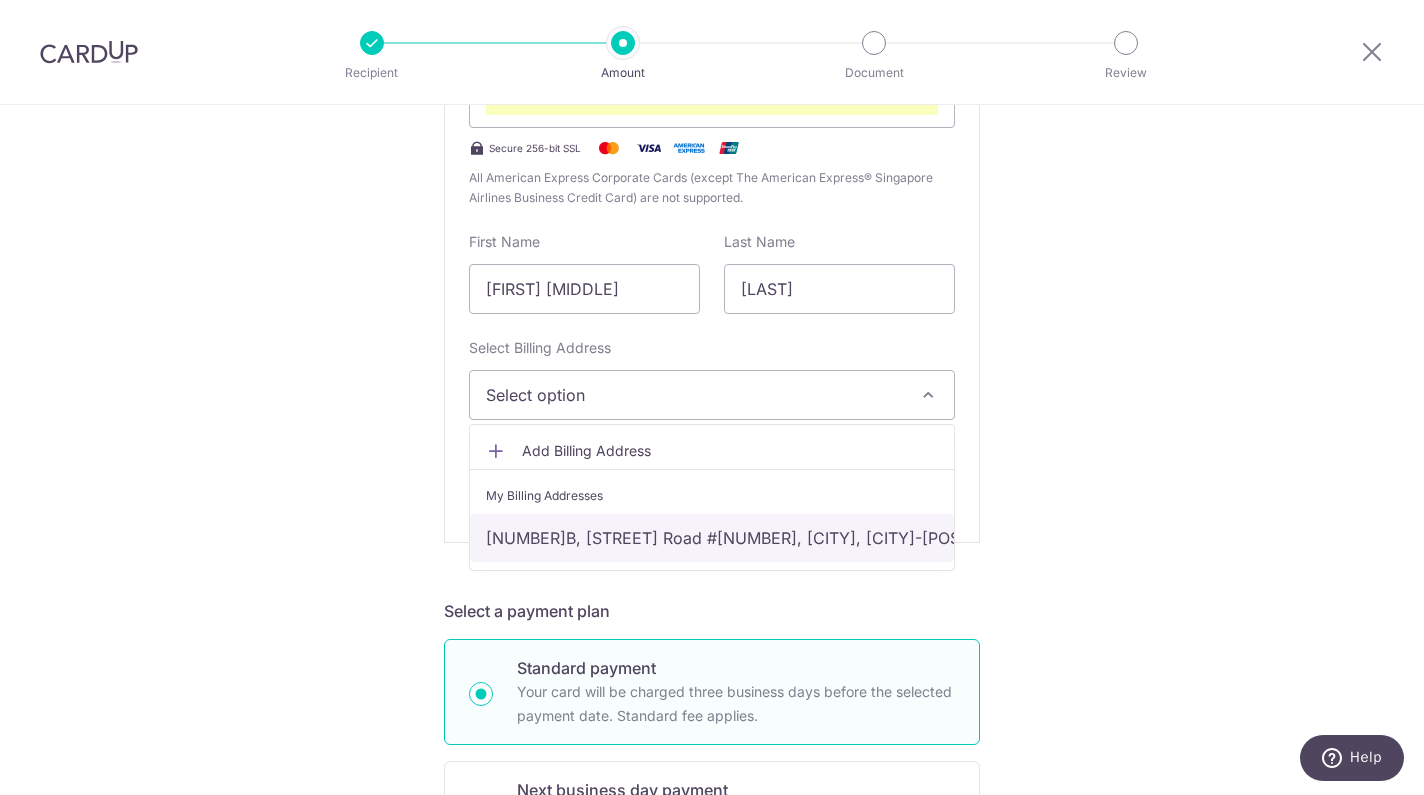 click on "[NUMBER] [STREET], [CITY], [STATE]-[POSTCODE]" at bounding box center (712, 538) 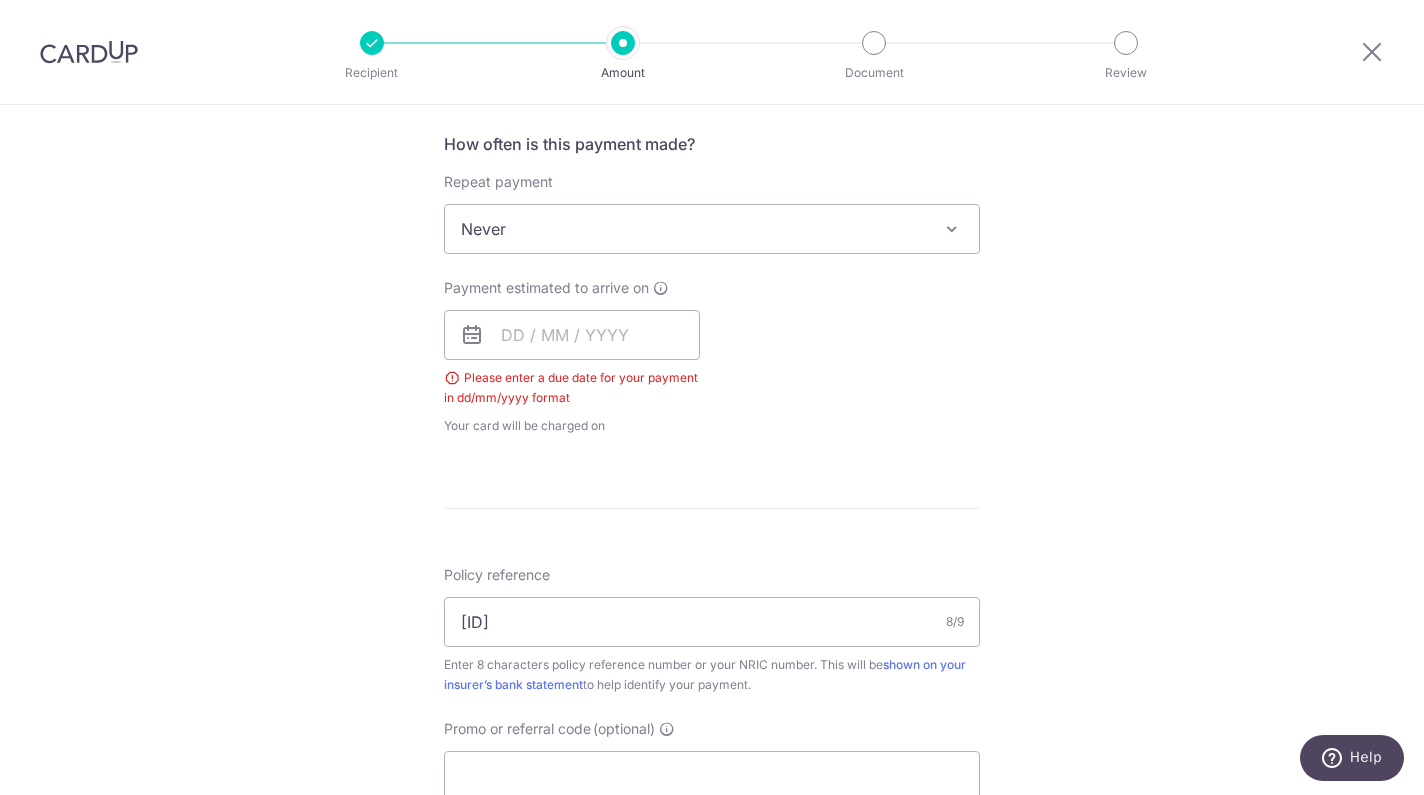 scroll, scrollTop: 1314, scrollLeft: 0, axis: vertical 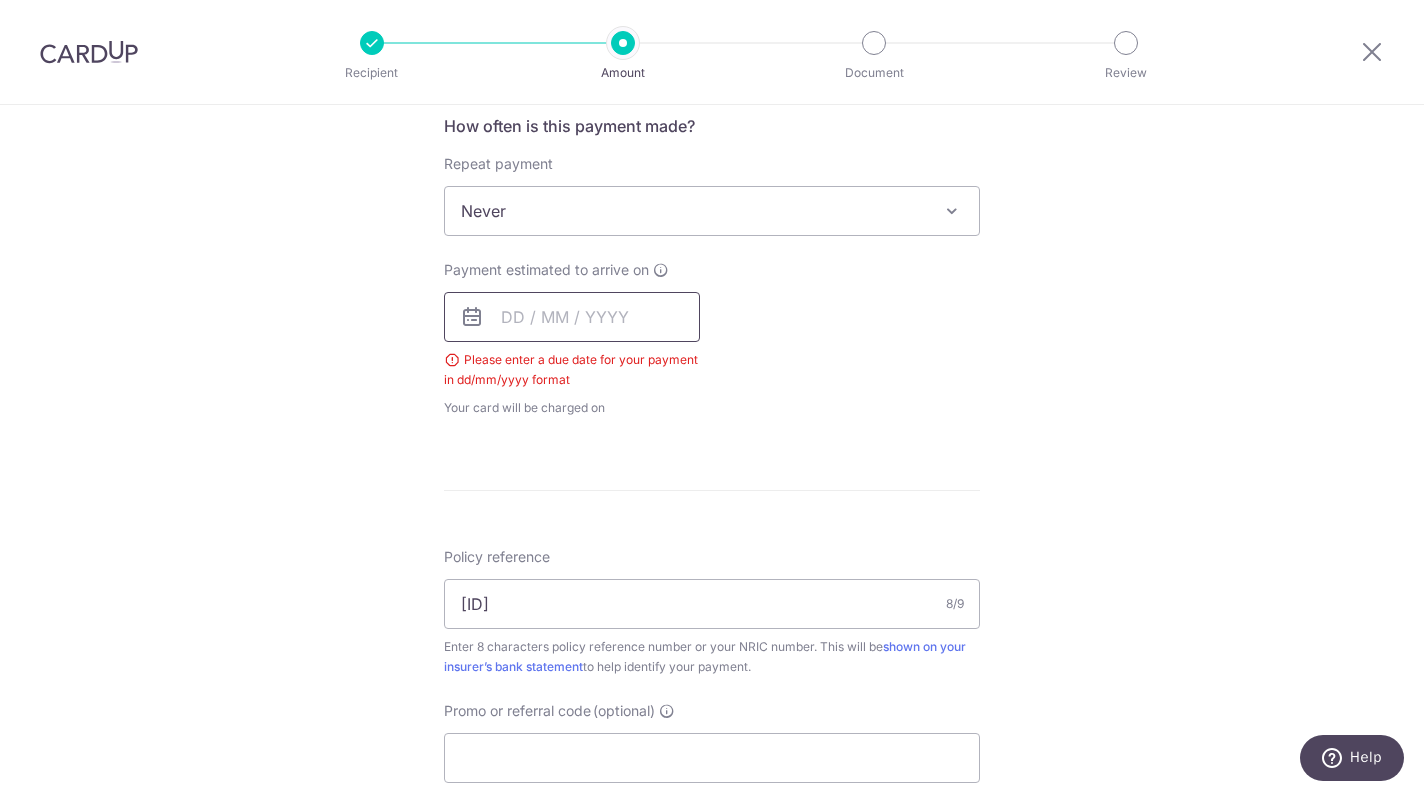 click at bounding box center (572, 317) 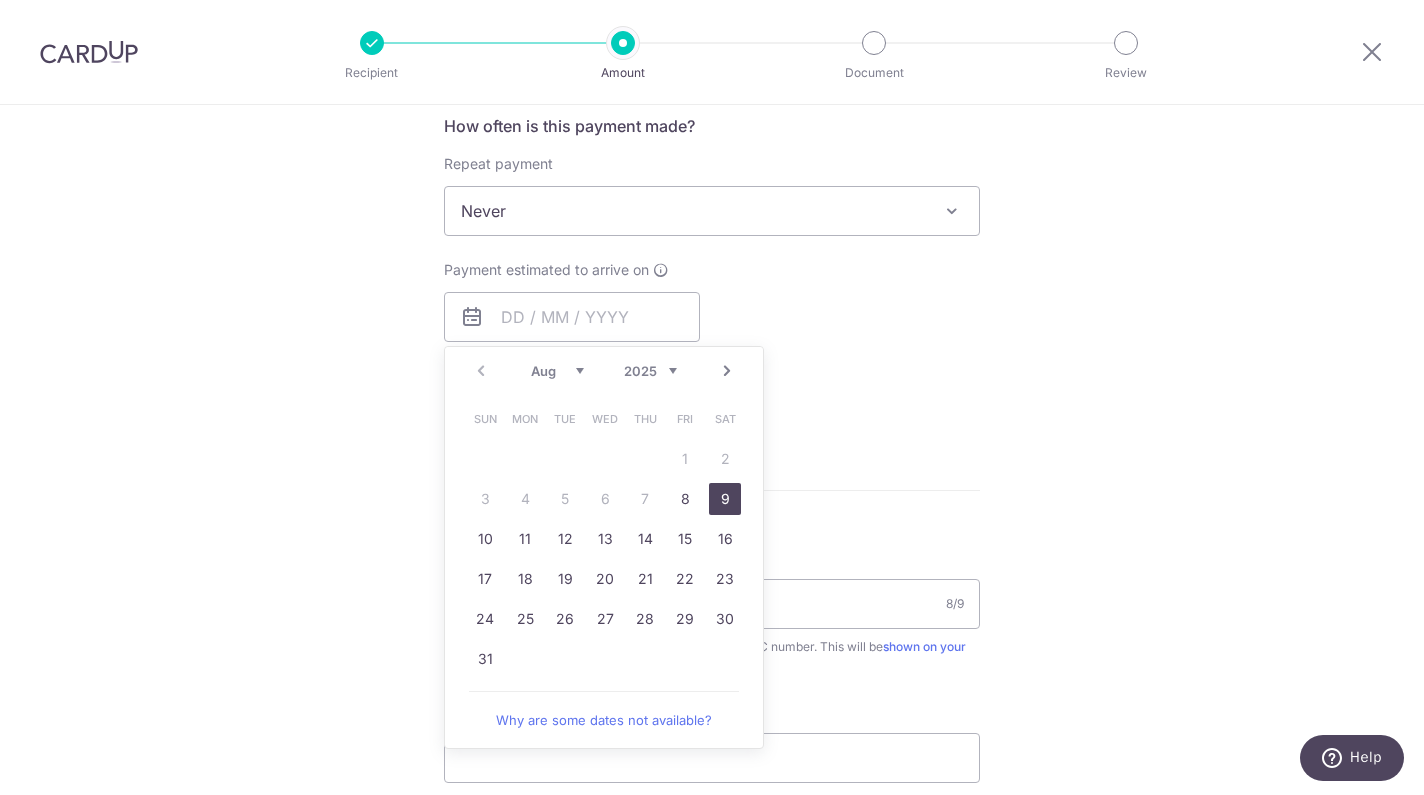 click on "9" at bounding box center (725, 499) 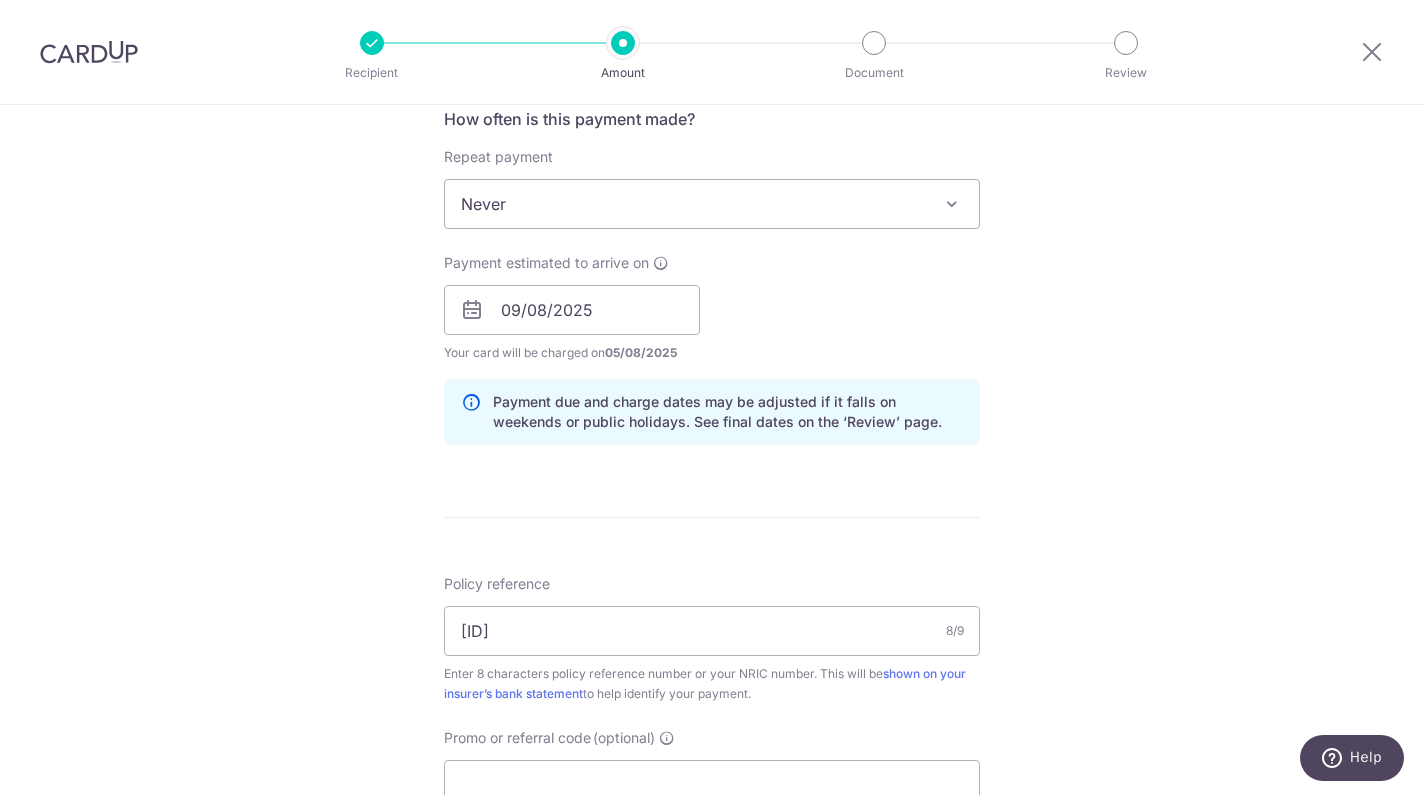 scroll, scrollTop: 1314, scrollLeft: 0, axis: vertical 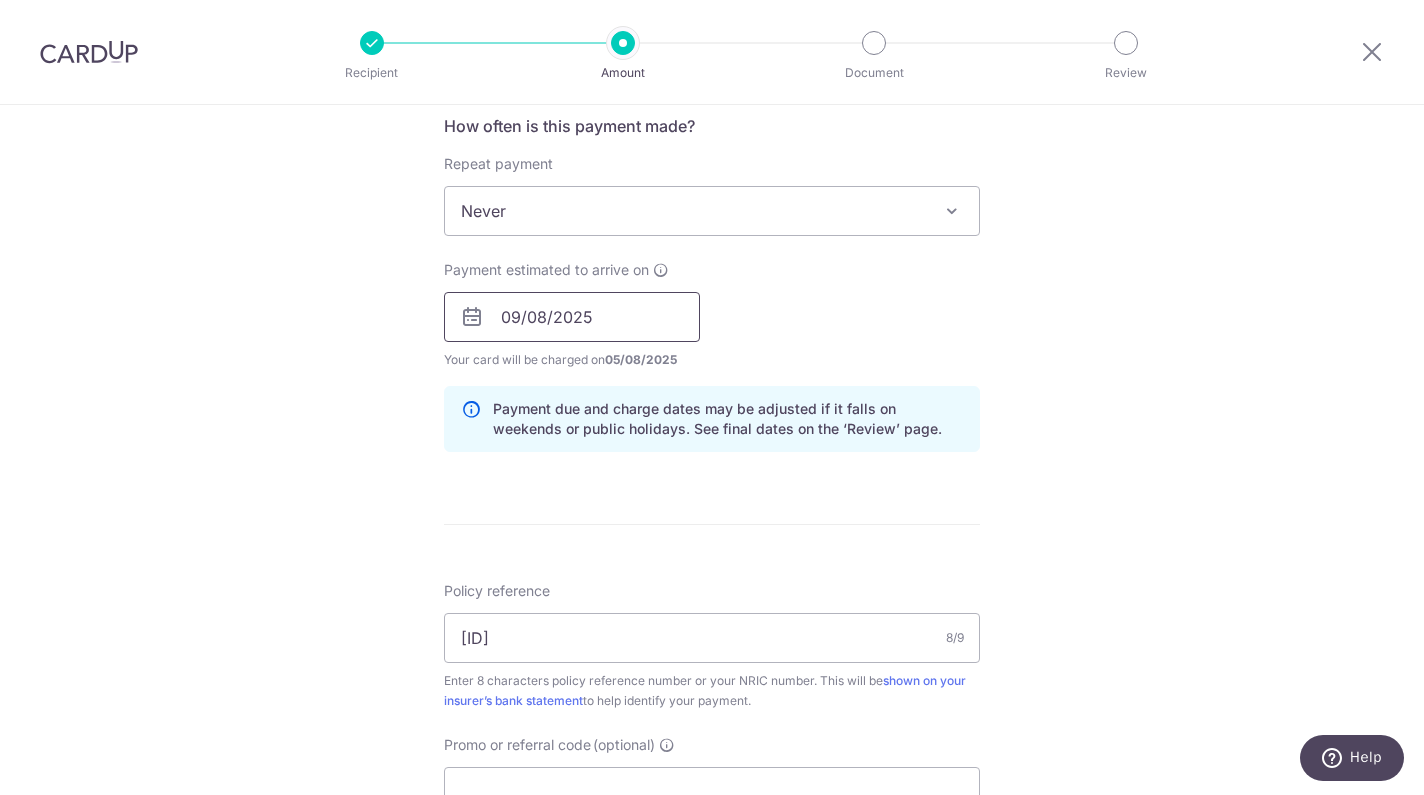 click on "09/08/2025" at bounding box center (572, 317) 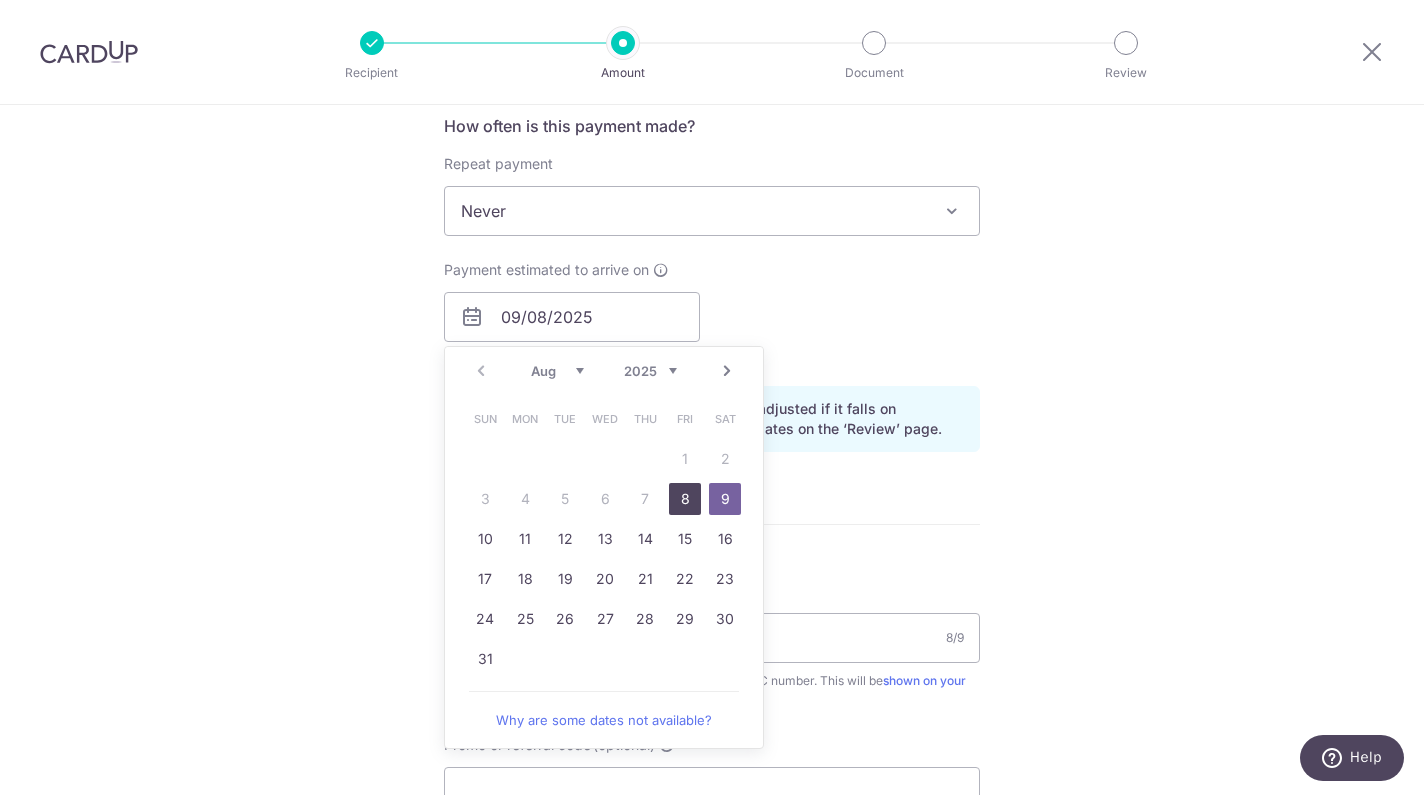 click on "8" at bounding box center (685, 499) 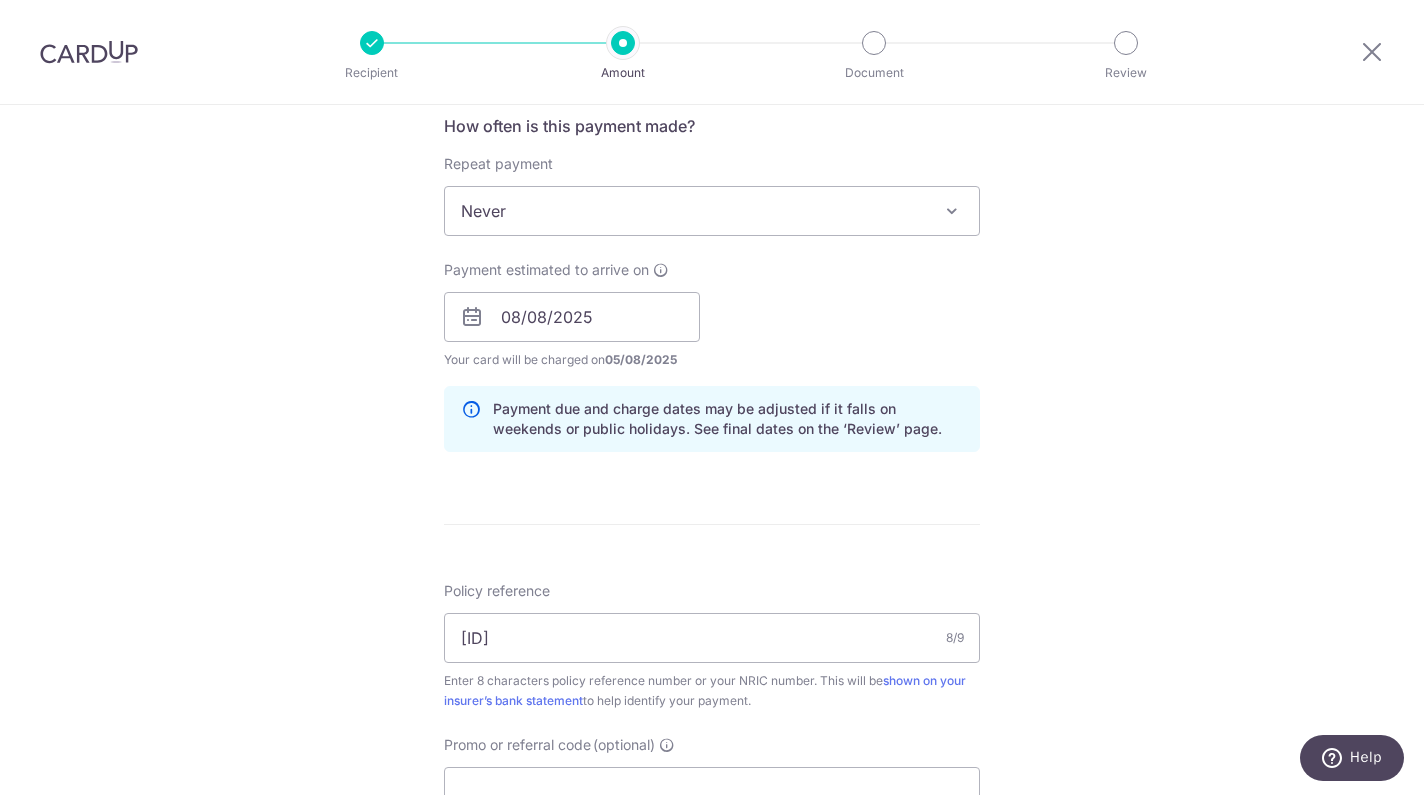 click on "Enter payment amount
SGD
1,000.00
1000.00
Select Card
Add new card
Add credit card
Secure 256-bit SSL
Text
New card details
Card
Secure 256-bit SSL
First Name
Chiew Foon Cecilia" at bounding box center [712, 30] 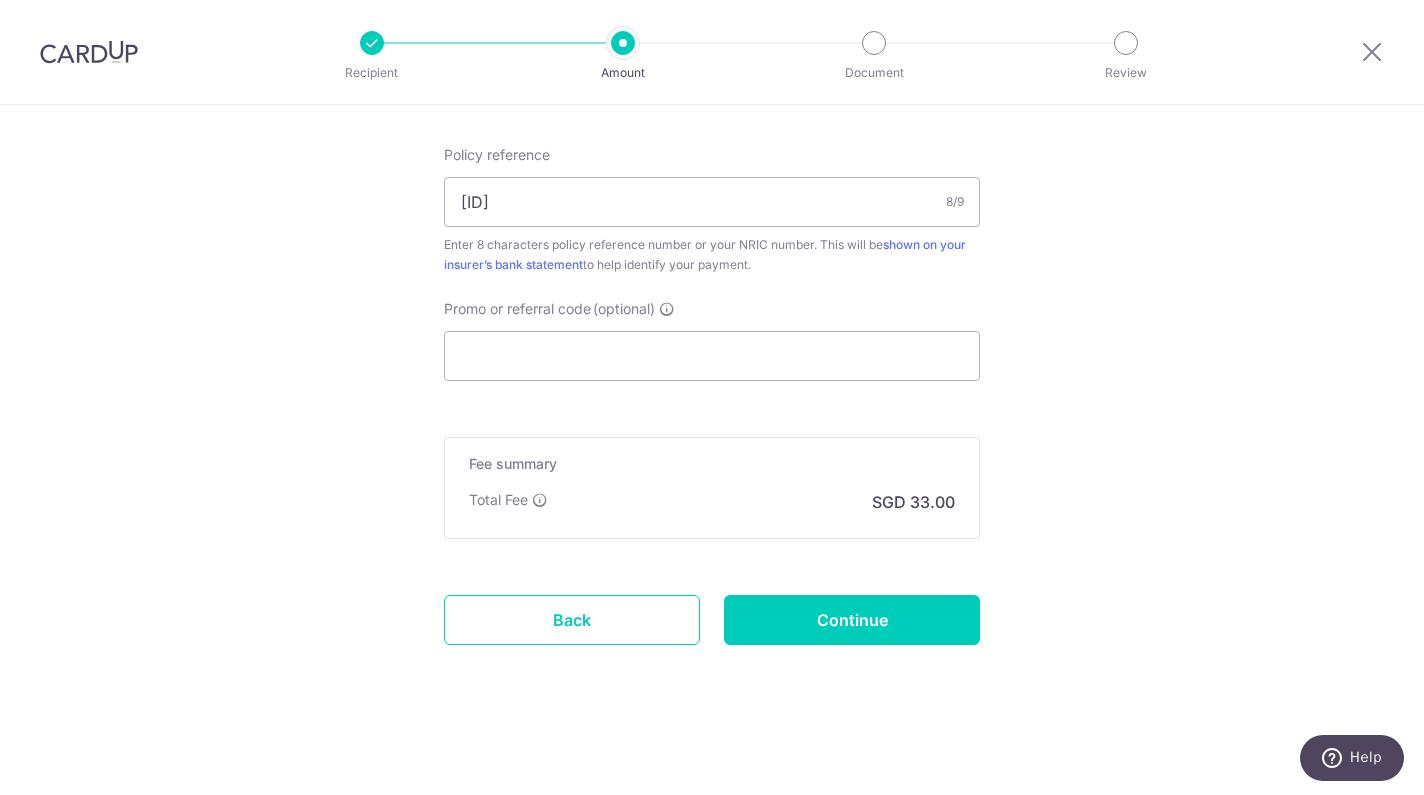 scroll, scrollTop: 1750, scrollLeft: 0, axis: vertical 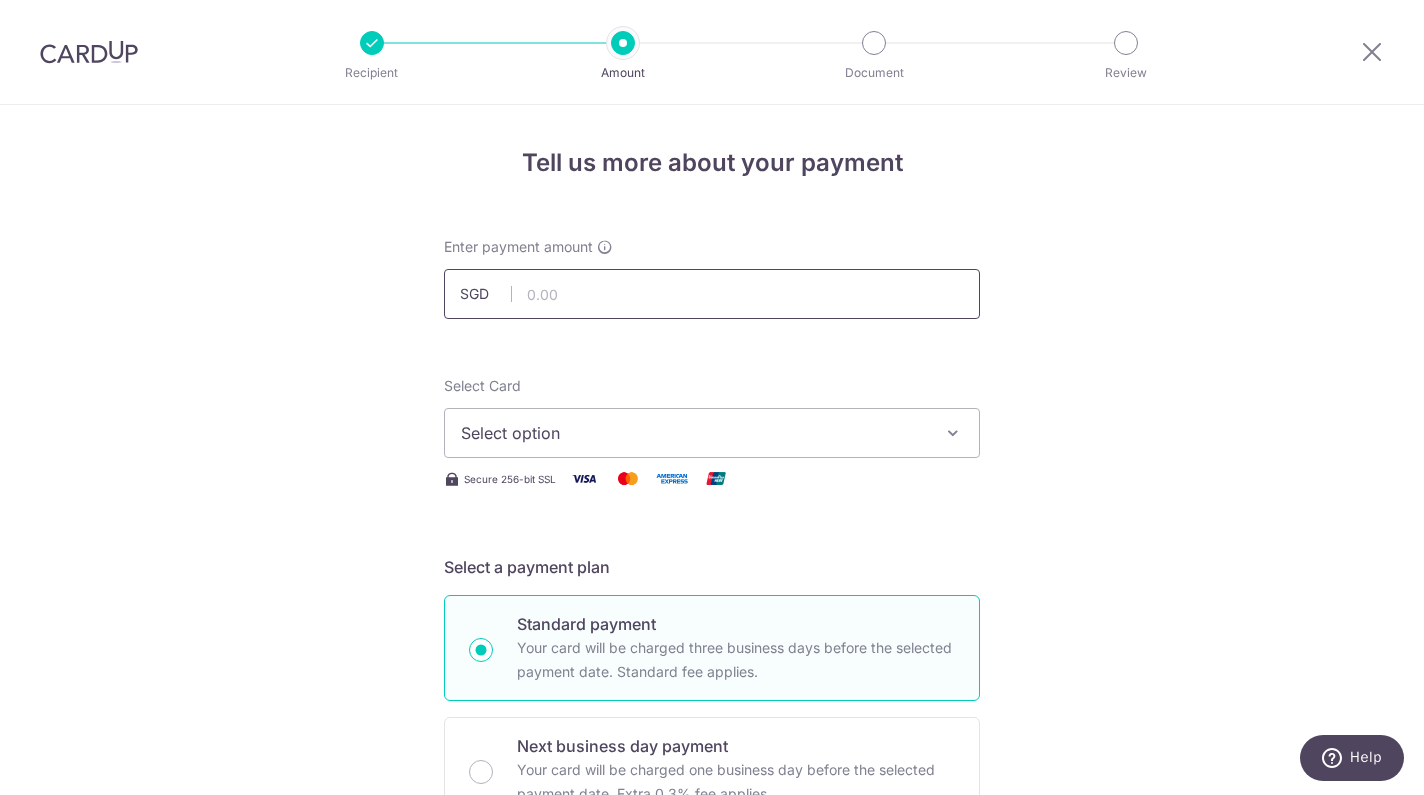 click at bounding box center (712, 294) 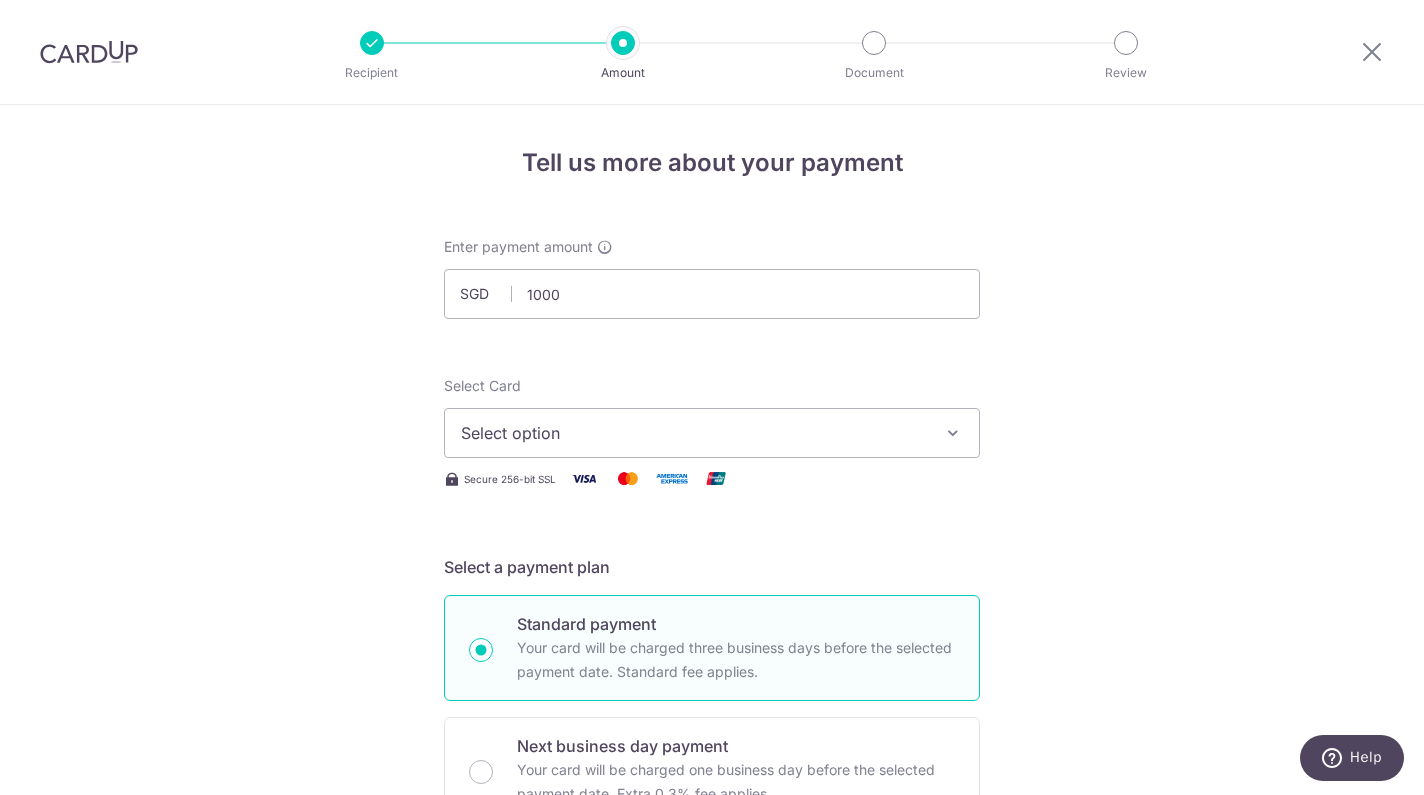 type on "1,000.00" 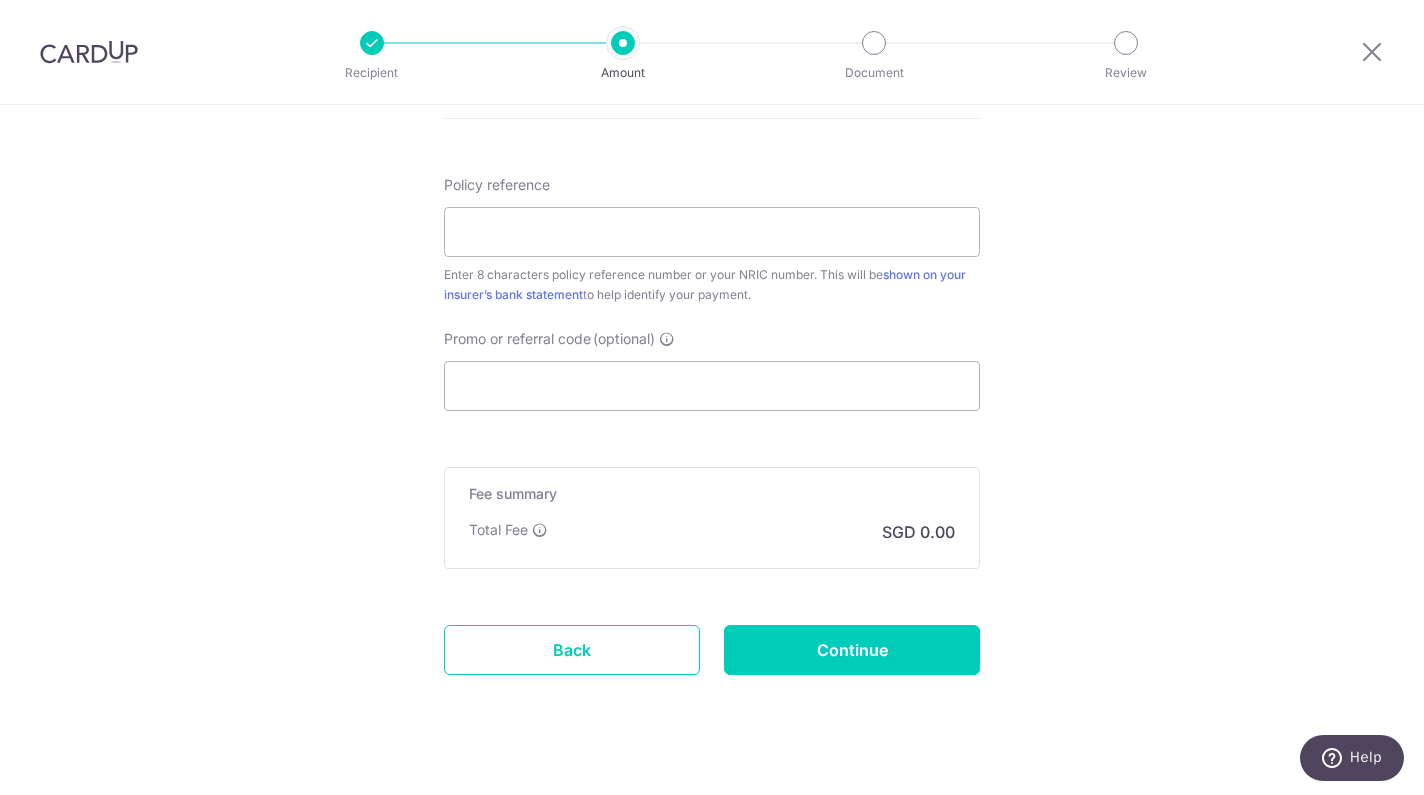 scroll, scrollTop: 1085, scrollLeft: 0, axis: vertical 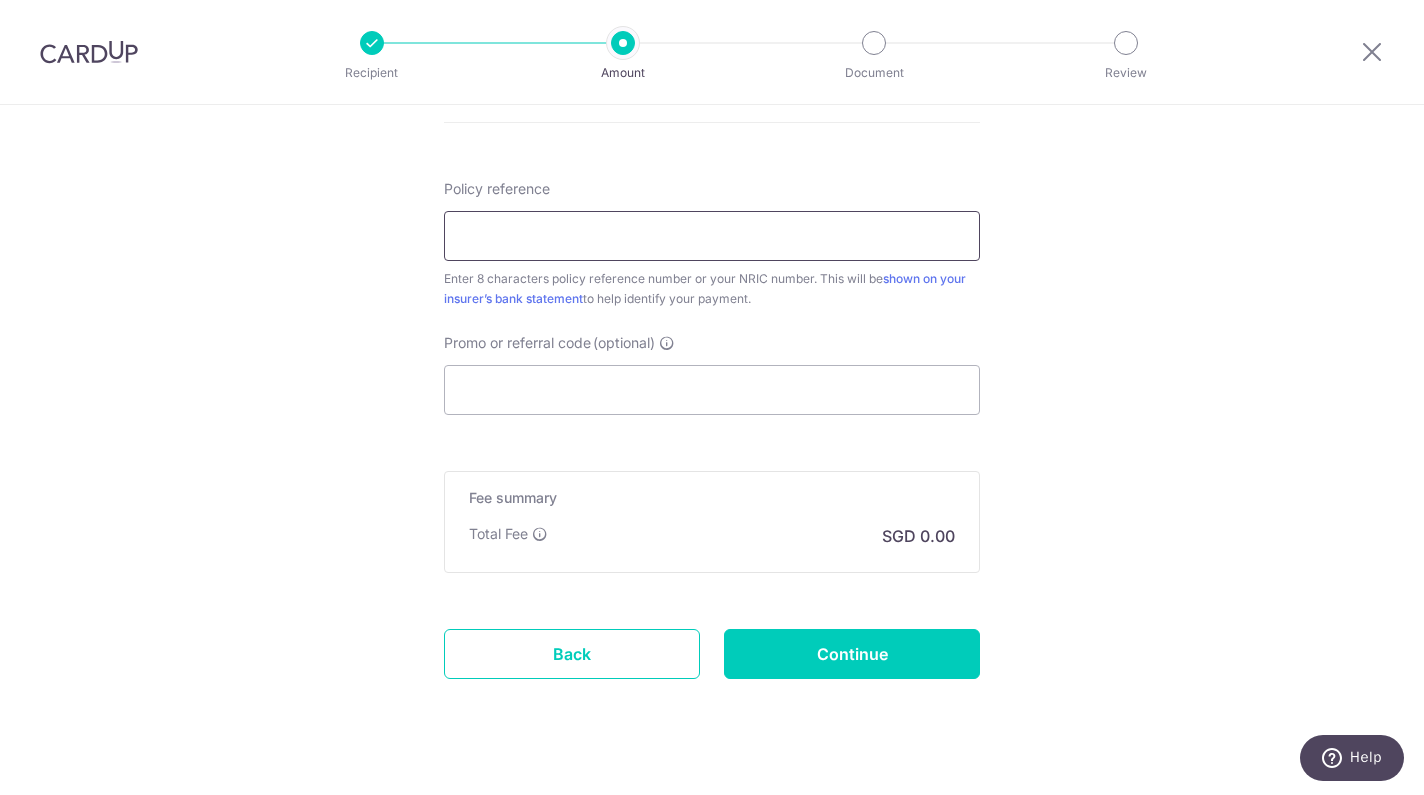 click on "Policy reference" at bounding box center (712, 236) 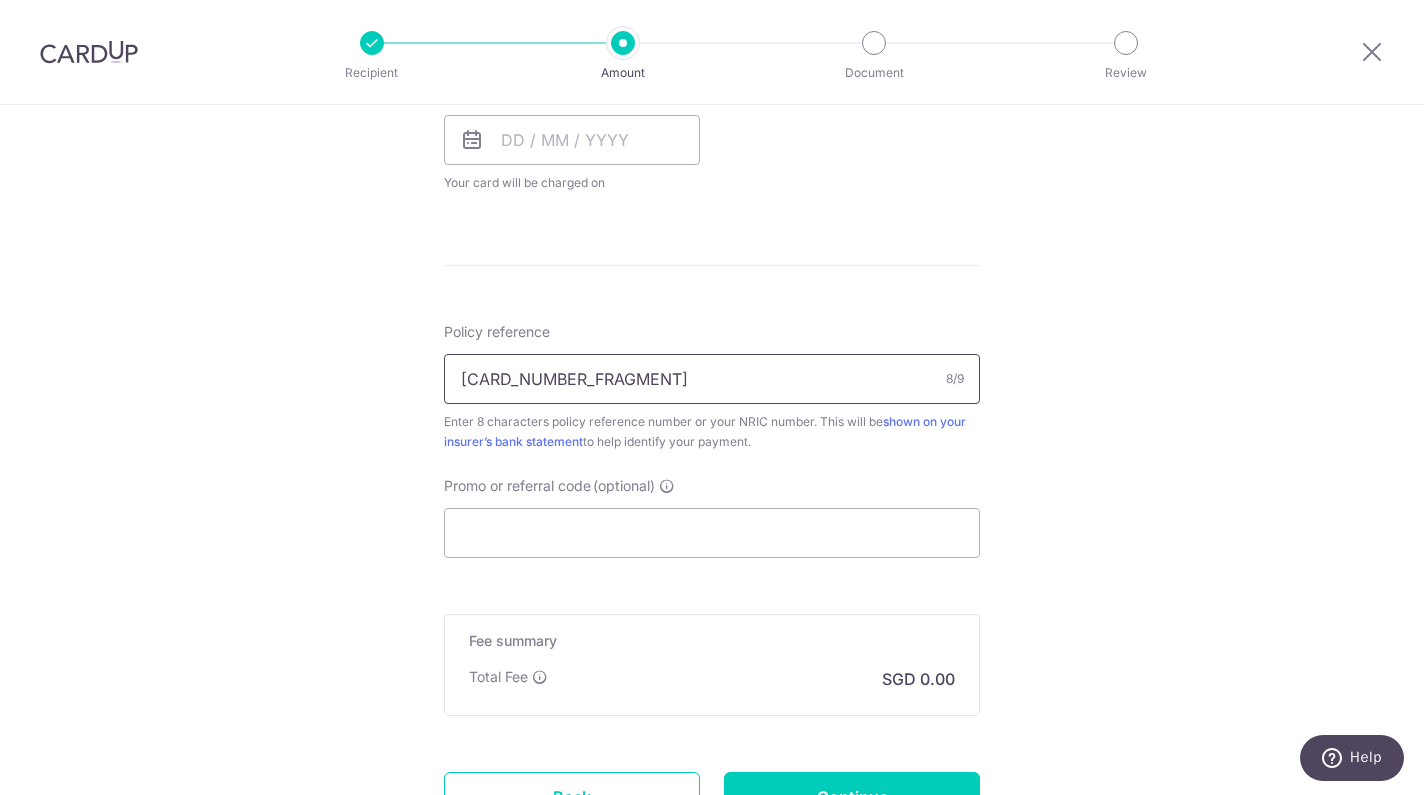 scroll, scrollTop: 939, scrollLeft: 0, axis: vertical 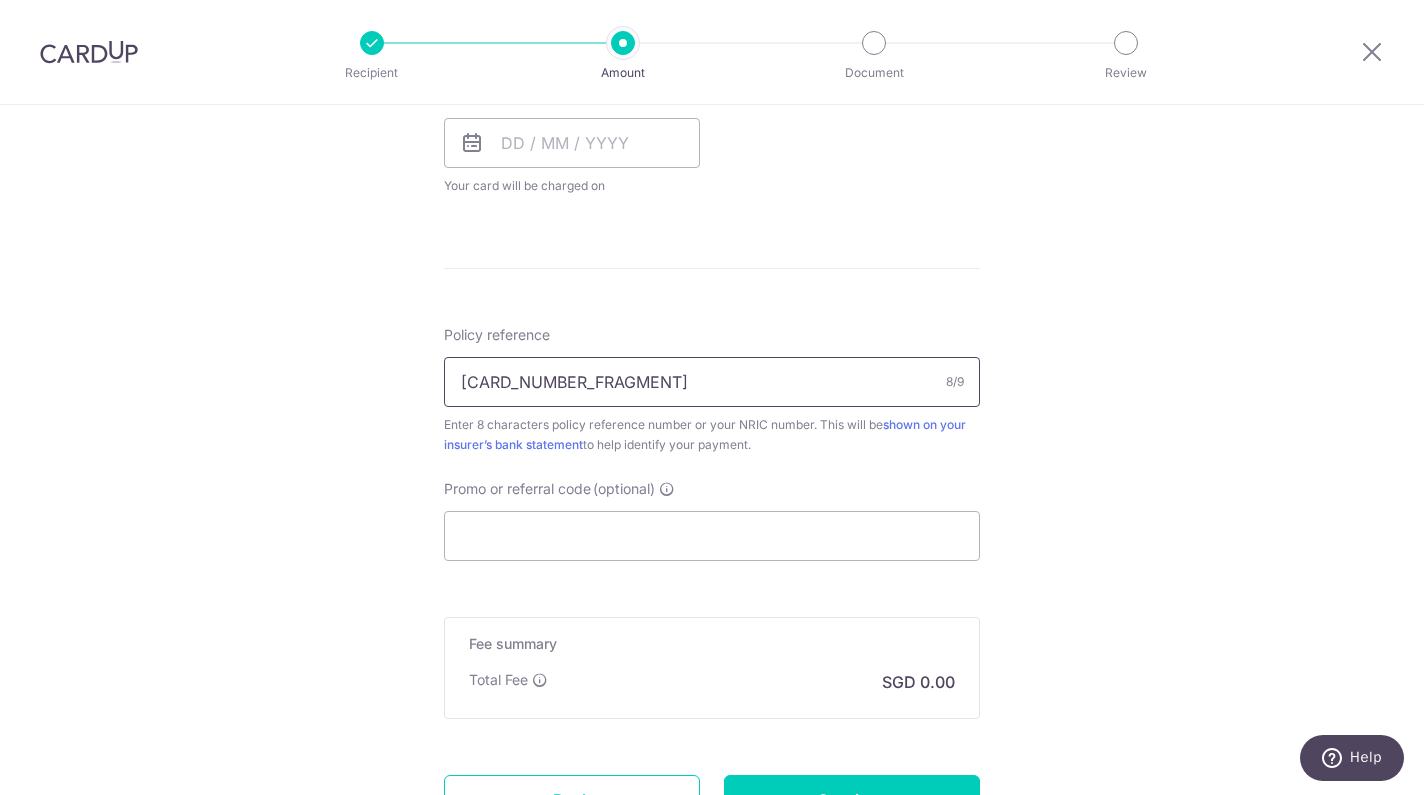 drag, startPoint x: 478, startPoint y: 387, endPoint x: 439, endPoint y: 387, distance: 39 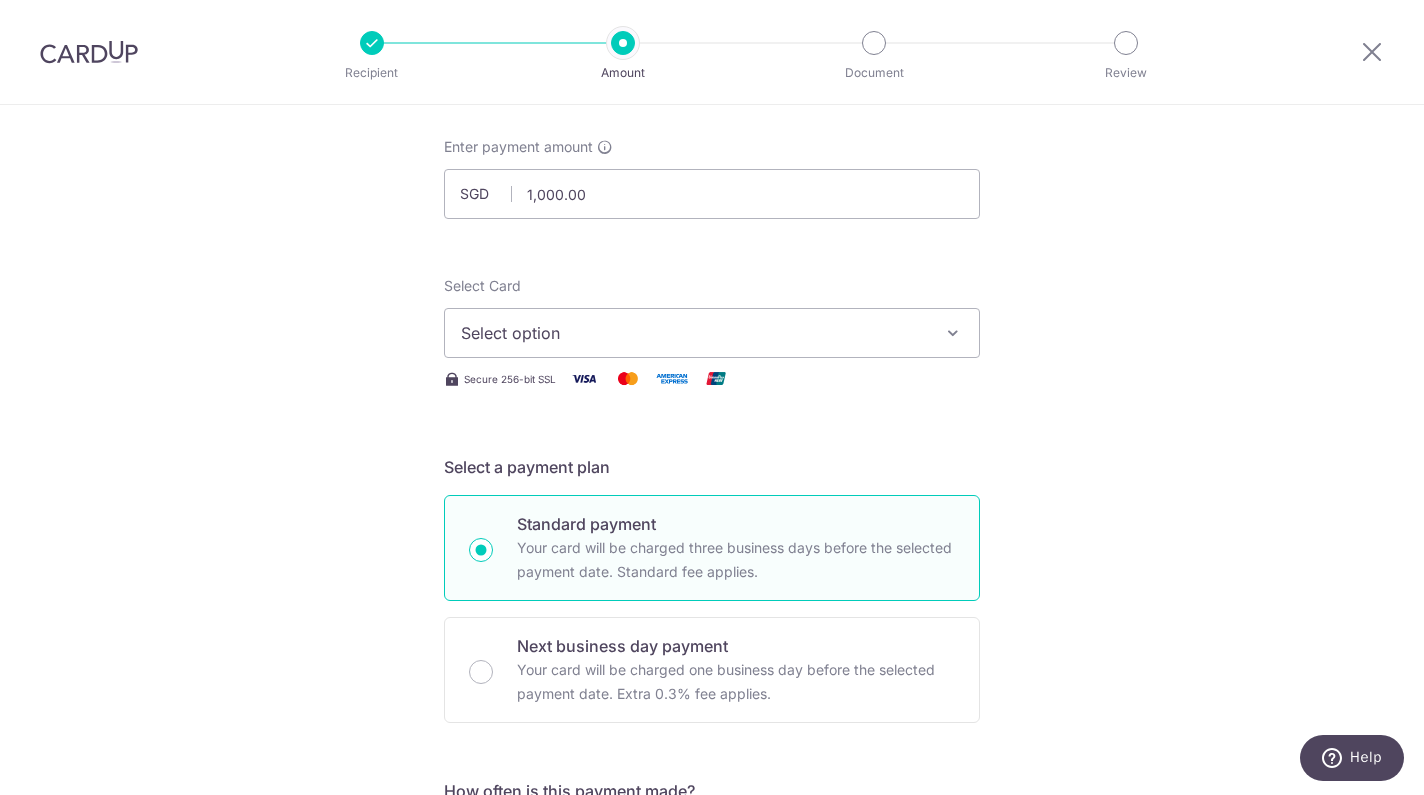 scroll, scrollTop: 103, scrollLeft: 0, axis: vertical 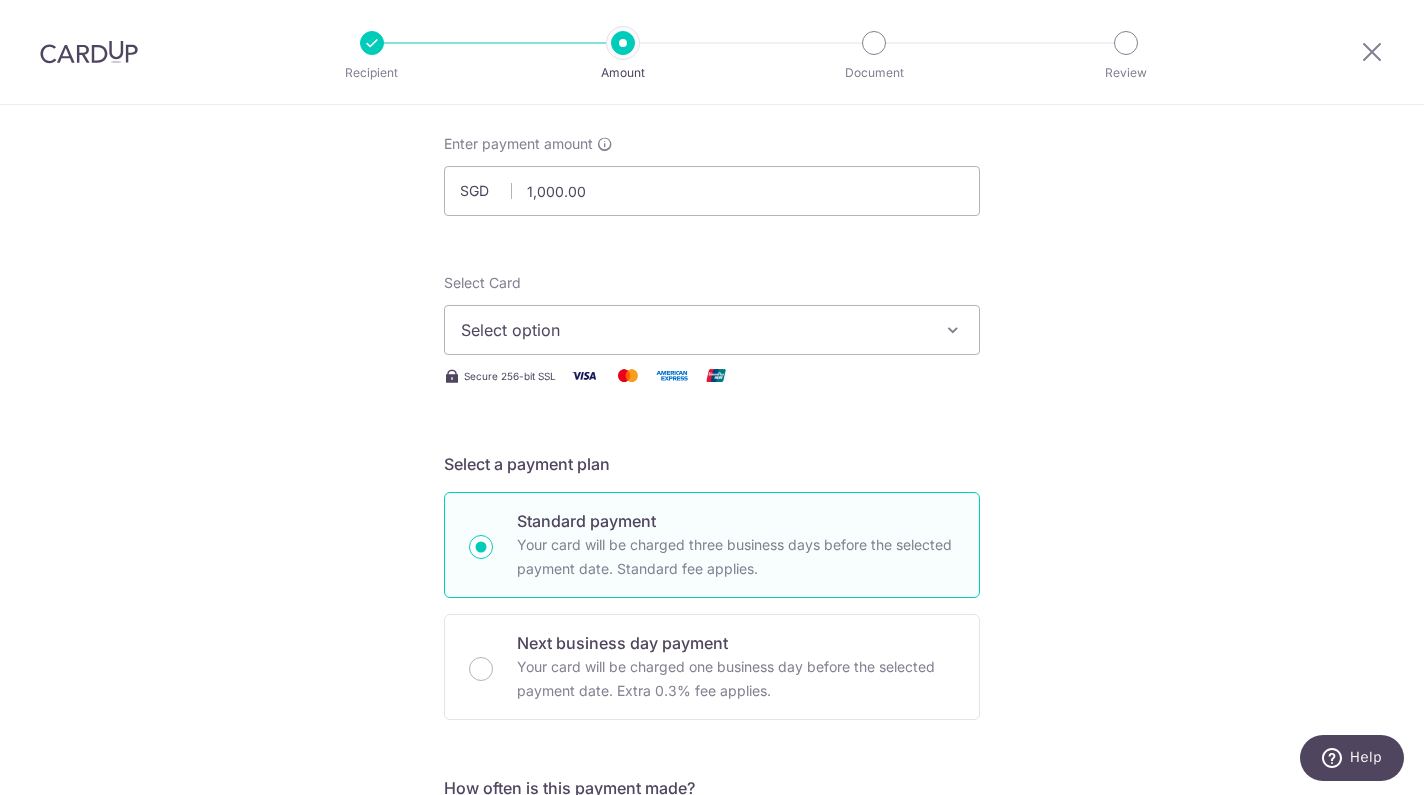 type on "[LICENSE_NUMBER]" 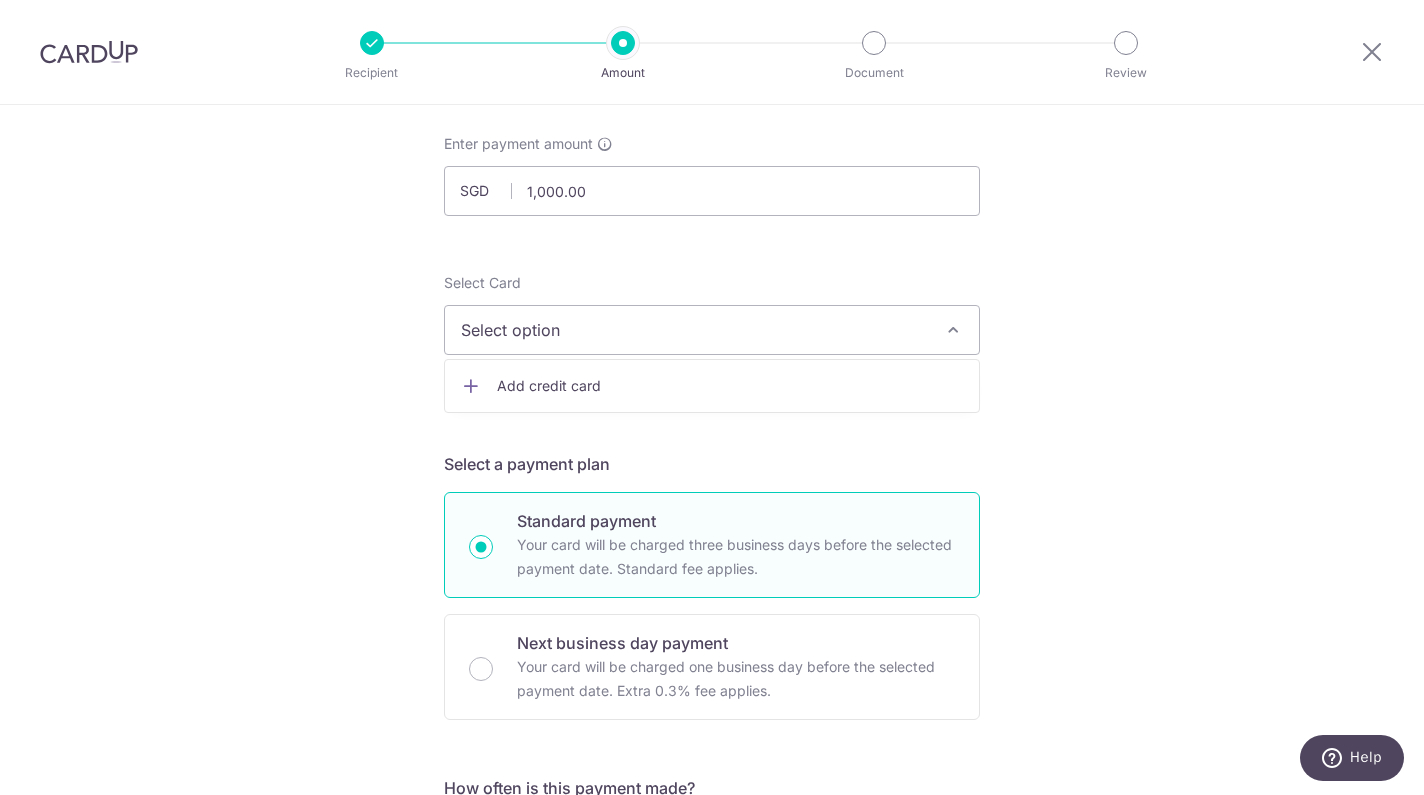 click on "Add credit card" at bounding box center [730, 386] 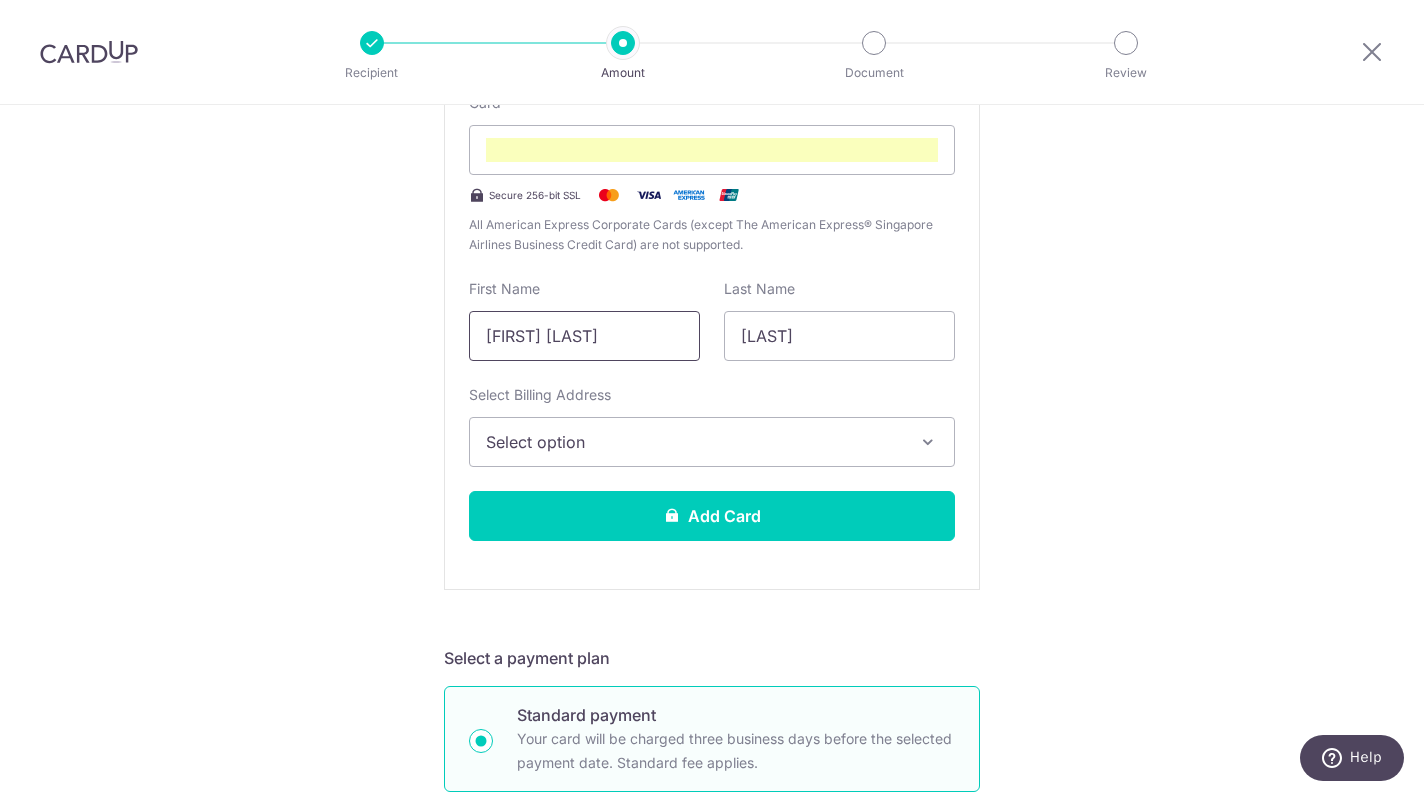 scroll, scrollTop: 487, scrollLeft: 0, axis: vertical 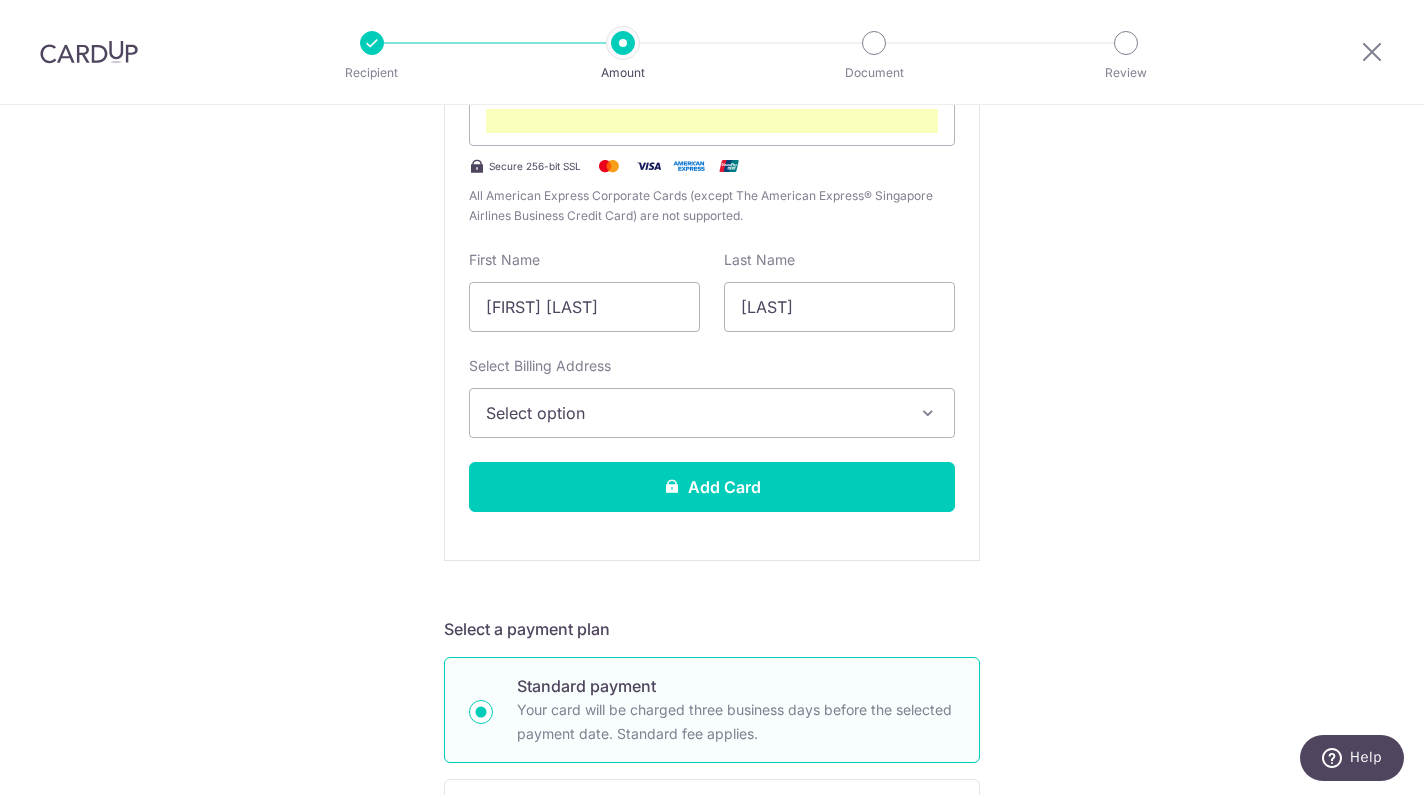 click on "Select Billing Address
Select option
Add Billing Address
My Billing Addresses
149B, Towner Road #21-39, Singapore, Singapore-322149" at bounding box center [712, 397] 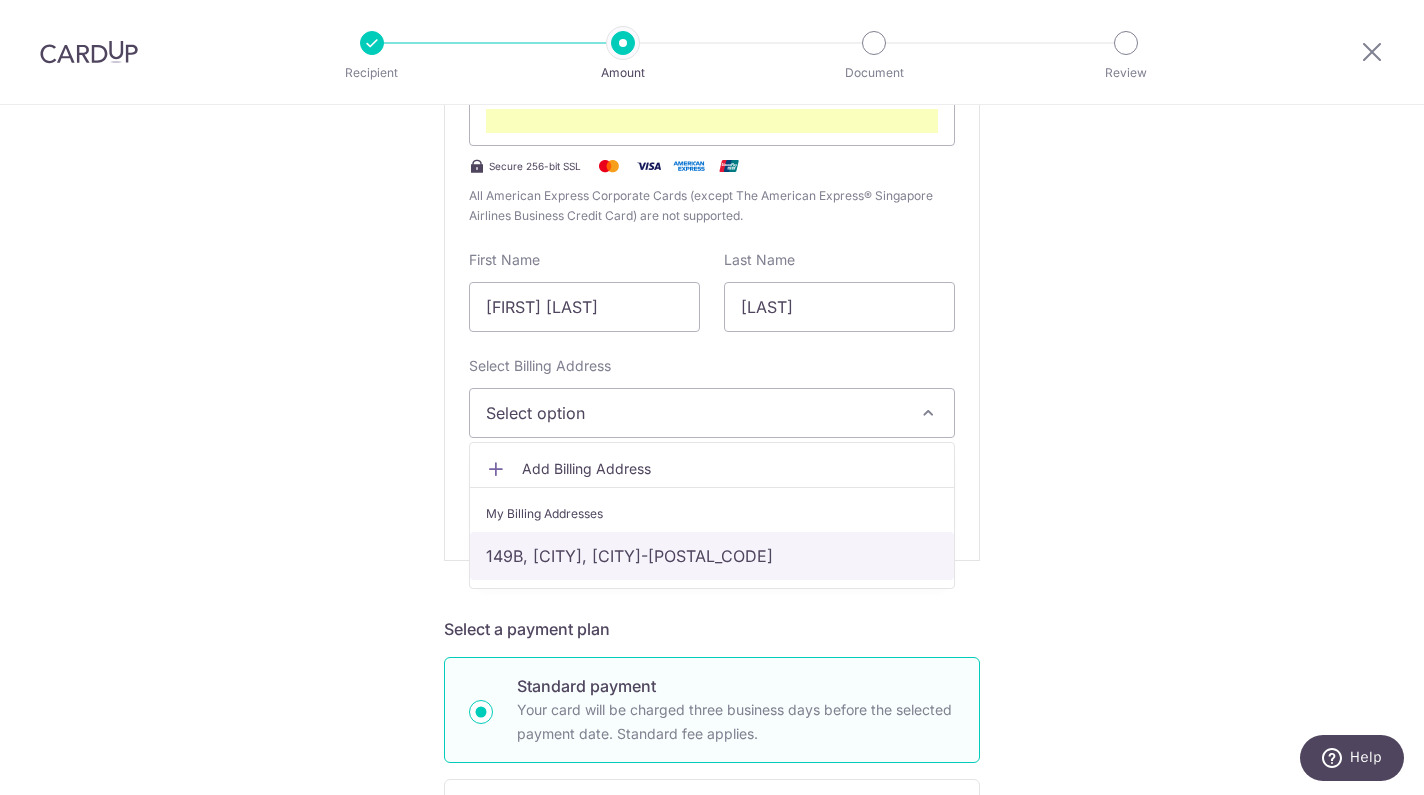 click on "[NUMBER], [STREET] #[NUMBER], [CITY], [CITY]-[POSTAL_CODE]" at bounding box center [712, 556] 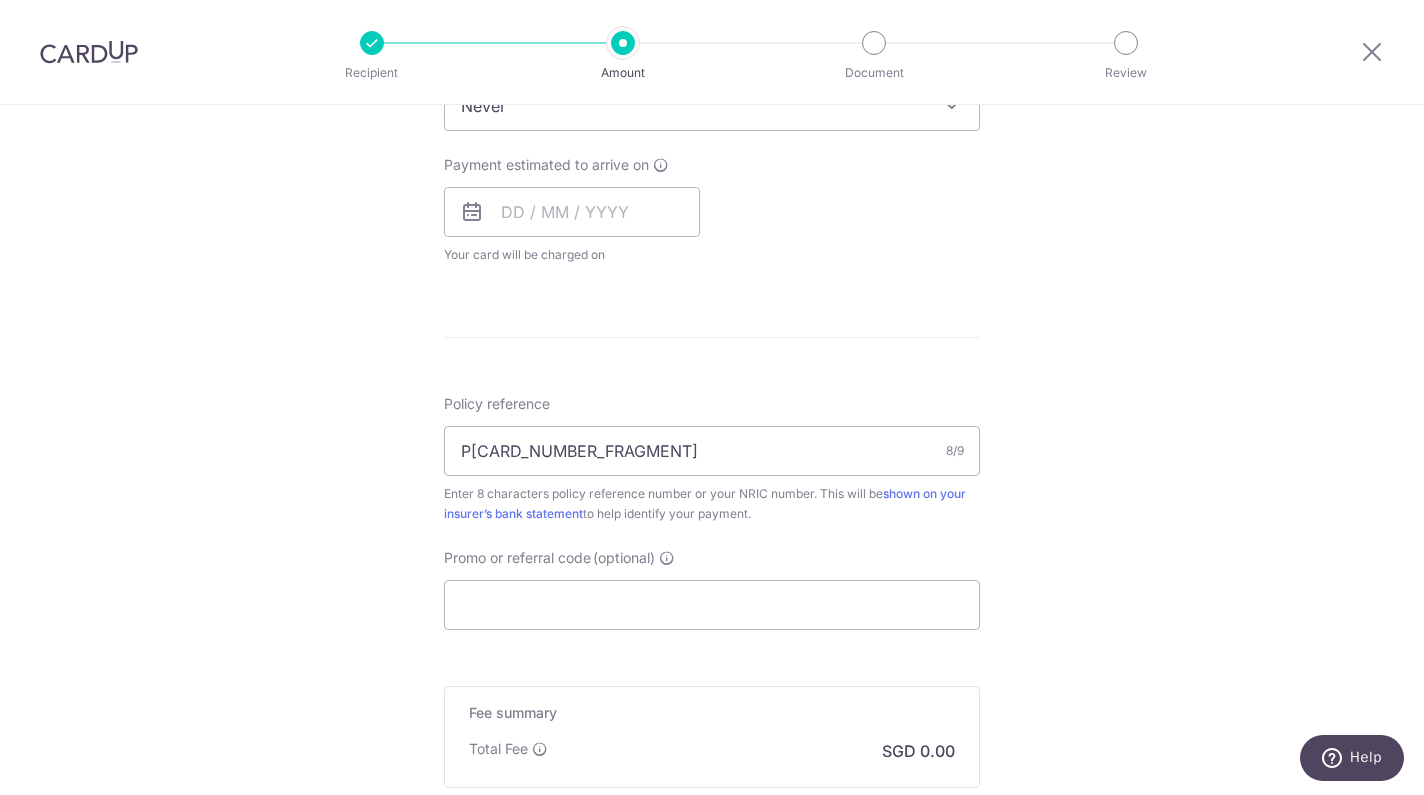 scroll, scrollTop: 1356, scrollLeft: 0, axis: vertical 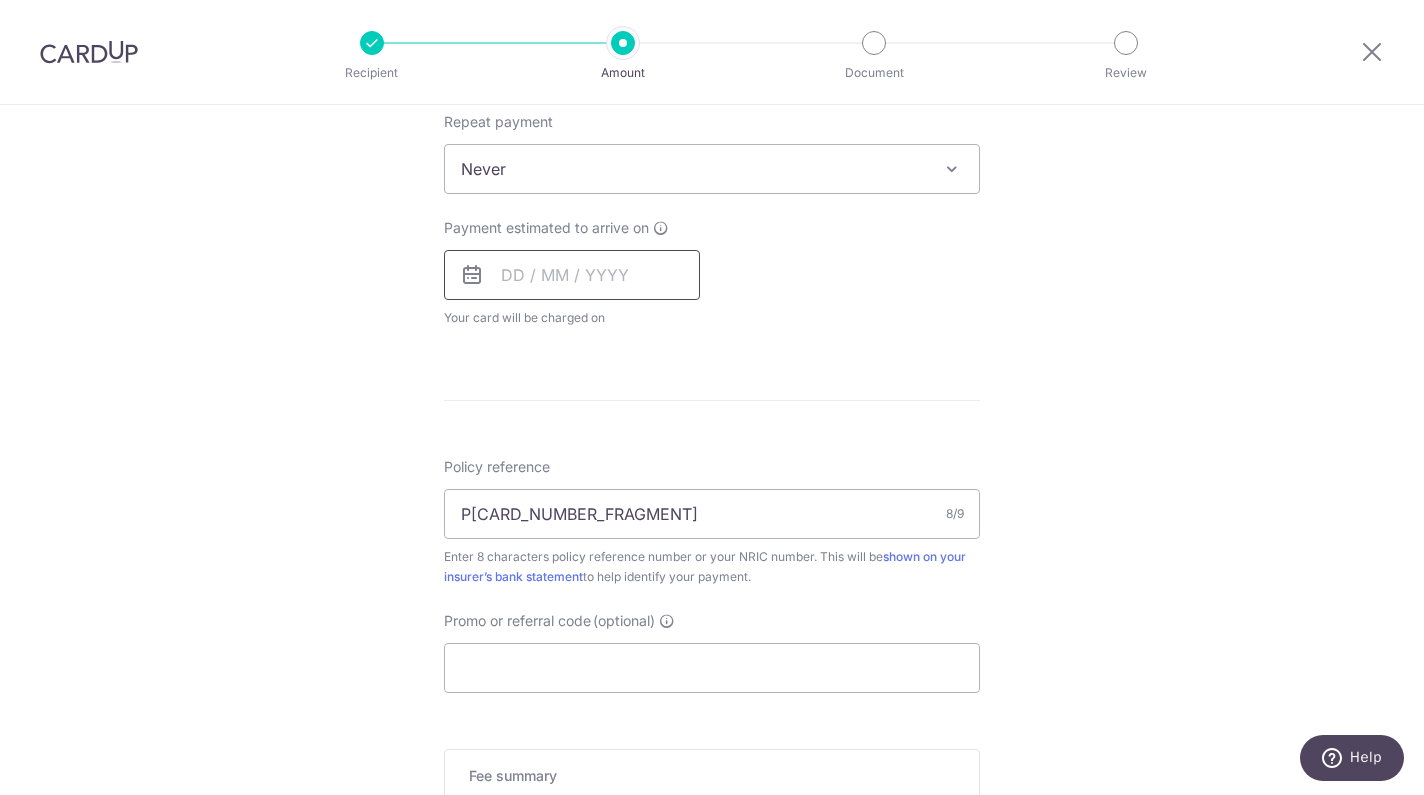 click at bounding box center [572, 275] 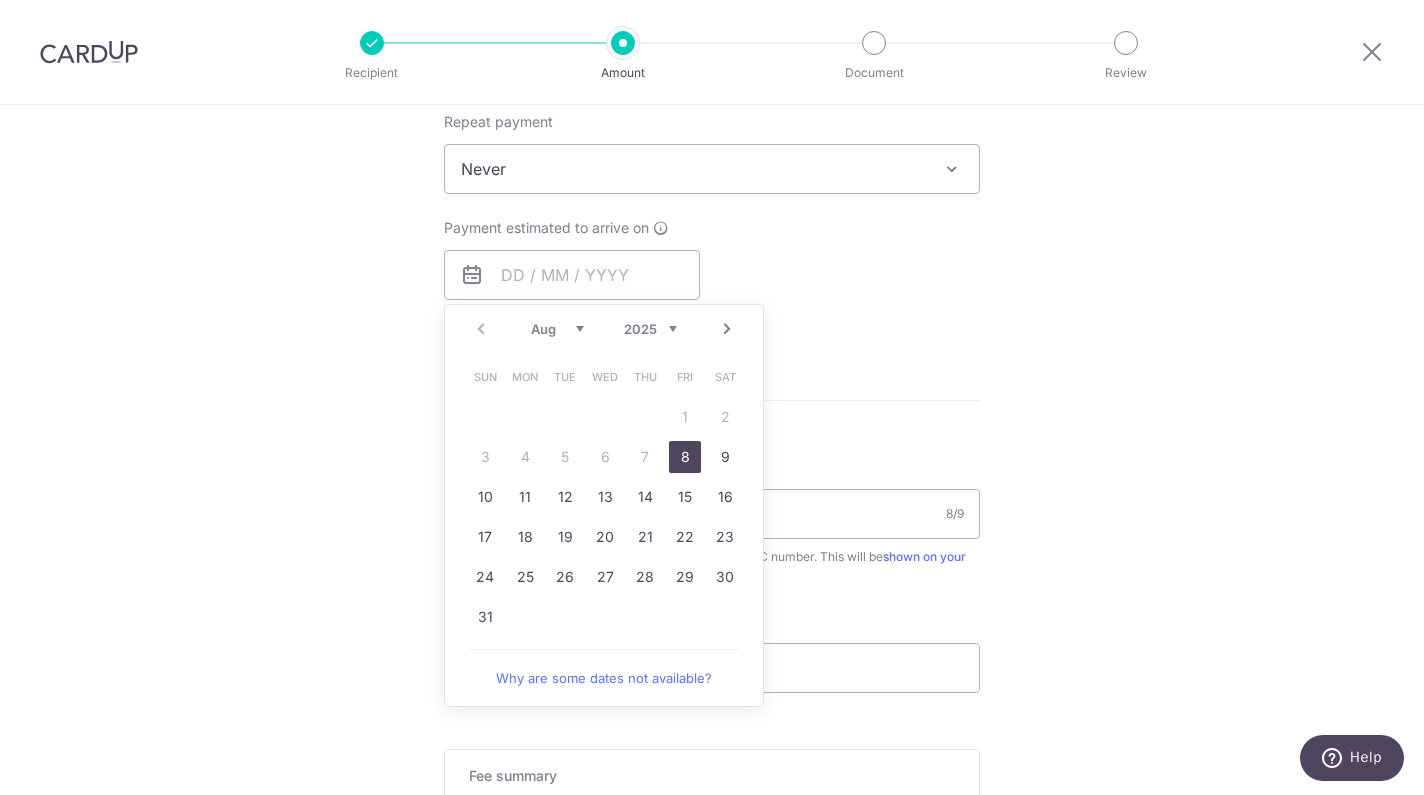 click on "8" at bounding box center (685, 457) 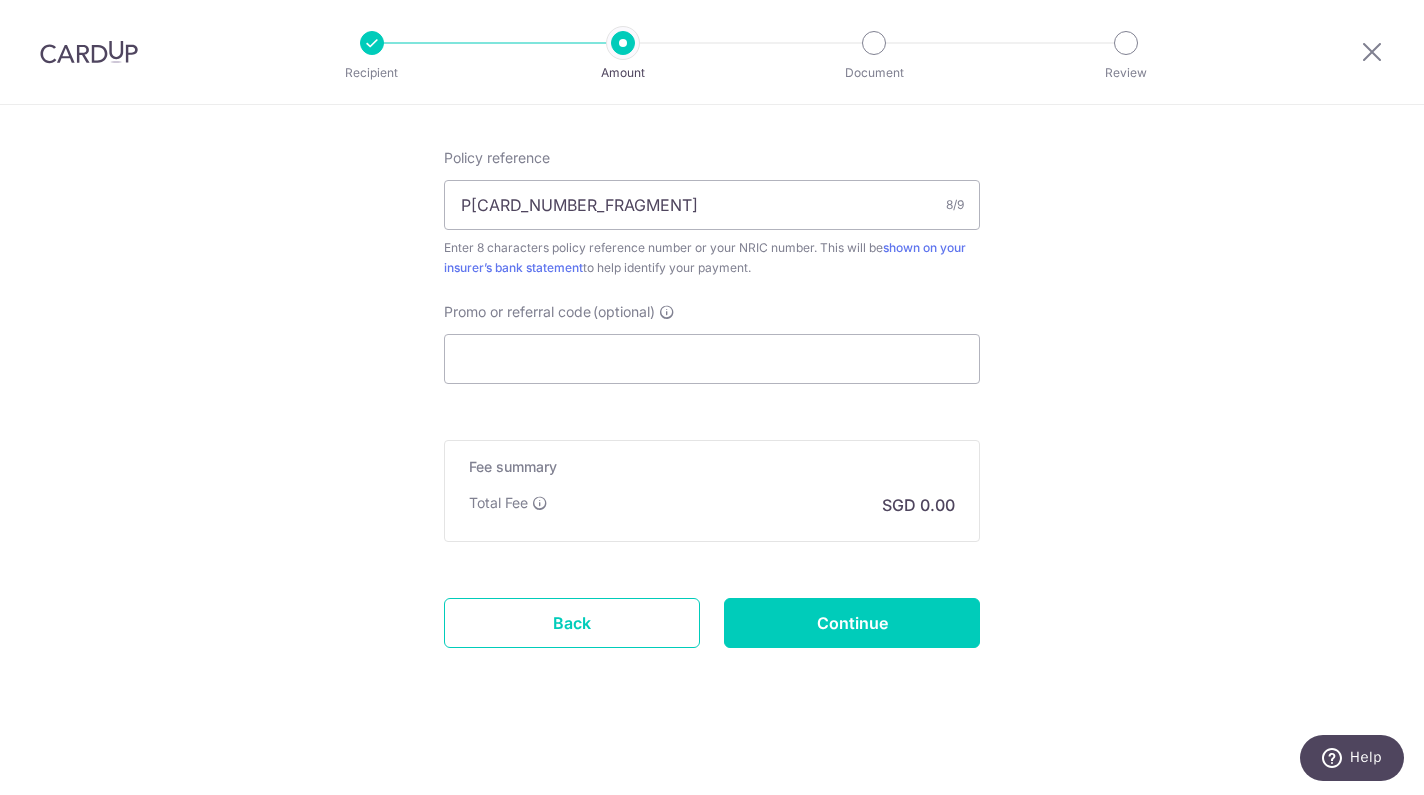 scroll, scrollTop: 1748, scrollLeft: 0, axis: vertical 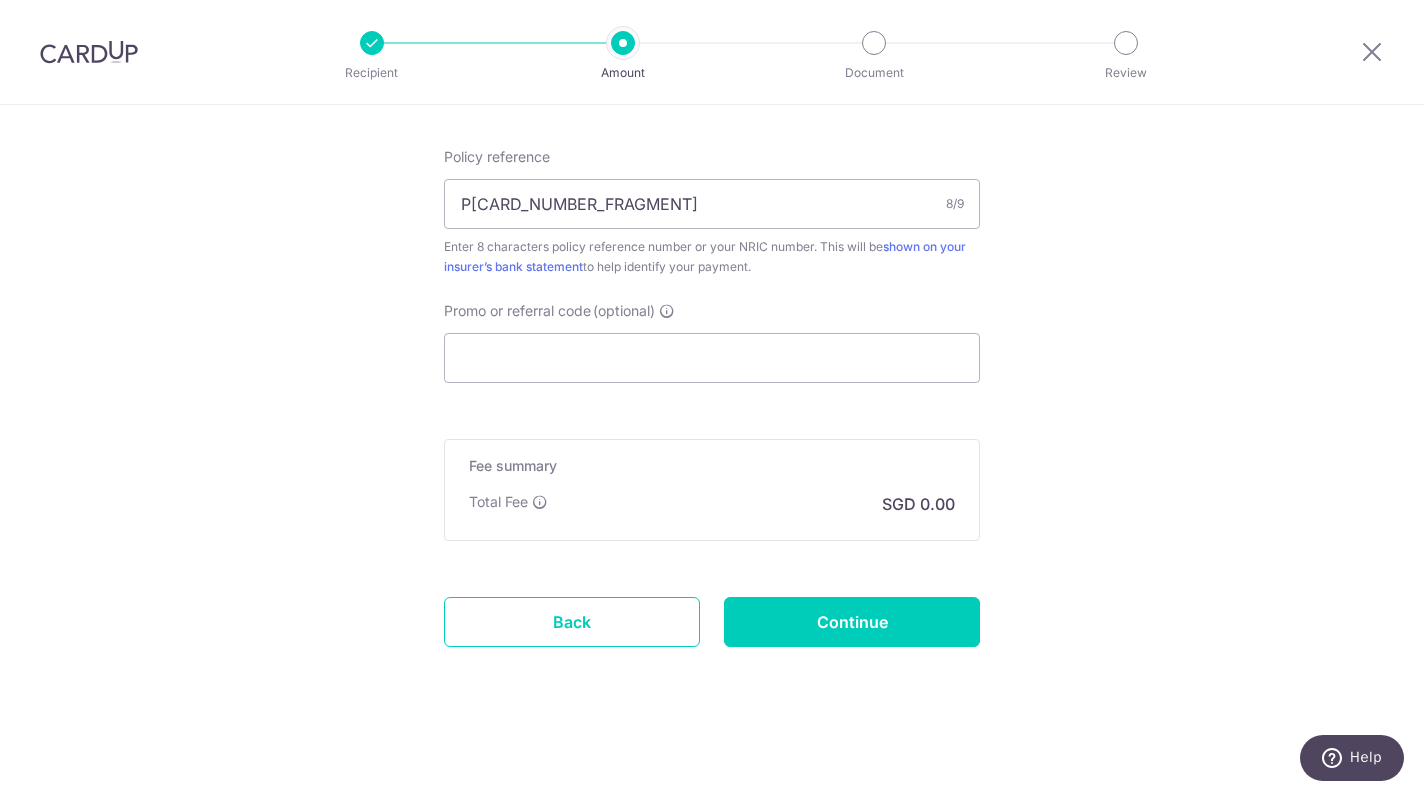 click on "Fee summary
Base fee
Extend fee
Next-day fee
Total Fee
SGD 0.00" at bounding box center [712, 490] 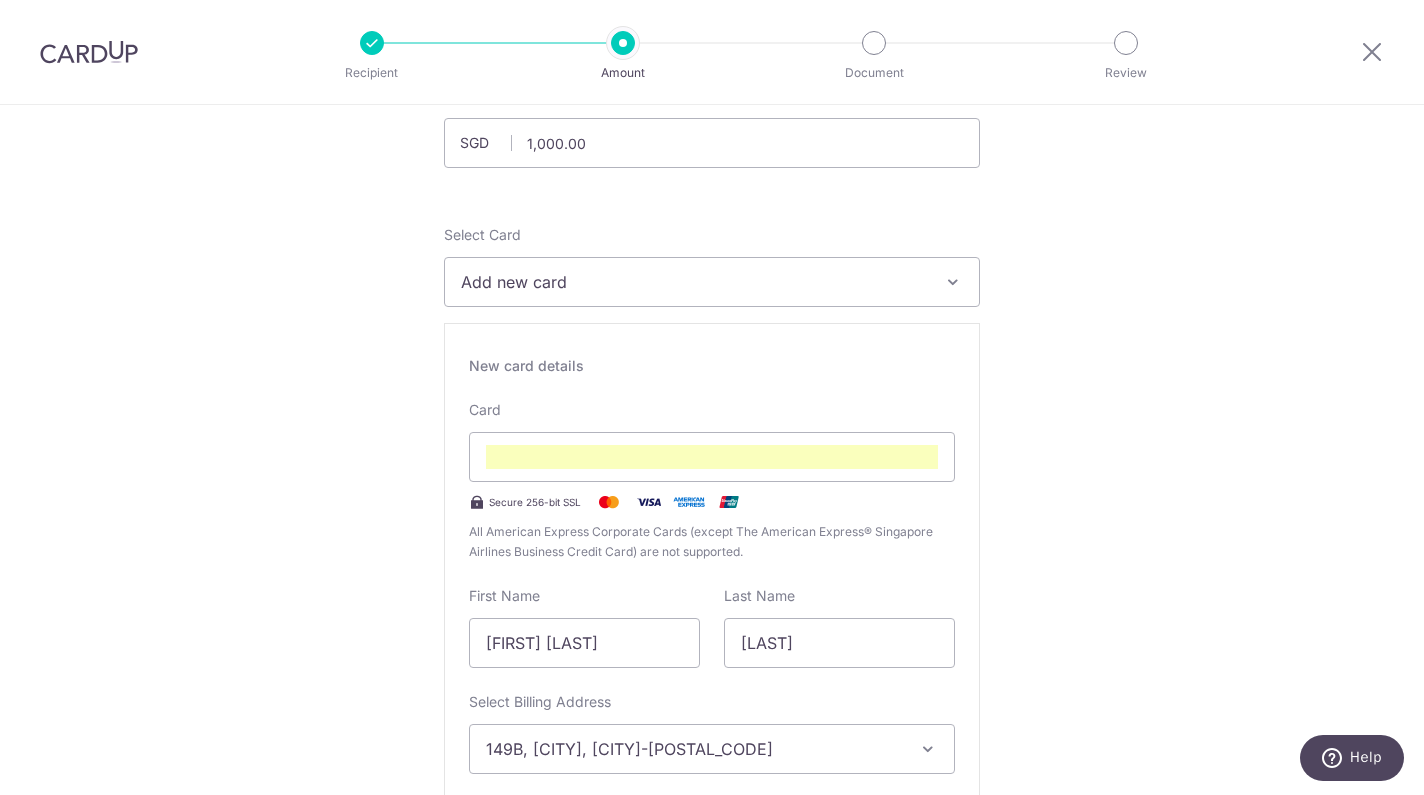 scroll, scrollTop: 9, scrollLeft: 0, axis: vertical 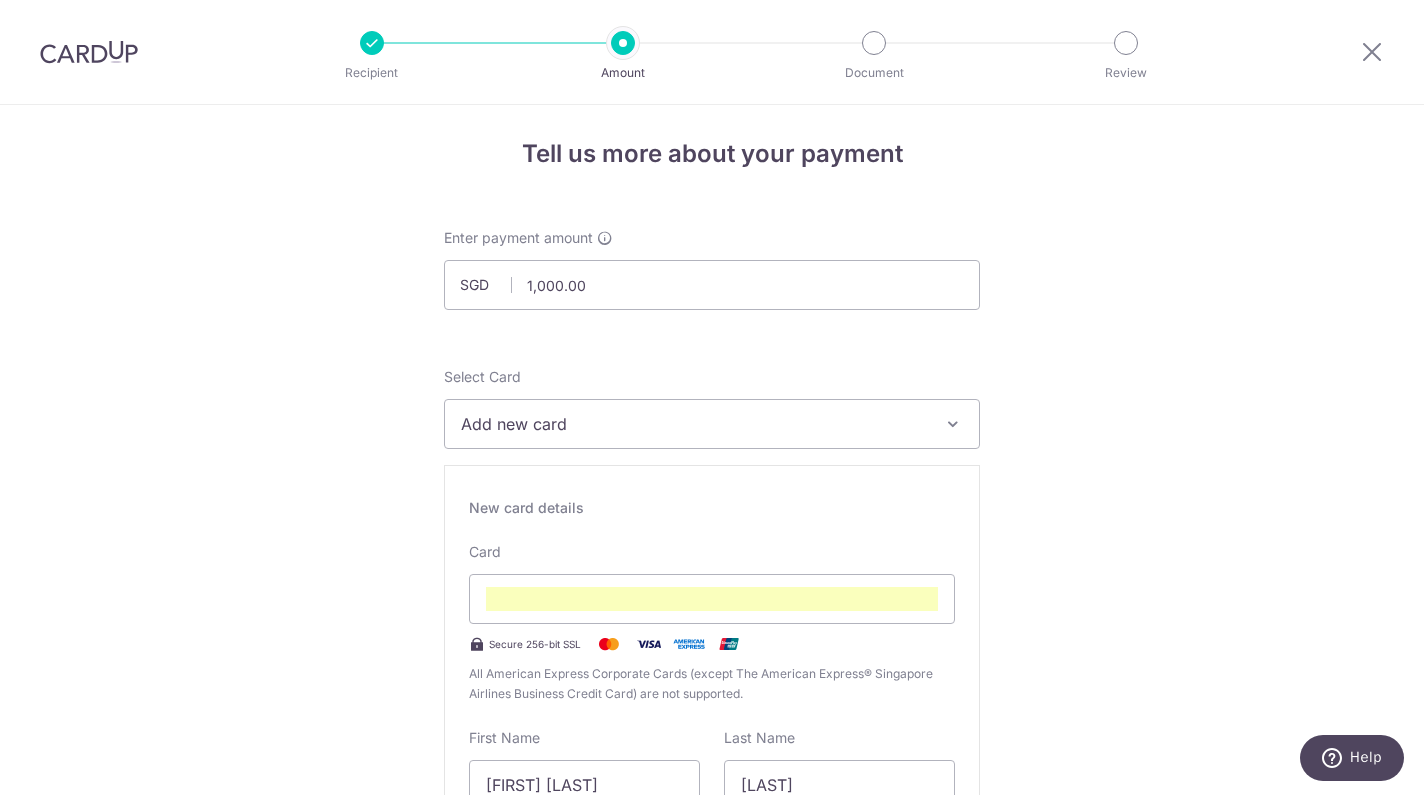 click on "Add new card" at bounding box center (694, 424) 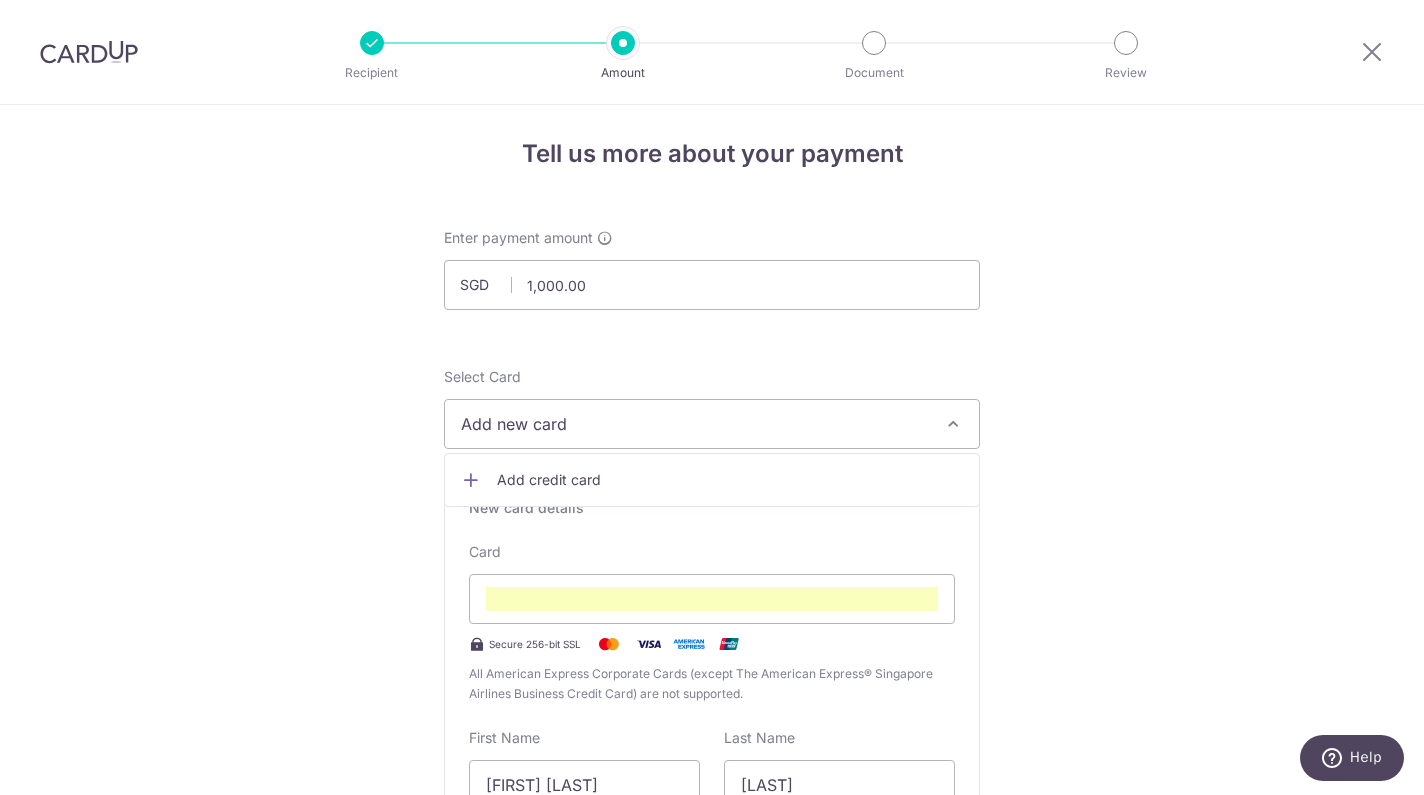 click on "Add credit card" at bounding box center [730, 480] 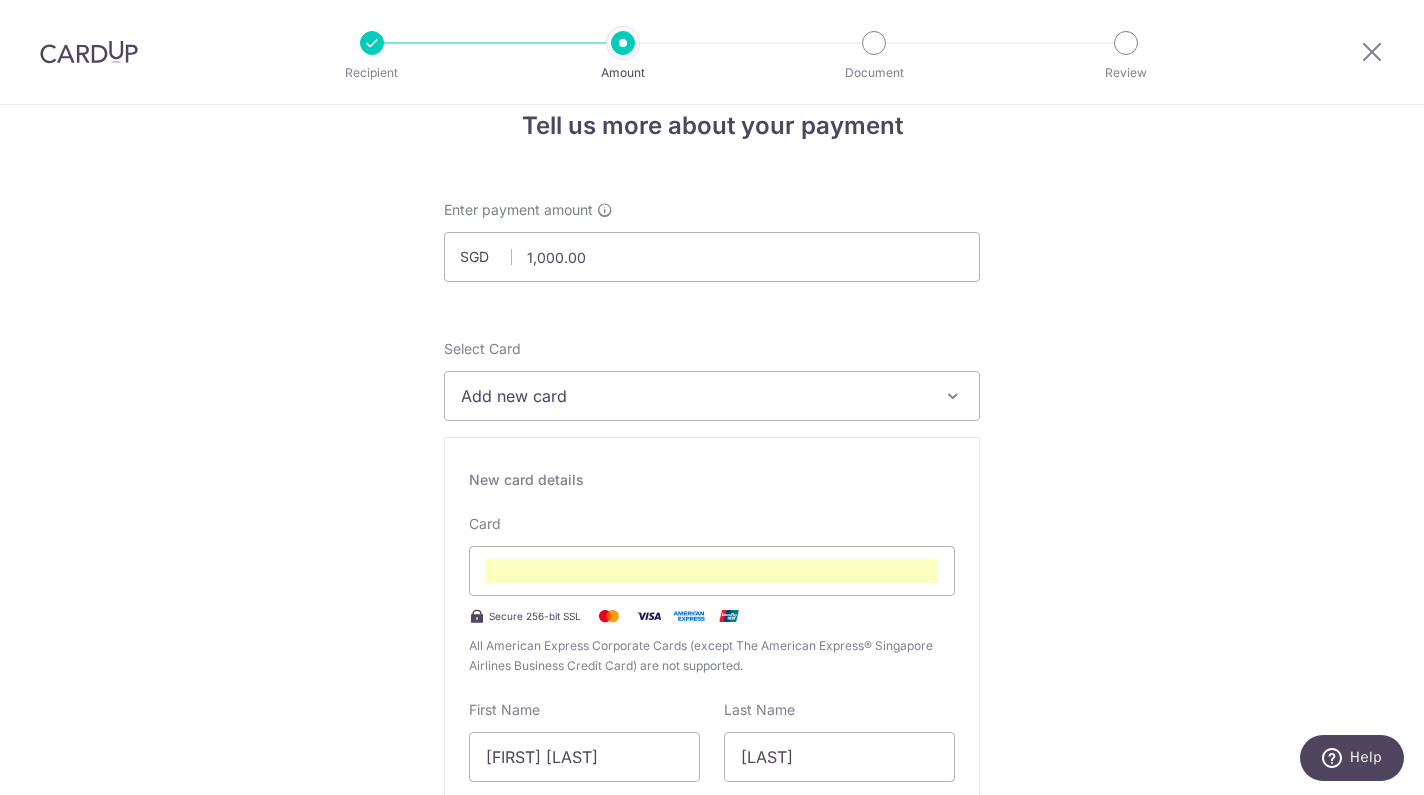 scroll, scrollTop: 45, scrollLeft: 0, axis: vertical 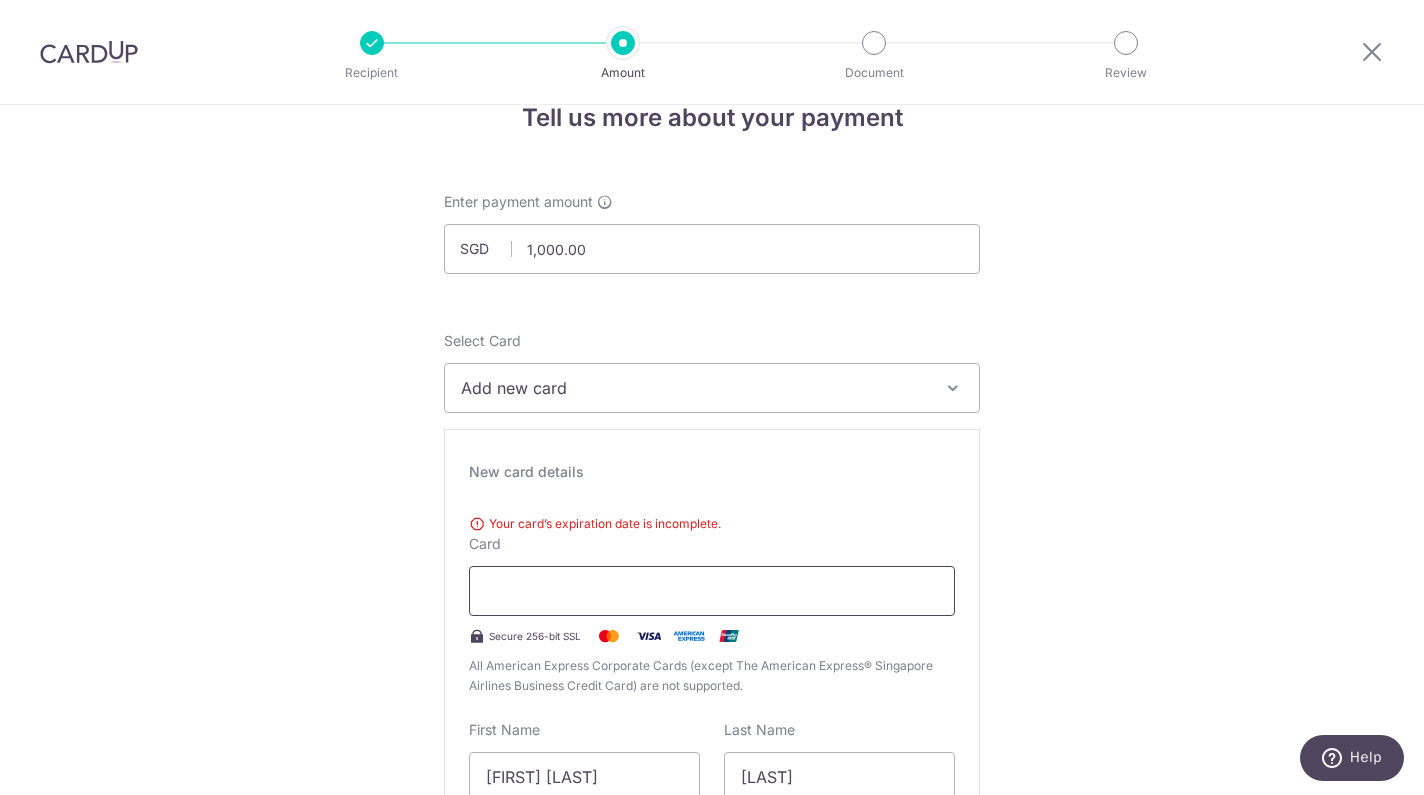 click at bounding box center (712, 591) 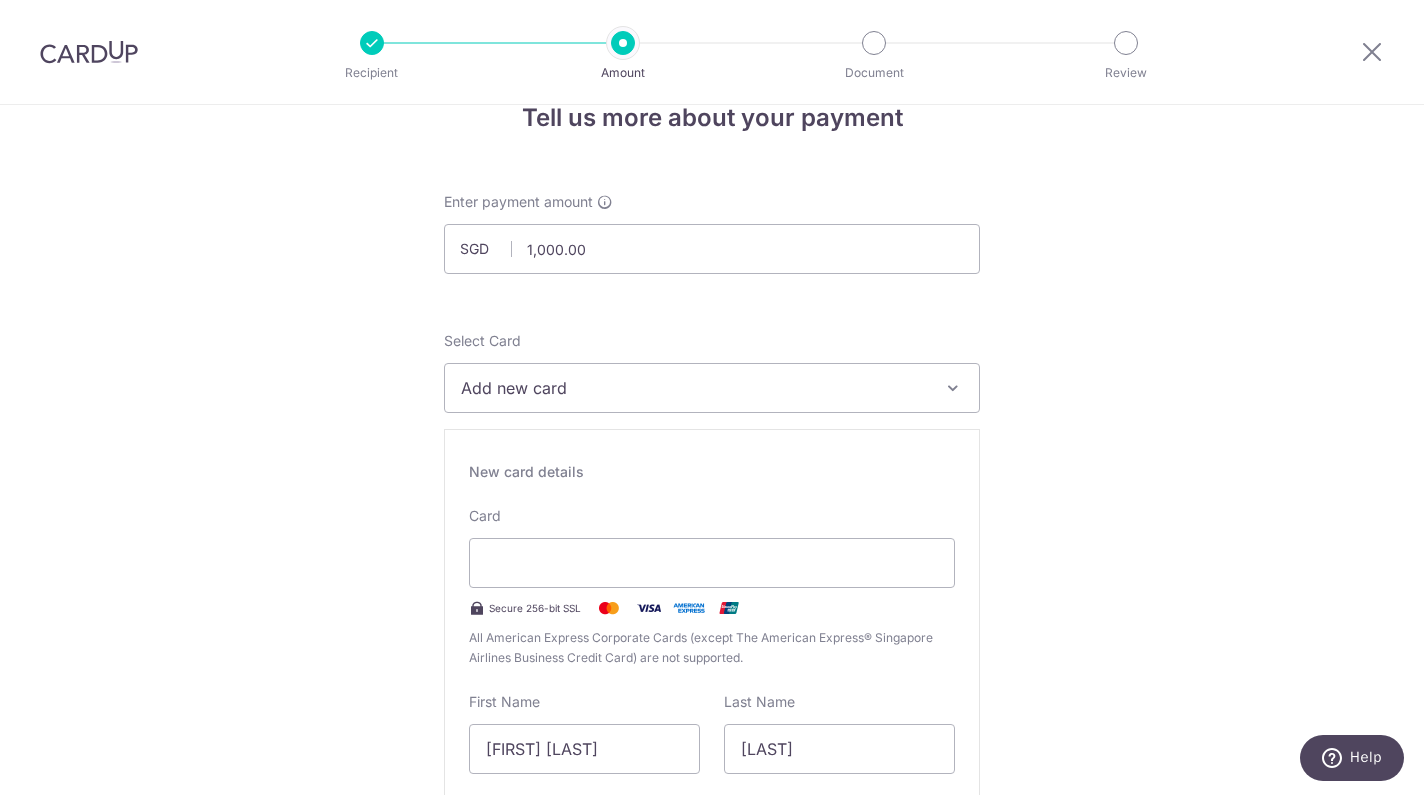 click on "Tell us more about your payment
Enter payment amount
SGD
1,000.00
1000.00
Select Card
Add new card
Add credit card
Secure 256-bit SSL
Text
New card details
Your card’s expiration date is incomplete.
Card
Secure 256-bit SSL" at bounding box center (712, 1280) 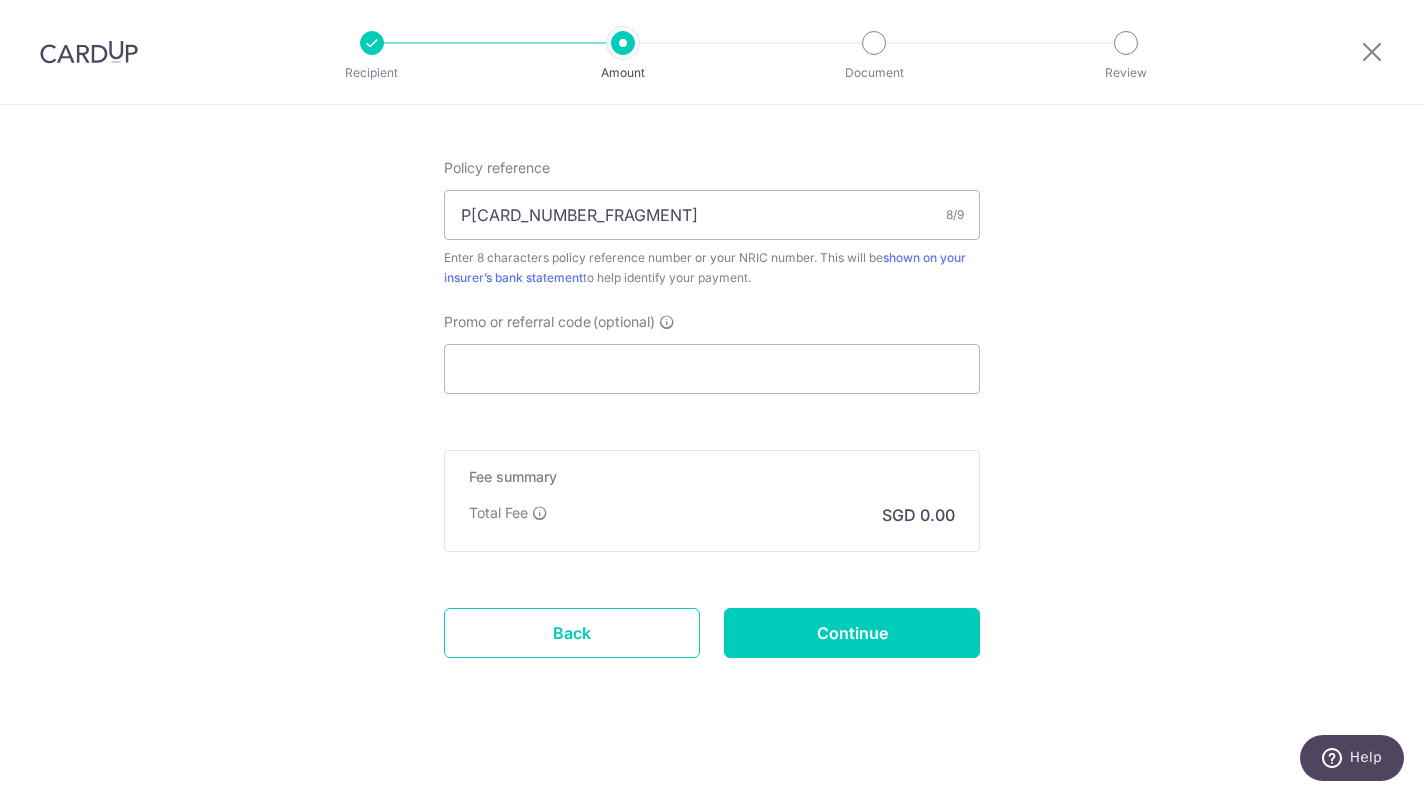 scroll, scrollTop: 1750, scrollLeft: 0, axis: vertical 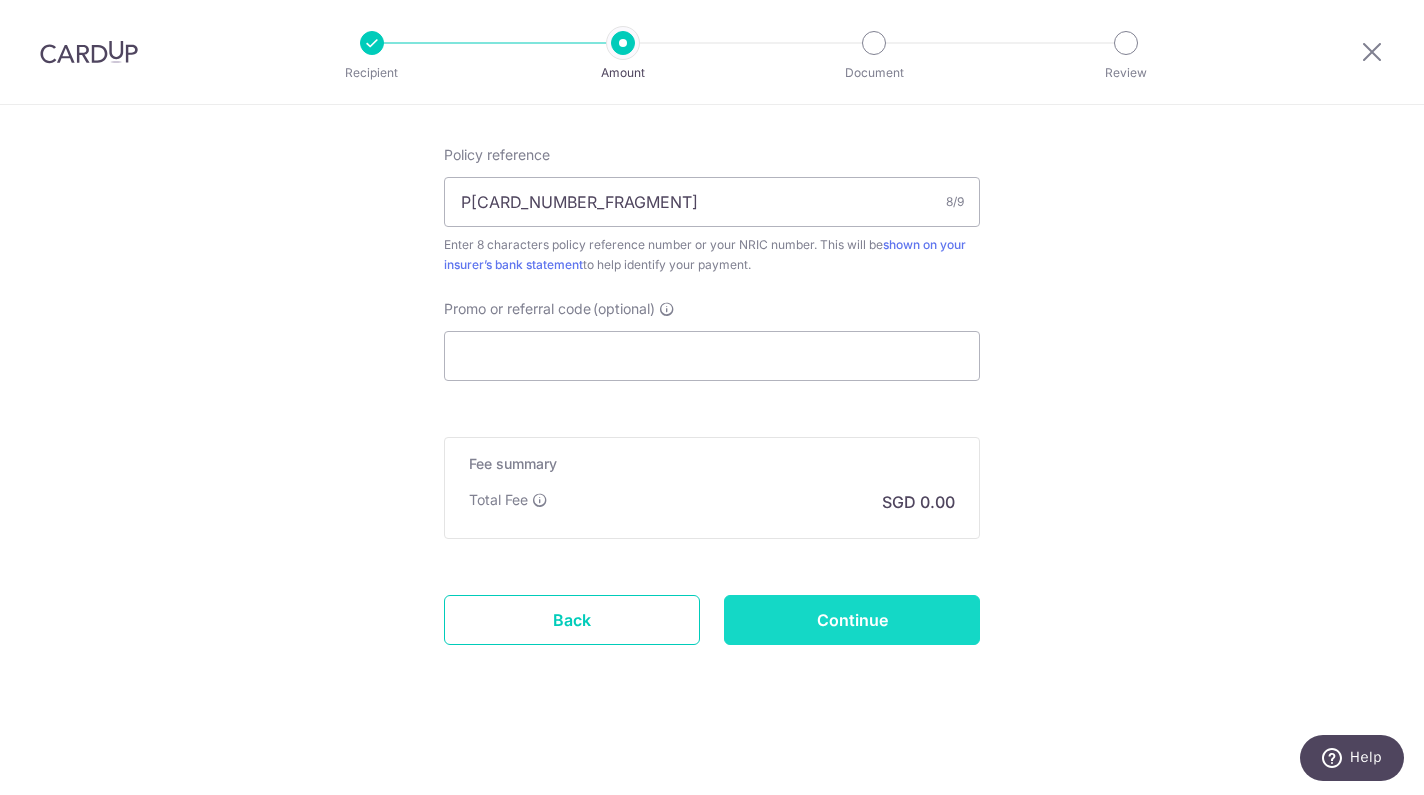 click on "Continue" at bounding box center [852, 620] 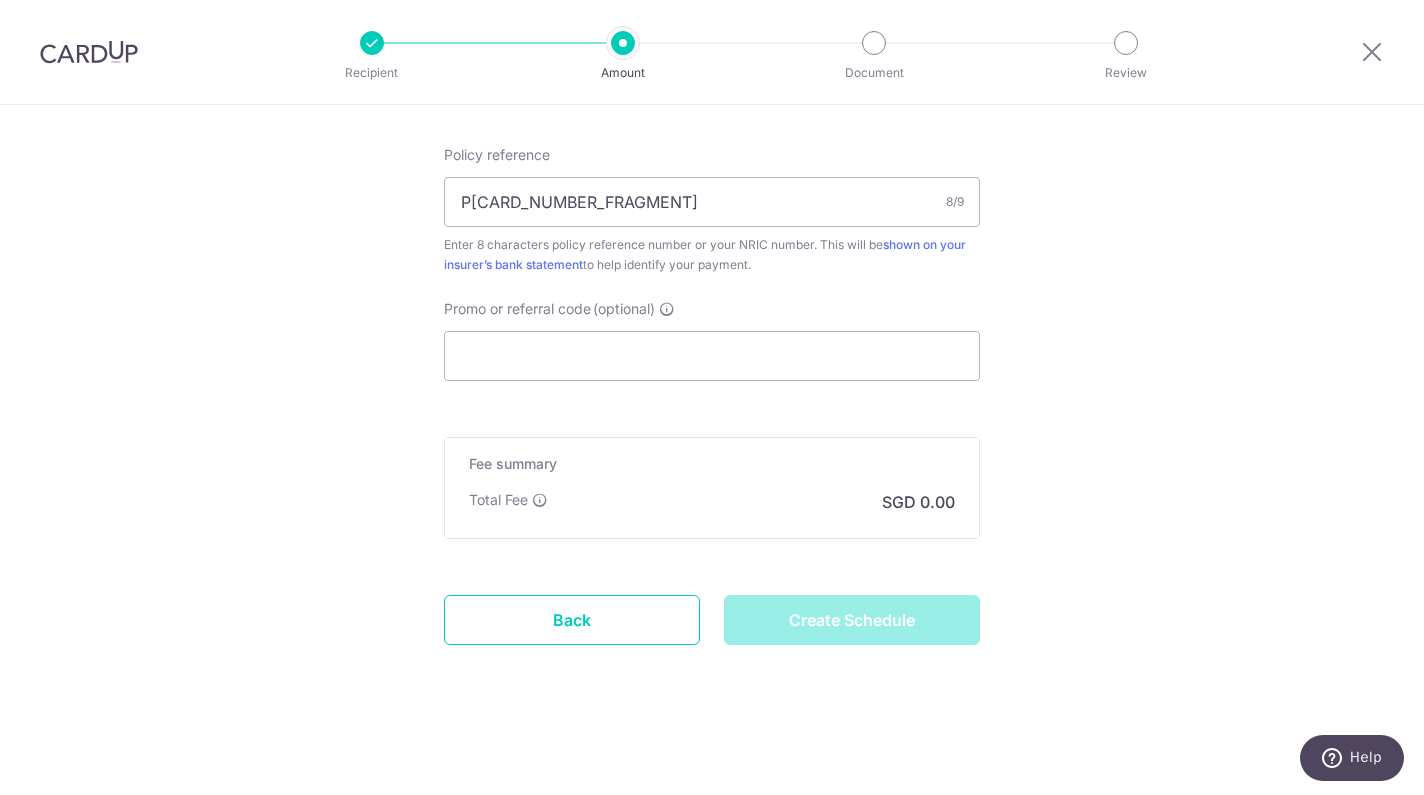 type on "Create Schedule" 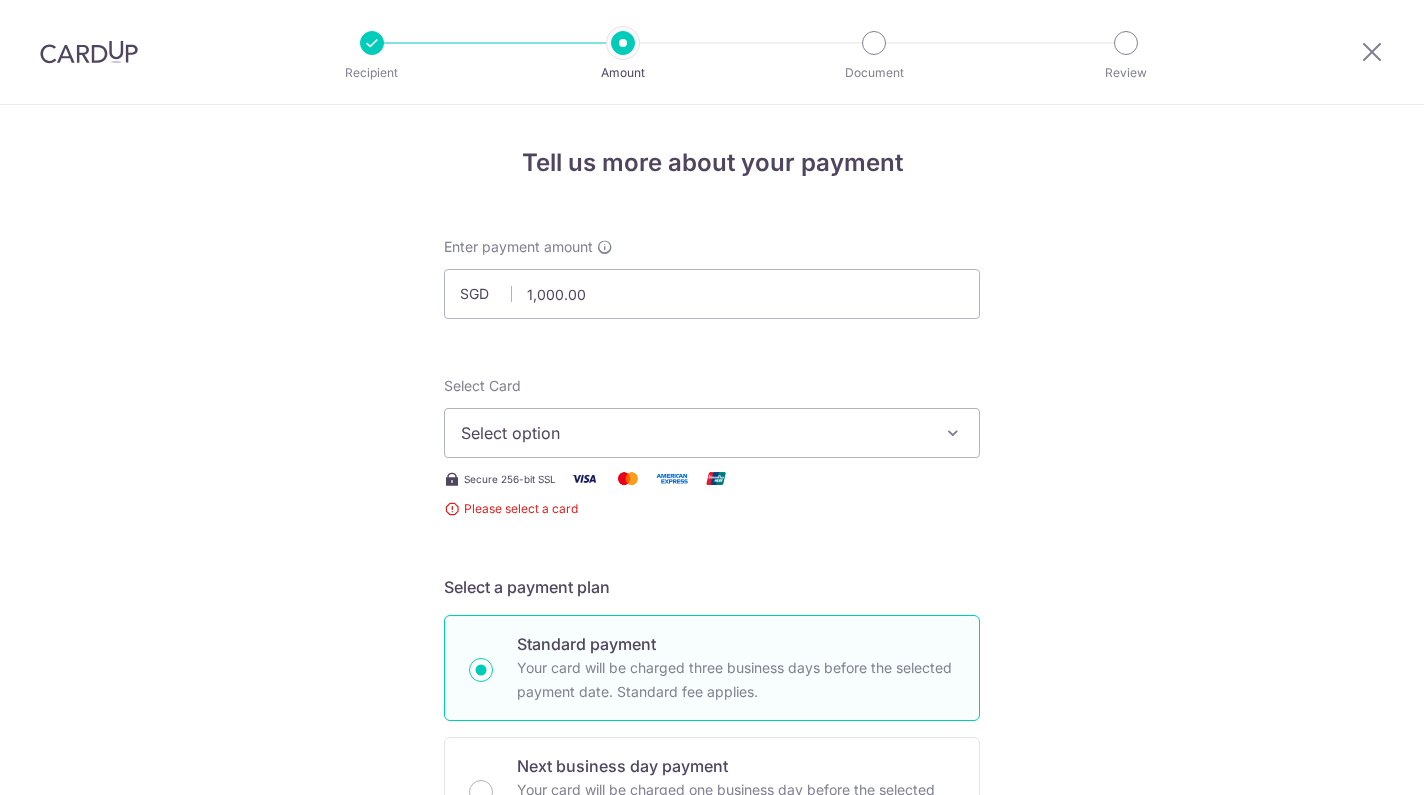 scroll, scrollTop: 0, scrollLeft: 0, axis: both 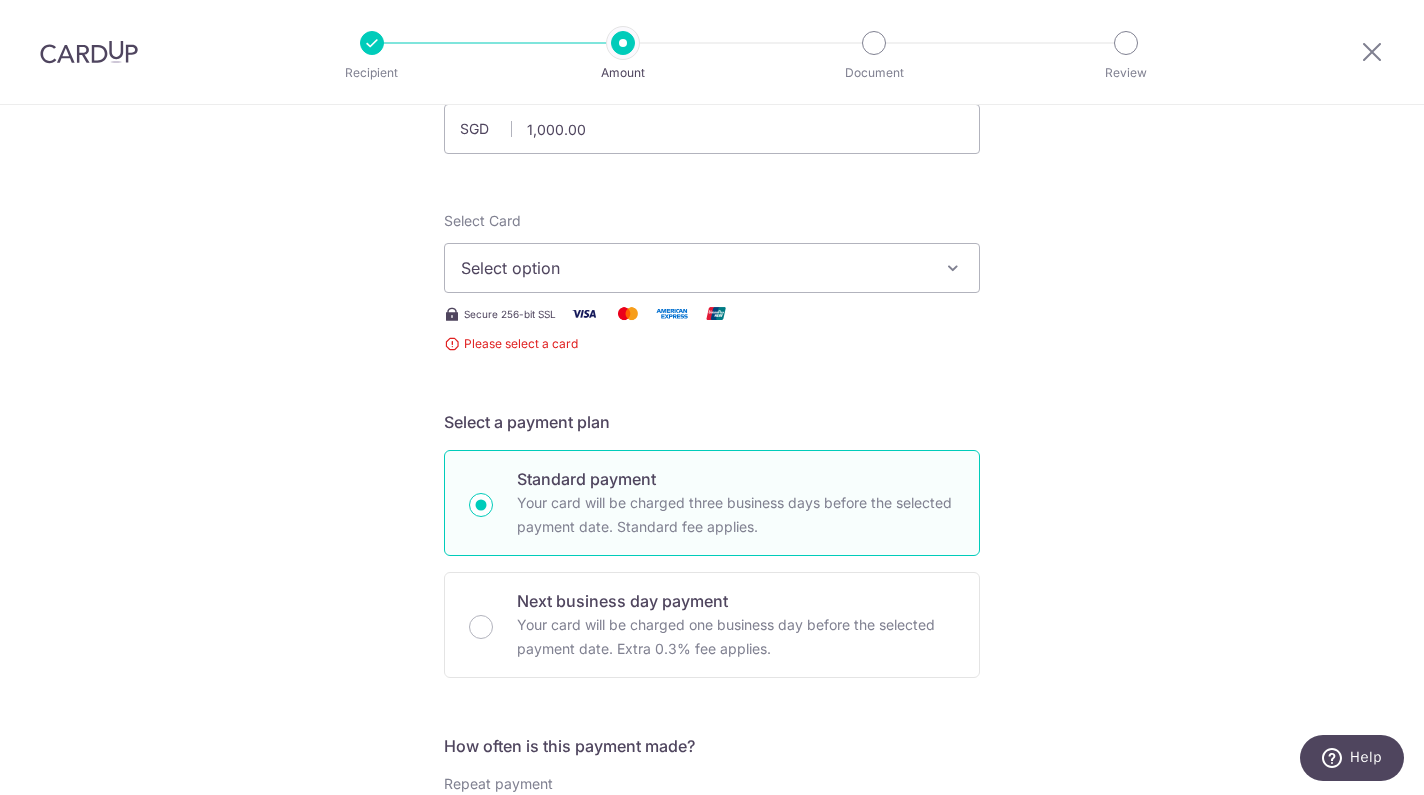 click on "Select option" at bounding box center [712, 268] 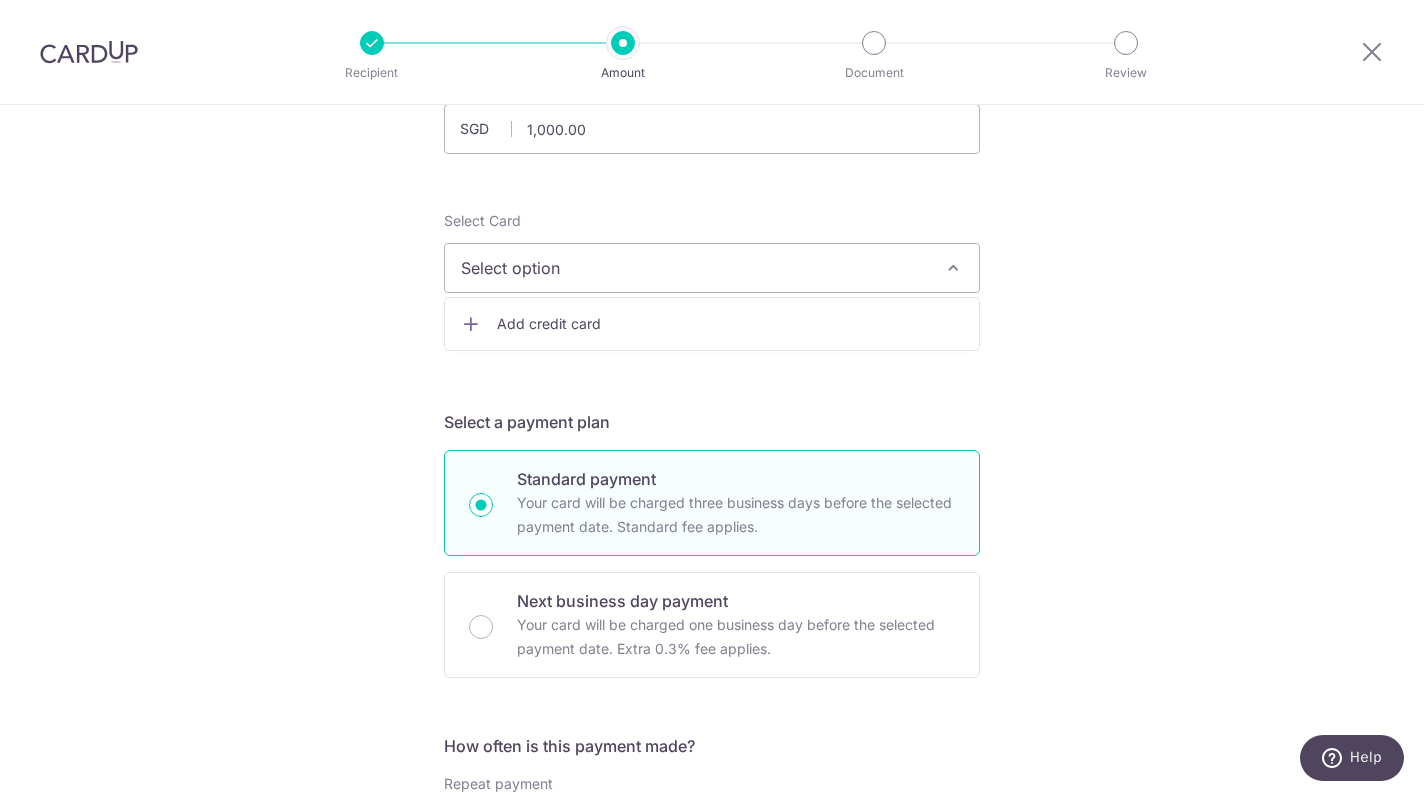 click on "Add credit card" at bounding box center (730, 324) 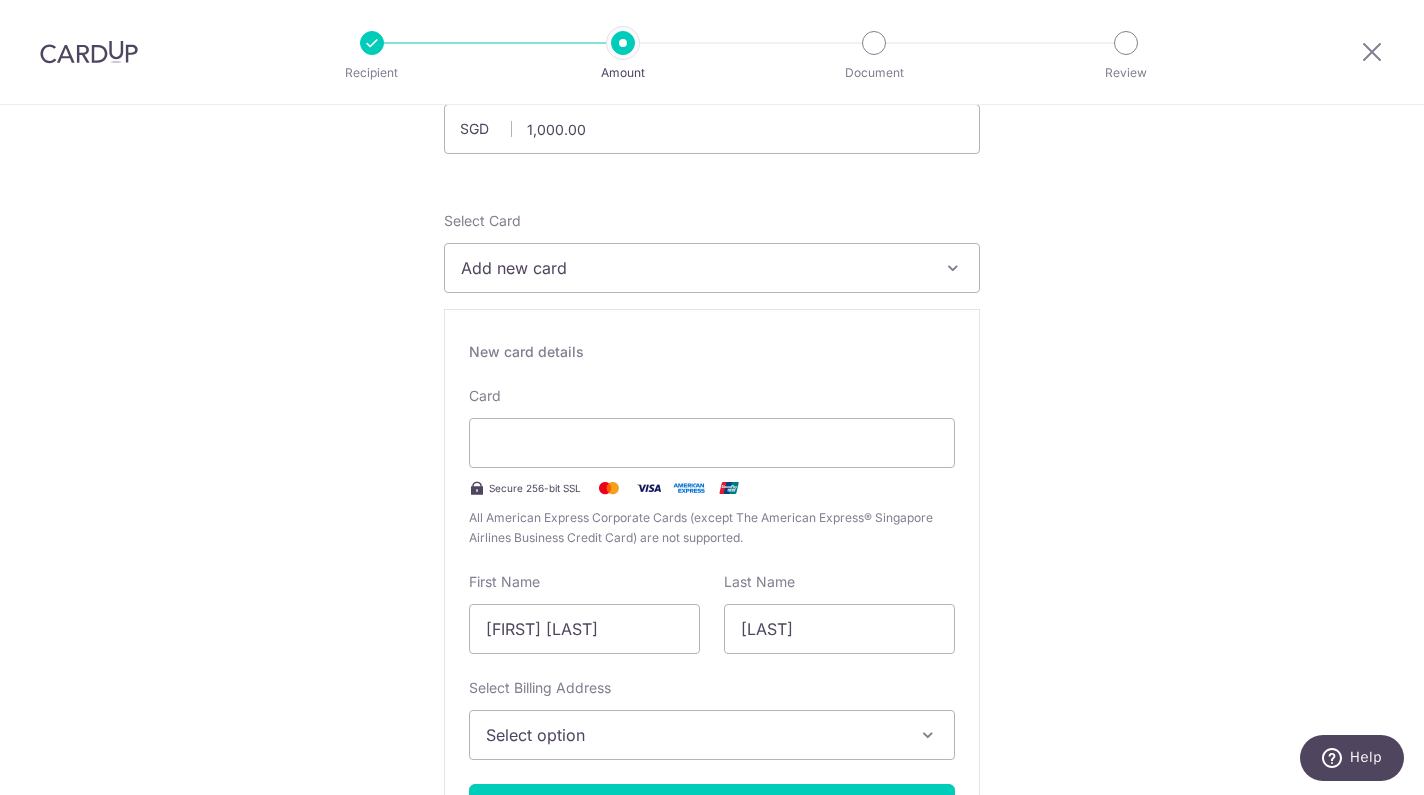 scroll, scrollTop: 202, scrollLeft: 0, axis: vertical 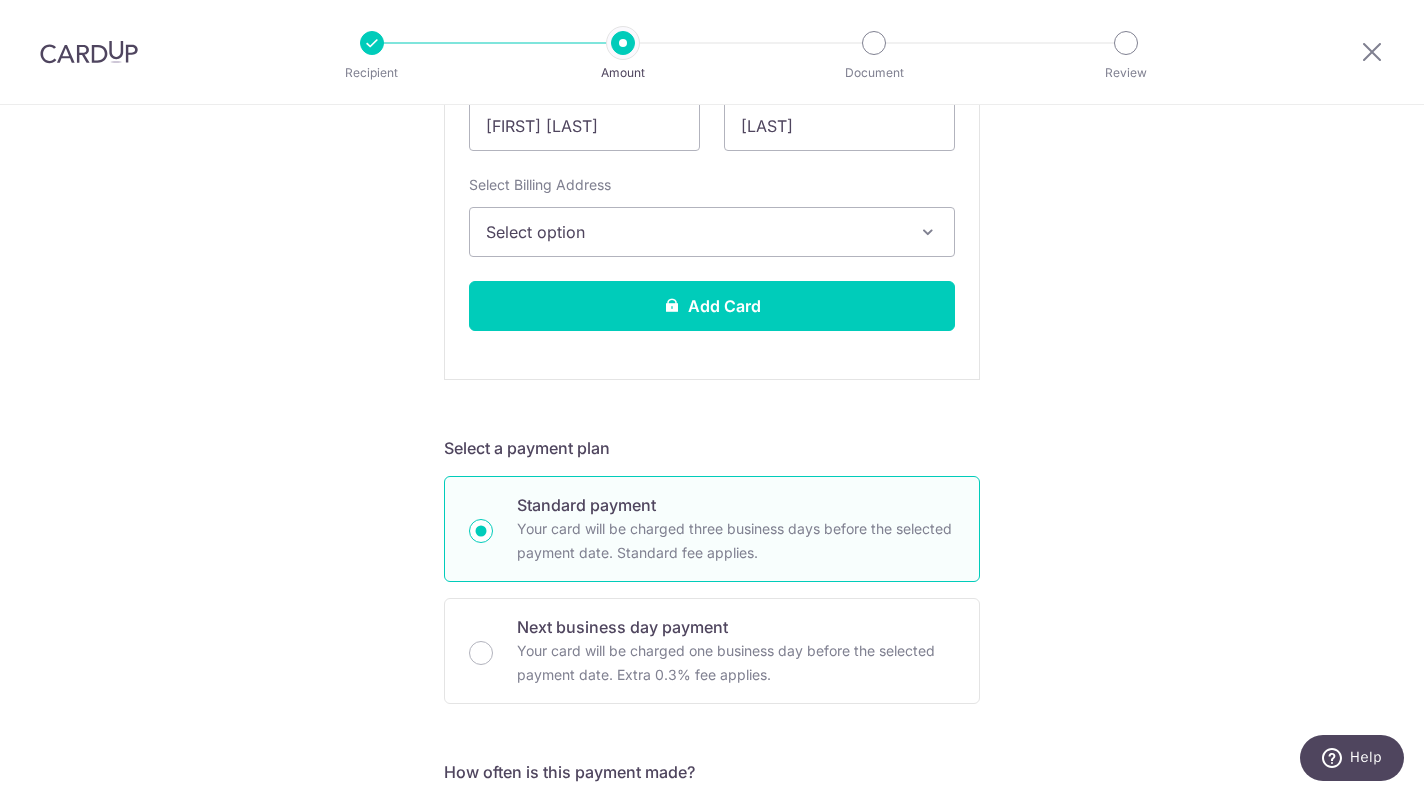 click on "Select option" at bounding box center [712, 232] 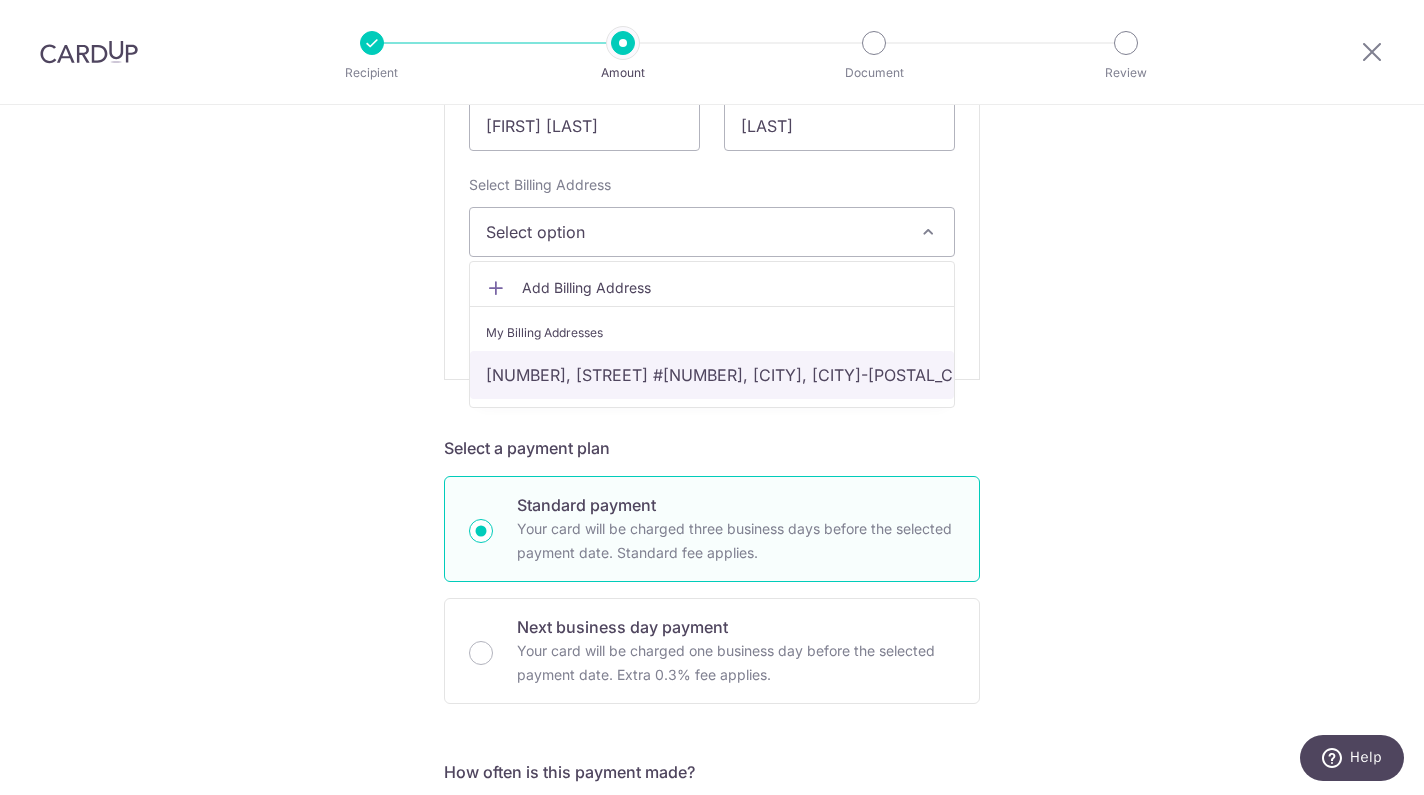 click on "[NUMBER], [STREET] #[NUMBER], [CITY], [CITY]-[POSTAL_CODE]" at bounding box center (712, 375) 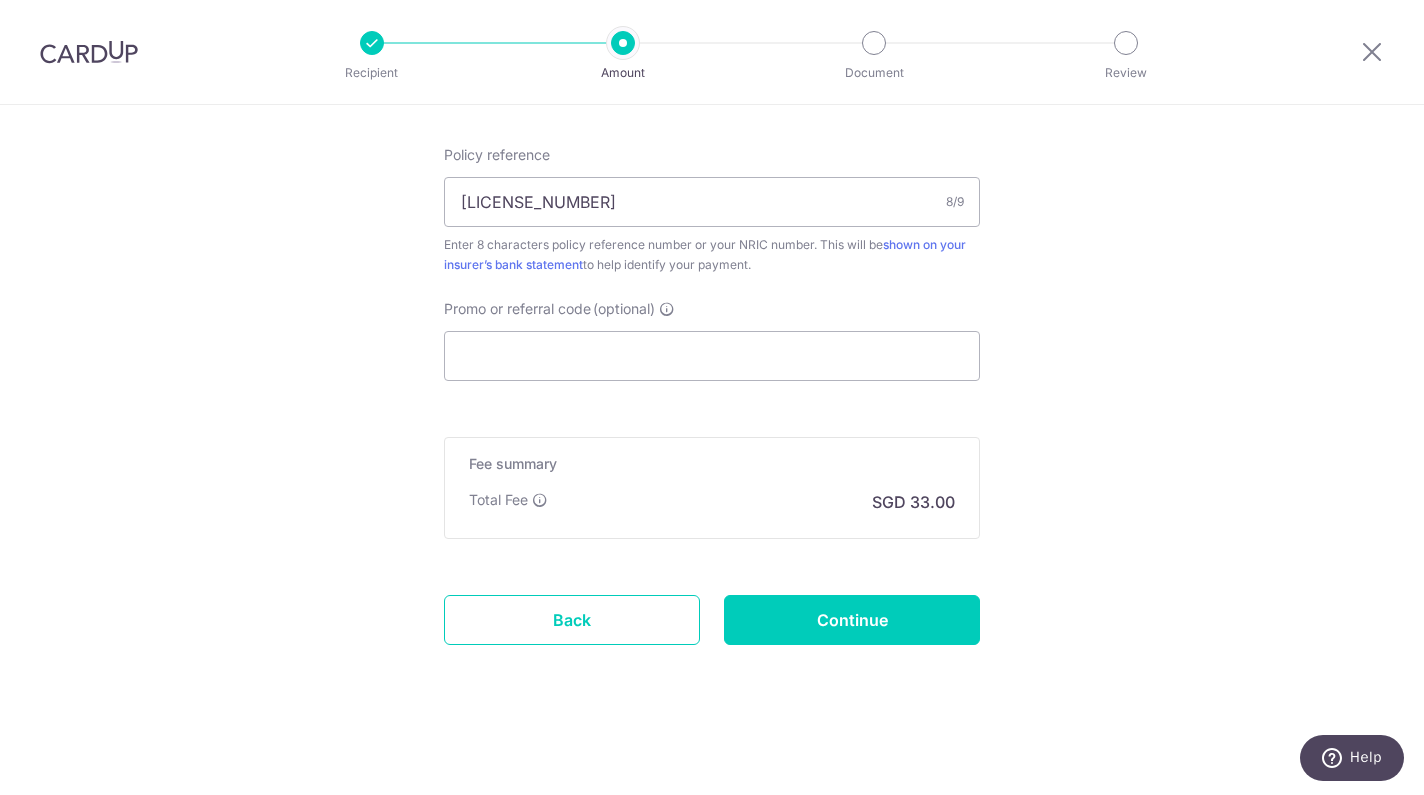 scroll, scrollTop: 1750, scrollLeft: 0, axis: vertical 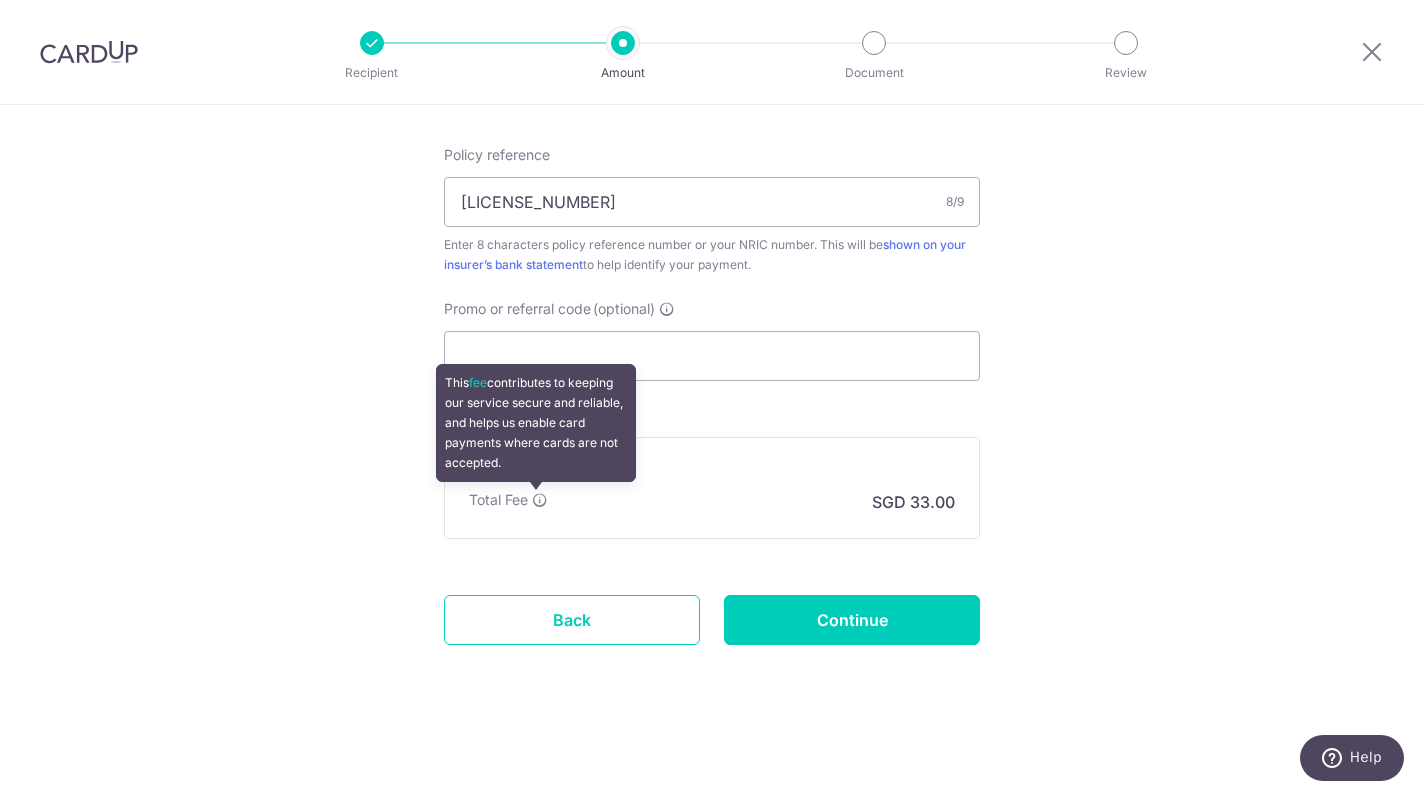click at bounding box center (540, 500) 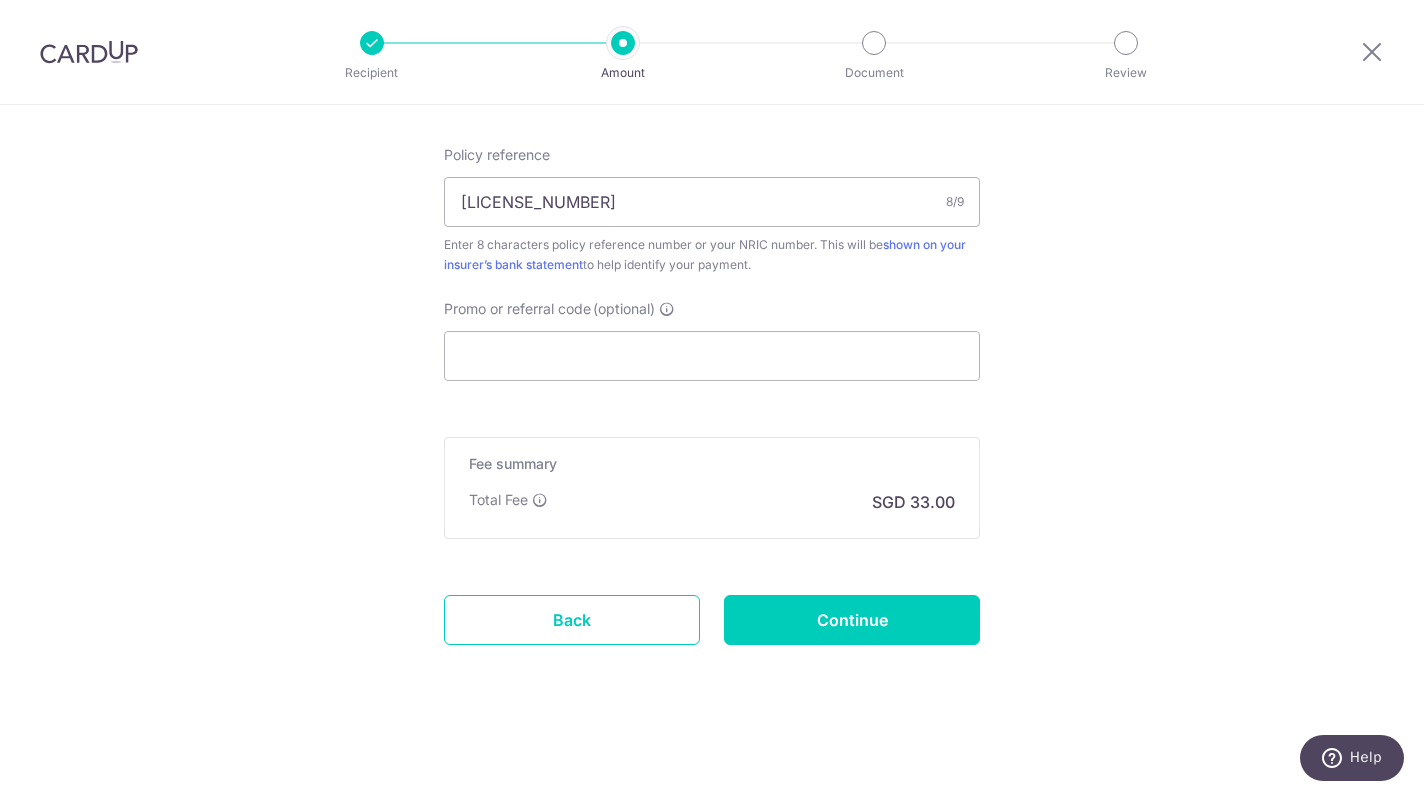 click on "Fee summary" at bounding box center (712, 464) 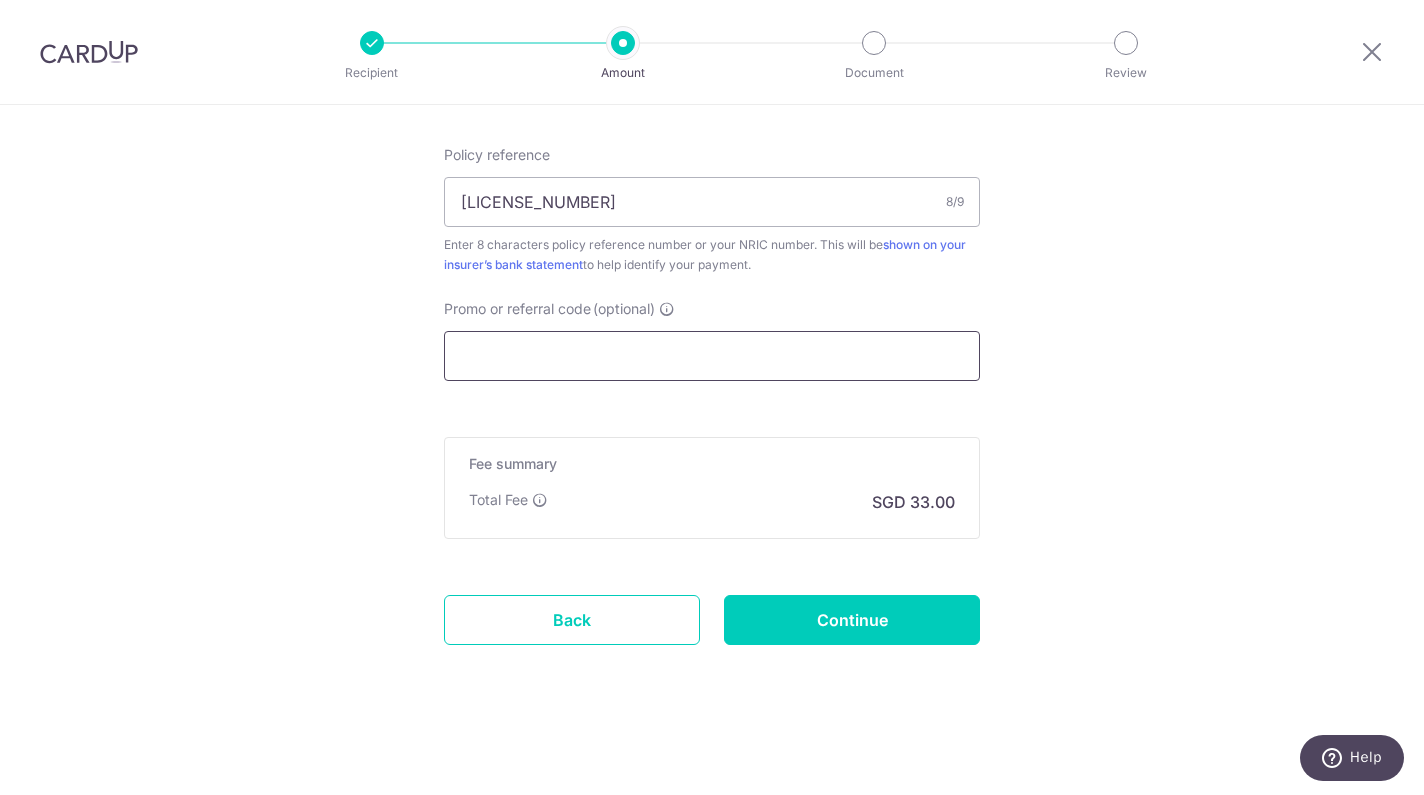 click on "Promo or referral code
(optional)" at bounding box center (712, 356) 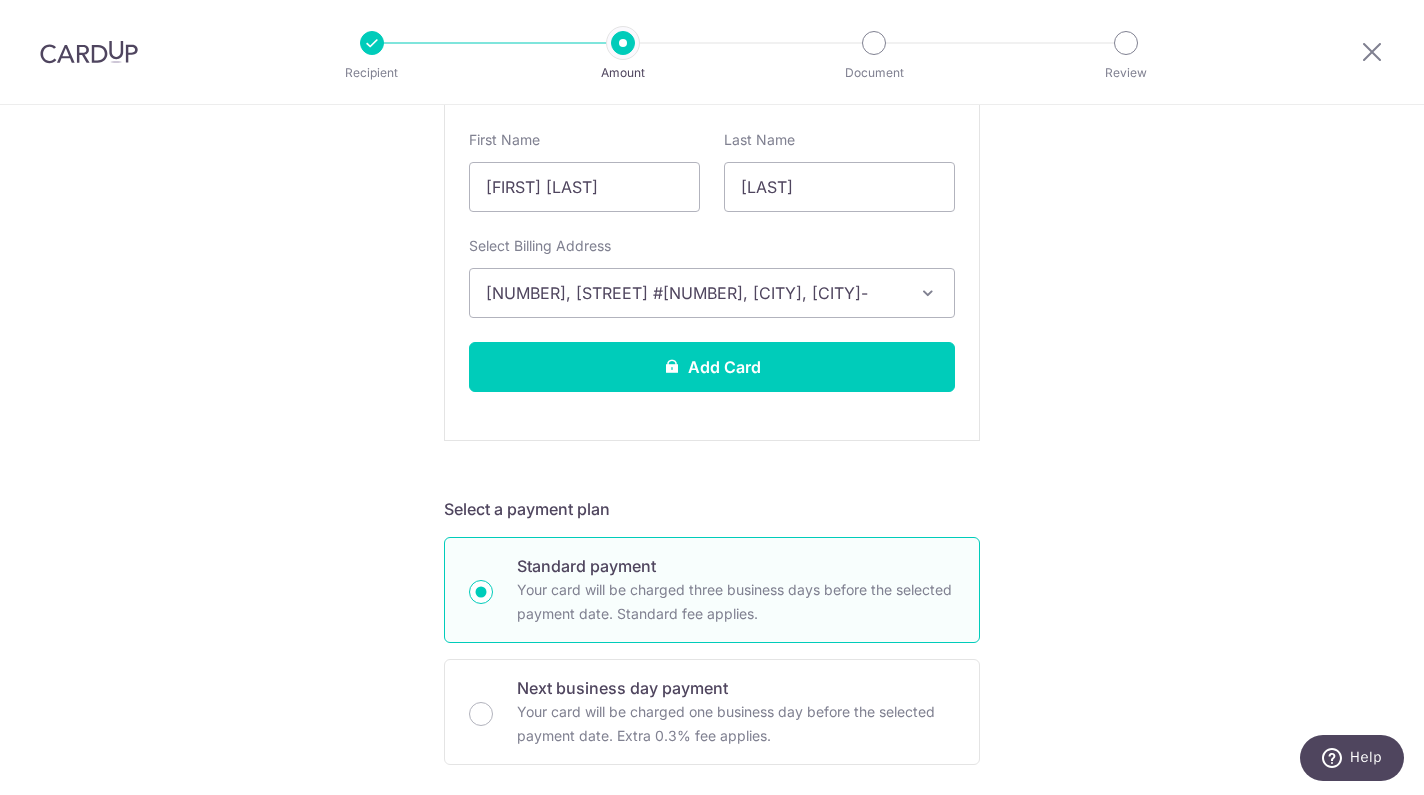 scroll, scrollTop: 492, scrollLeft: 0, axis: vertical 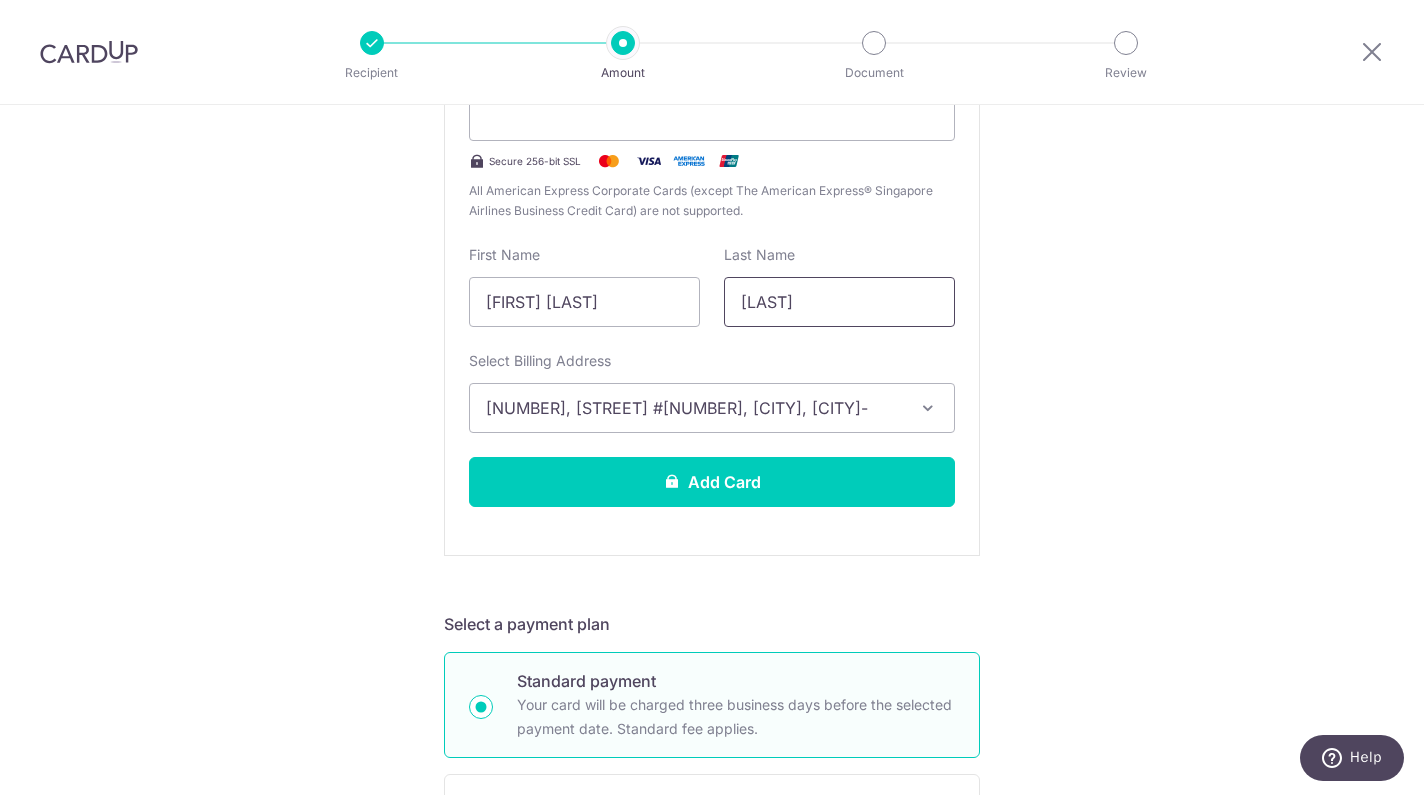 click on "Wong" at bounding box center [839, 302] 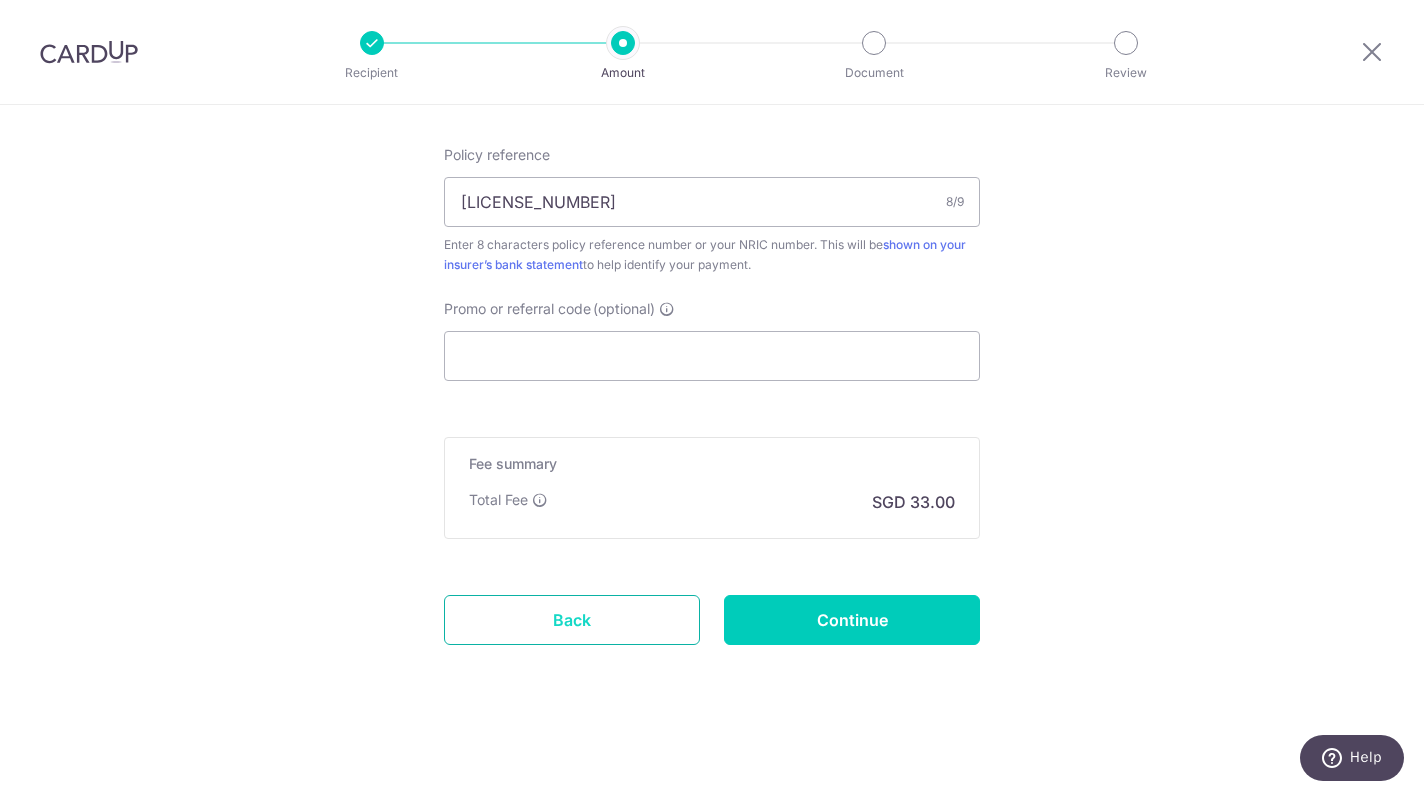 scroll, scrollTop: 1750, scrollLeft: 0, axis: vertical 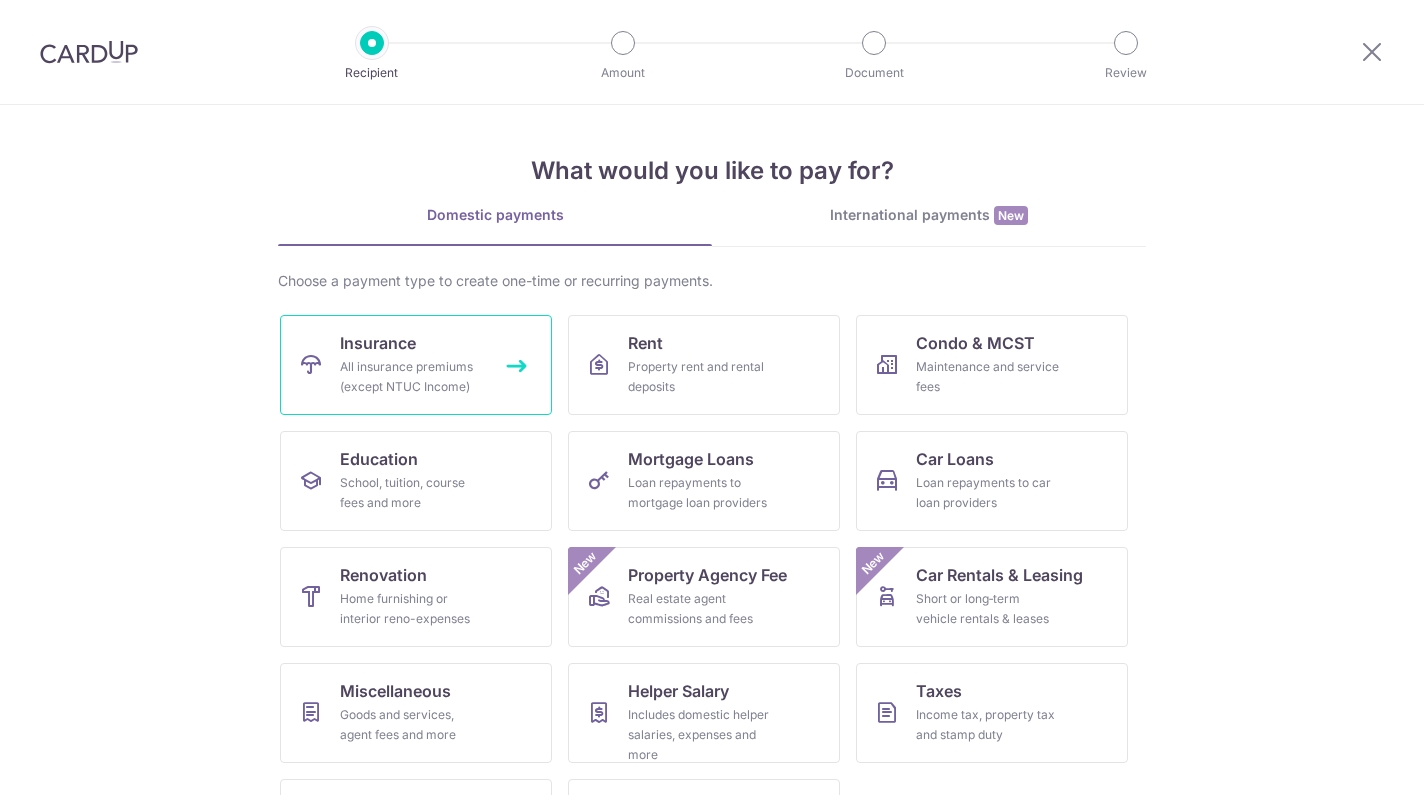 click on "All insurance premiums (except NTUC Income)" at bounding box center (412, 377) 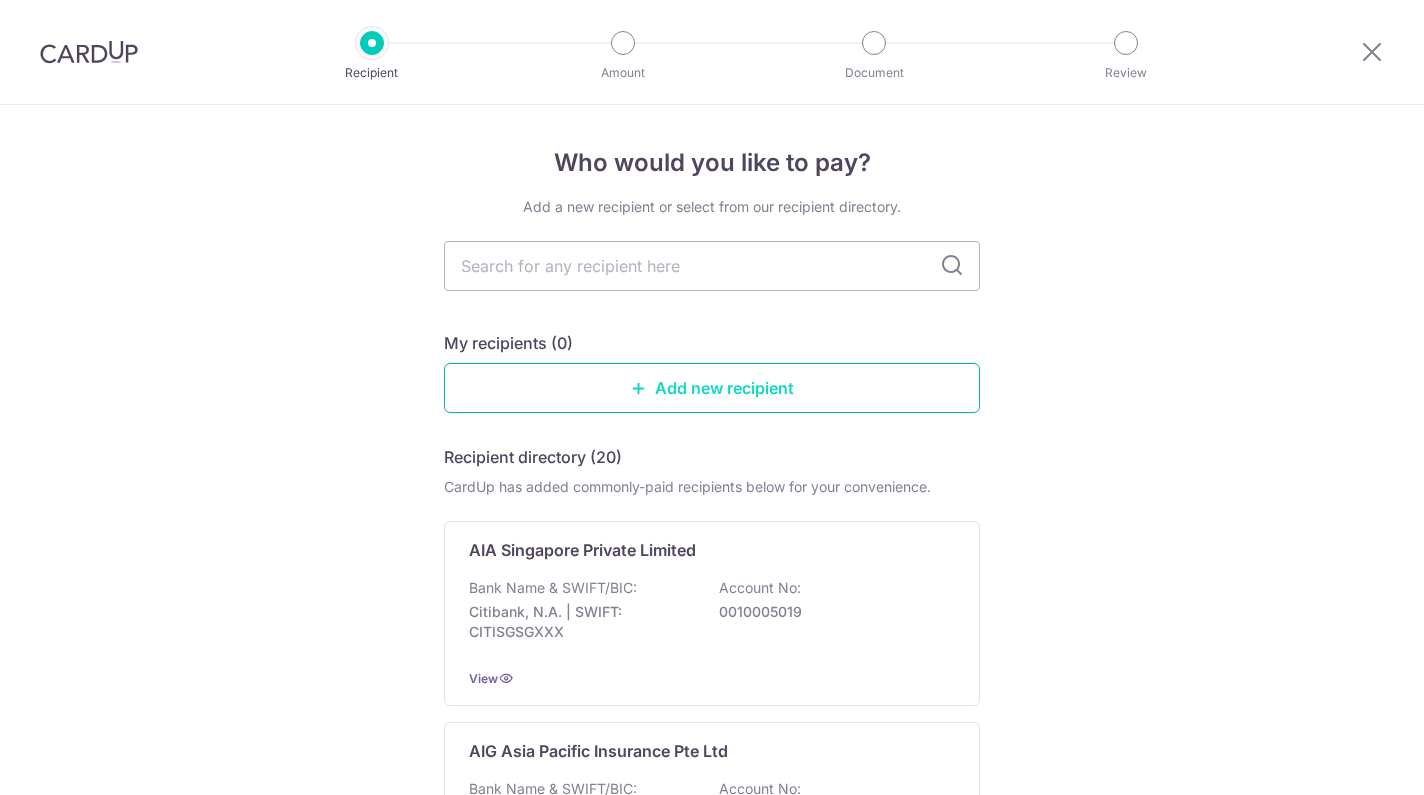scroll, scrollTop: 0, scrollLeft: 0, axis: both 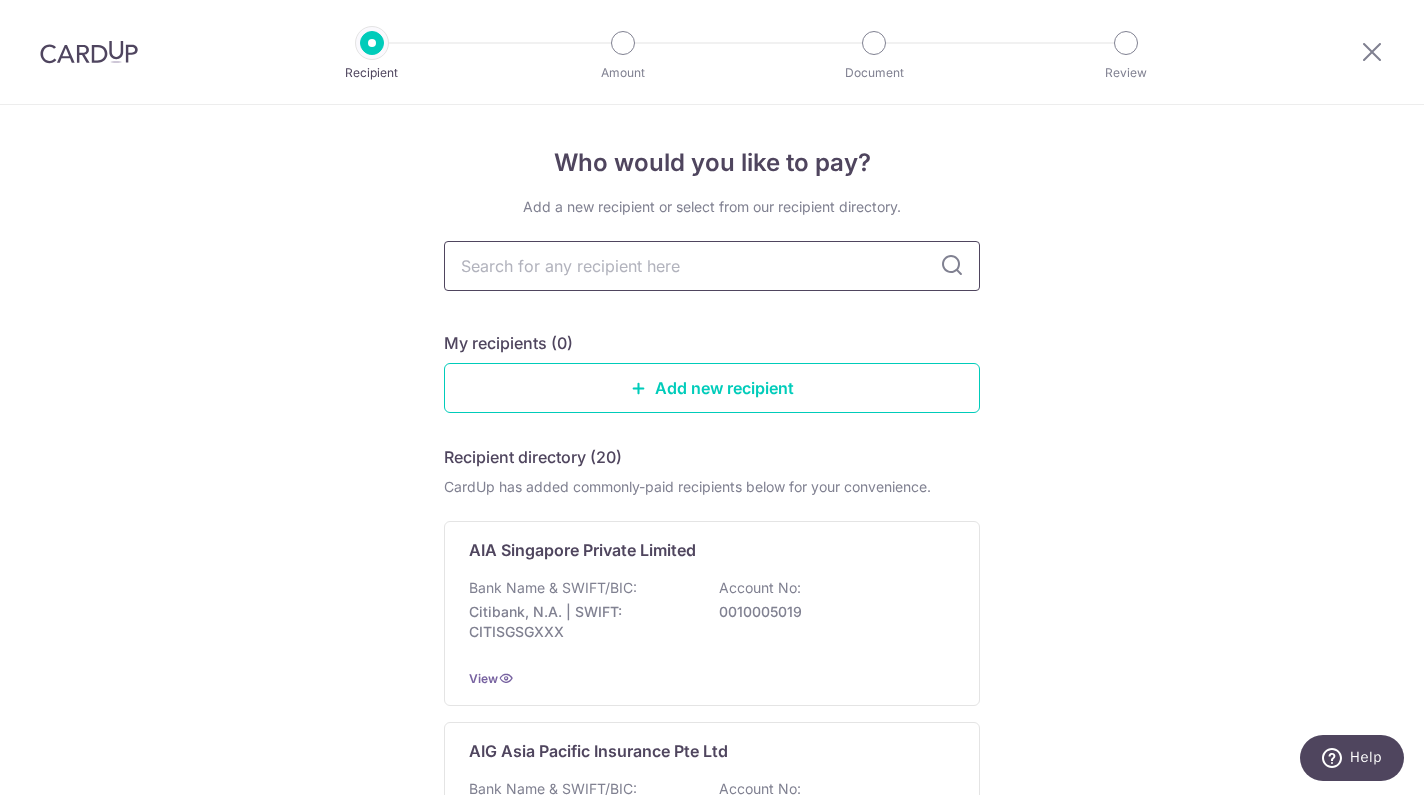 click at bounding box center [712, 266] 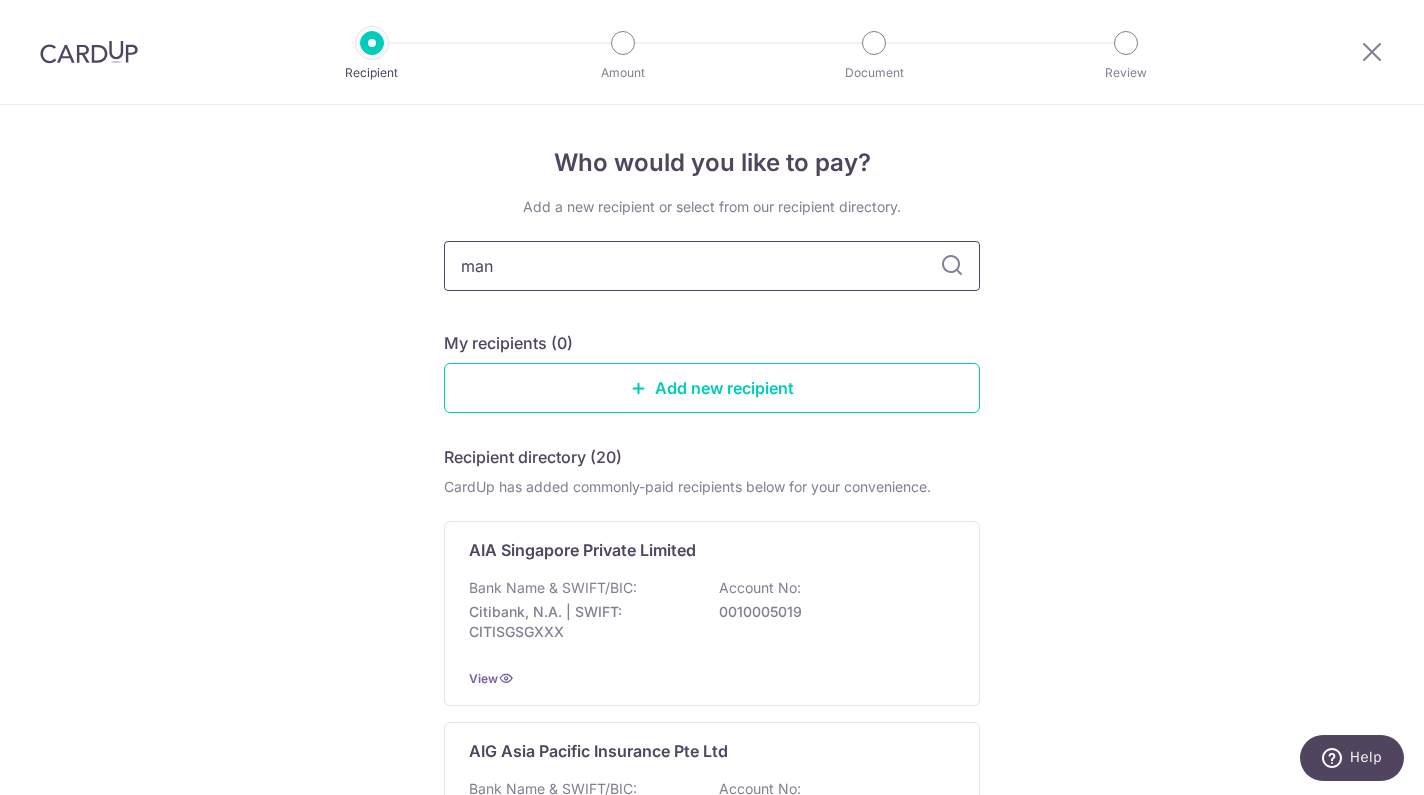 type on "manu" 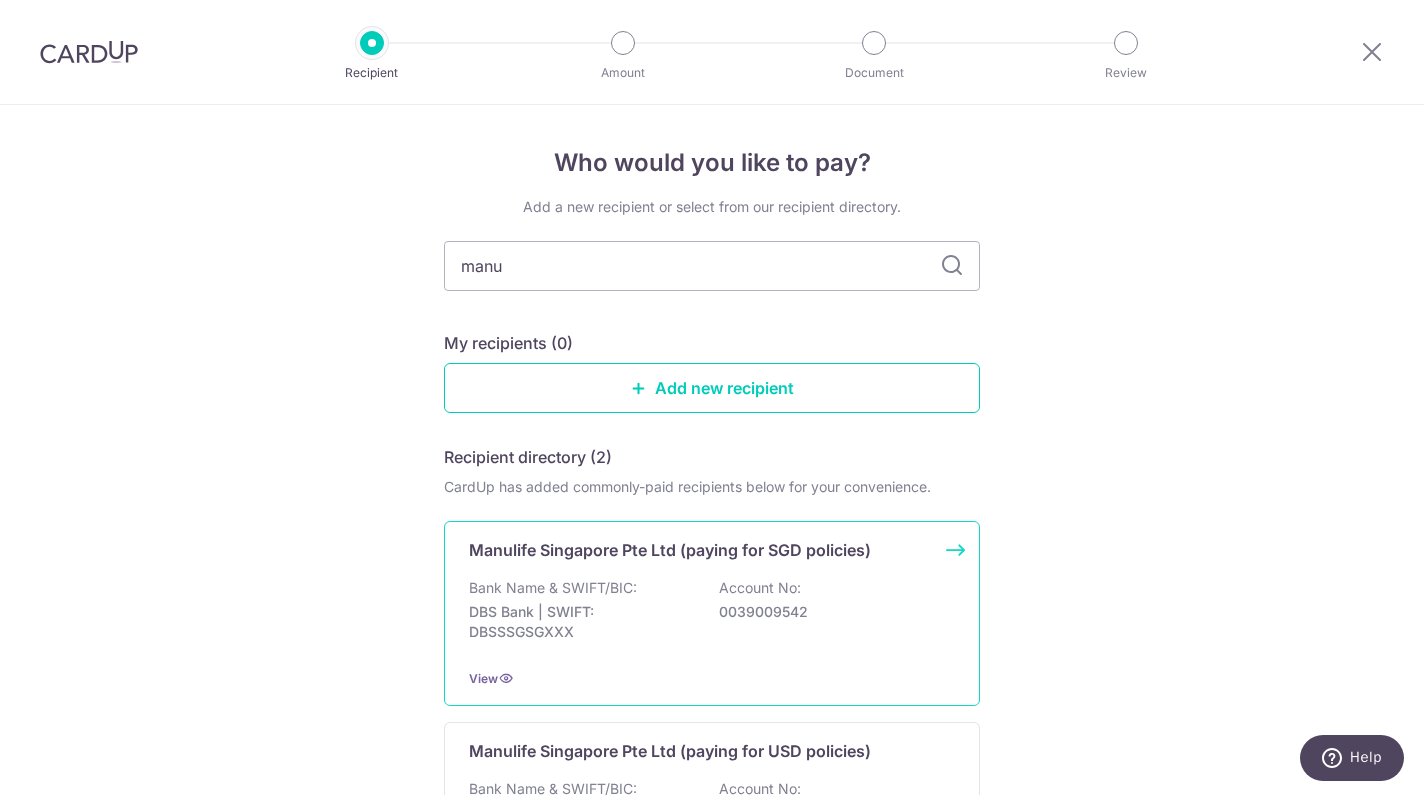 click on "Bank Name & SWIFT/BIC:" at bounding box center (553, 588) 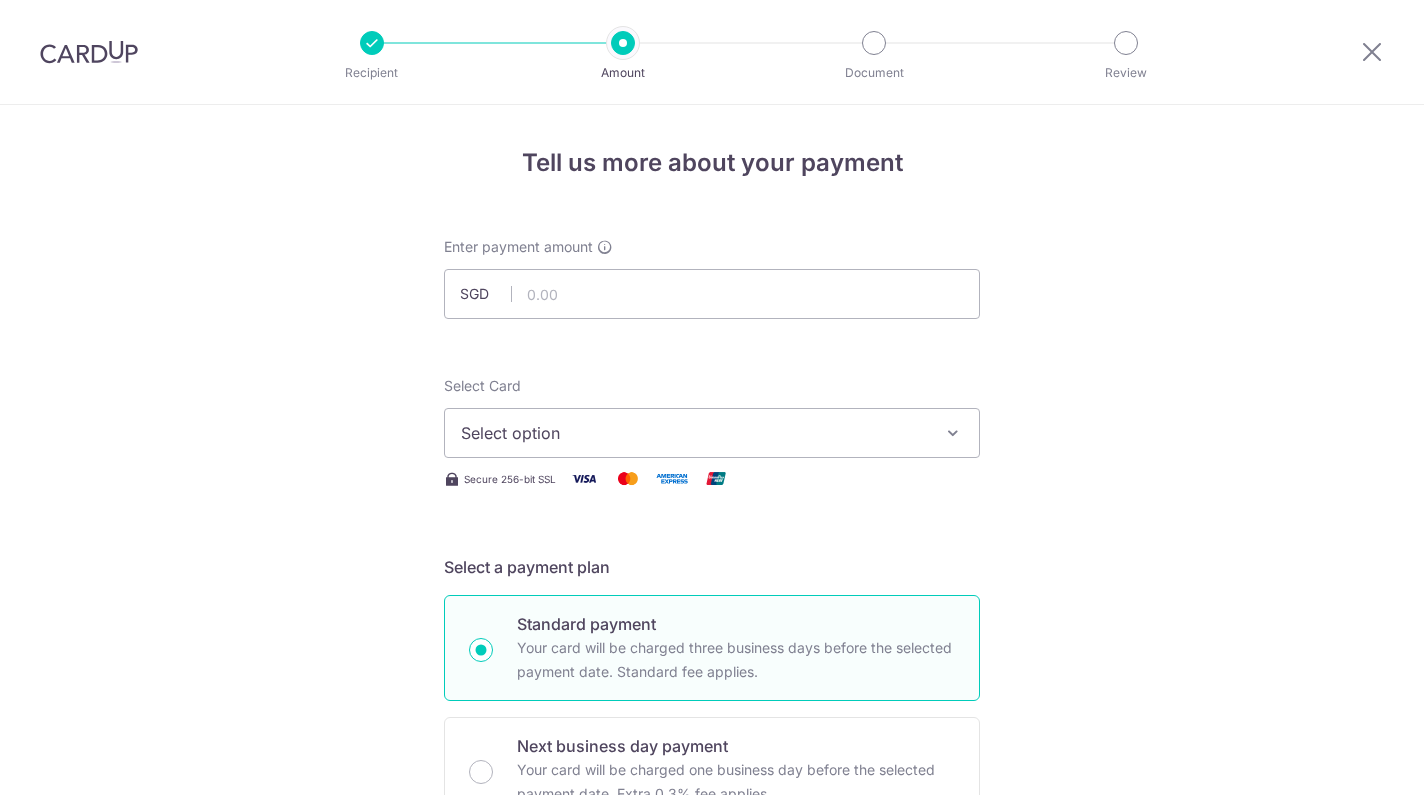 scroll, scrollTop: 0, scrollLeft: 0, axis: both 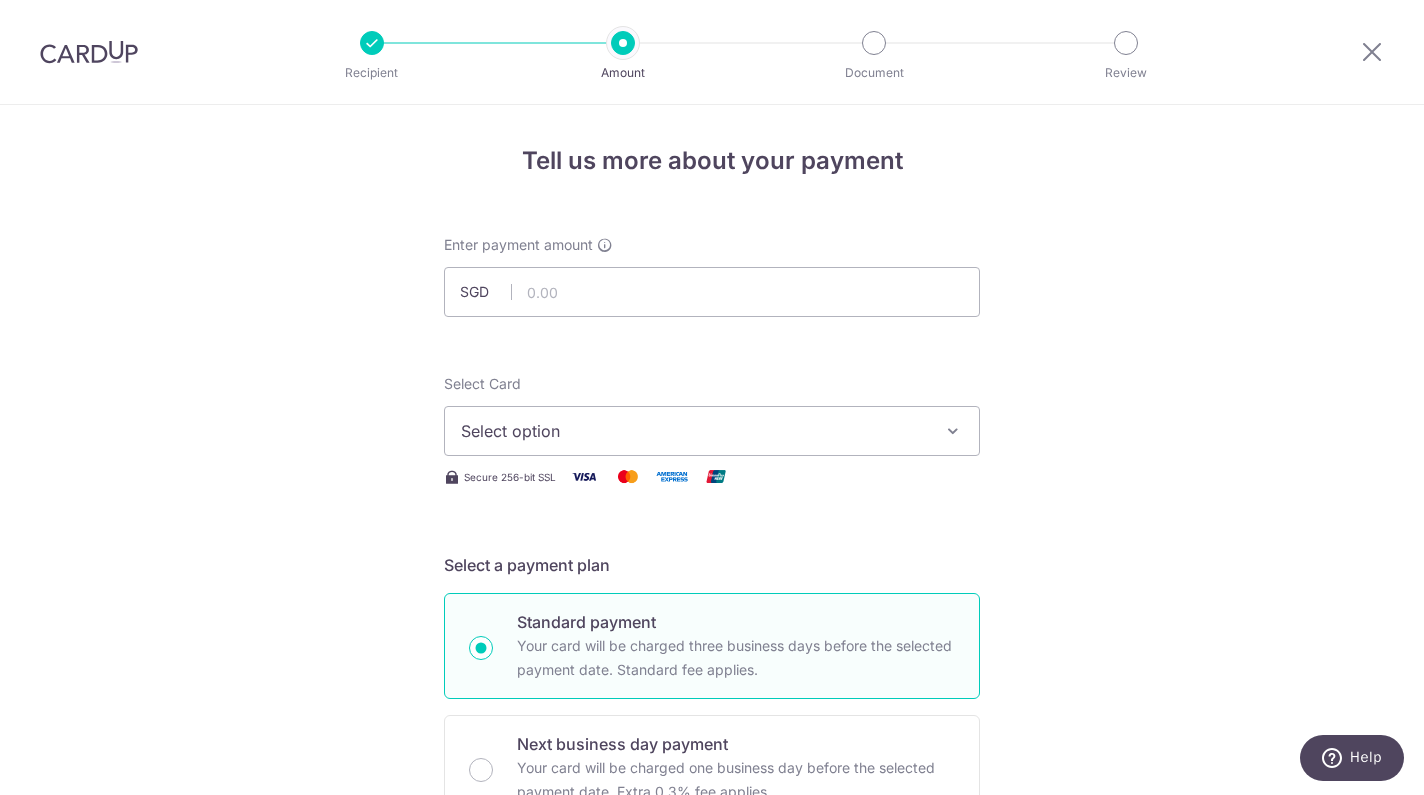 click on "Select option" at bounding box center [694, 431] 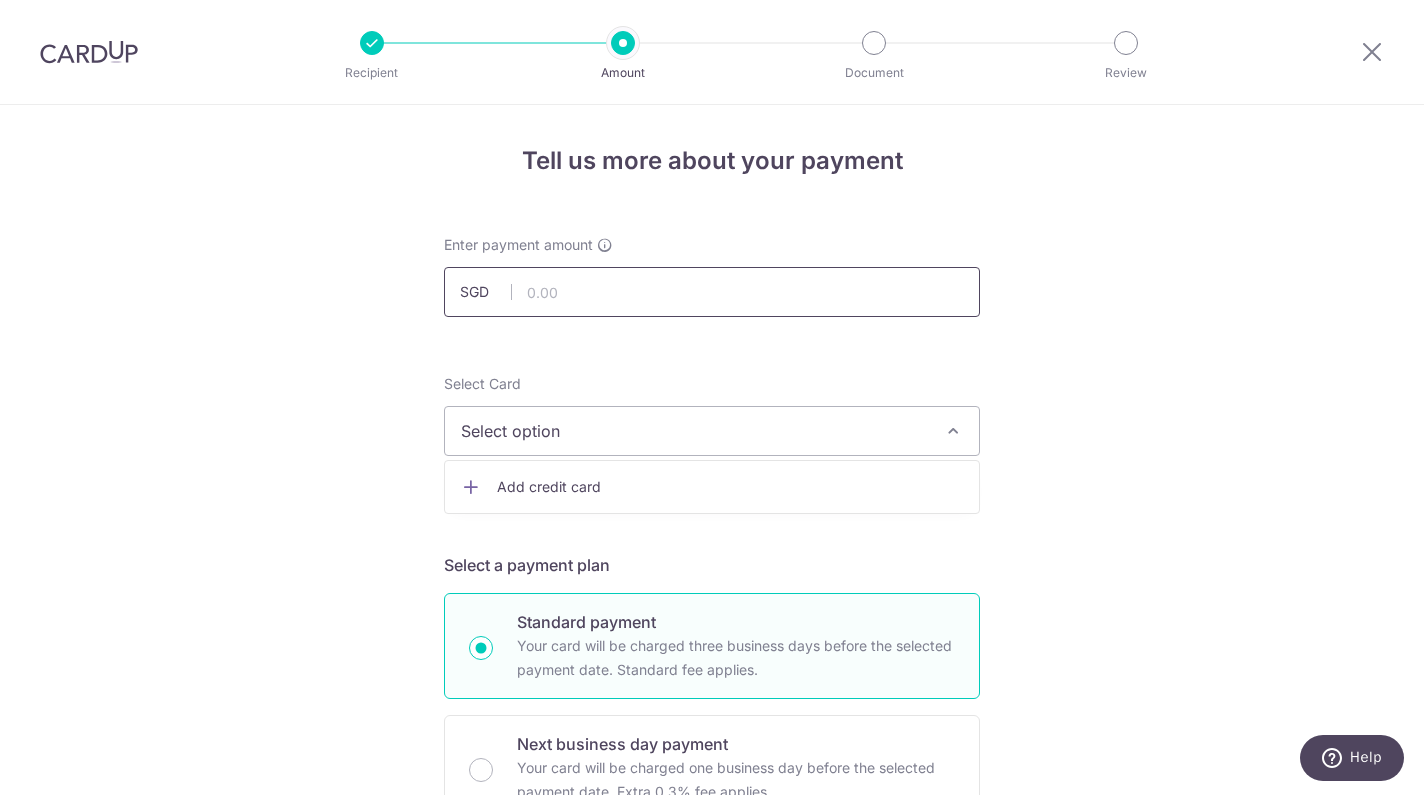 click at bounding box center (712, 292) 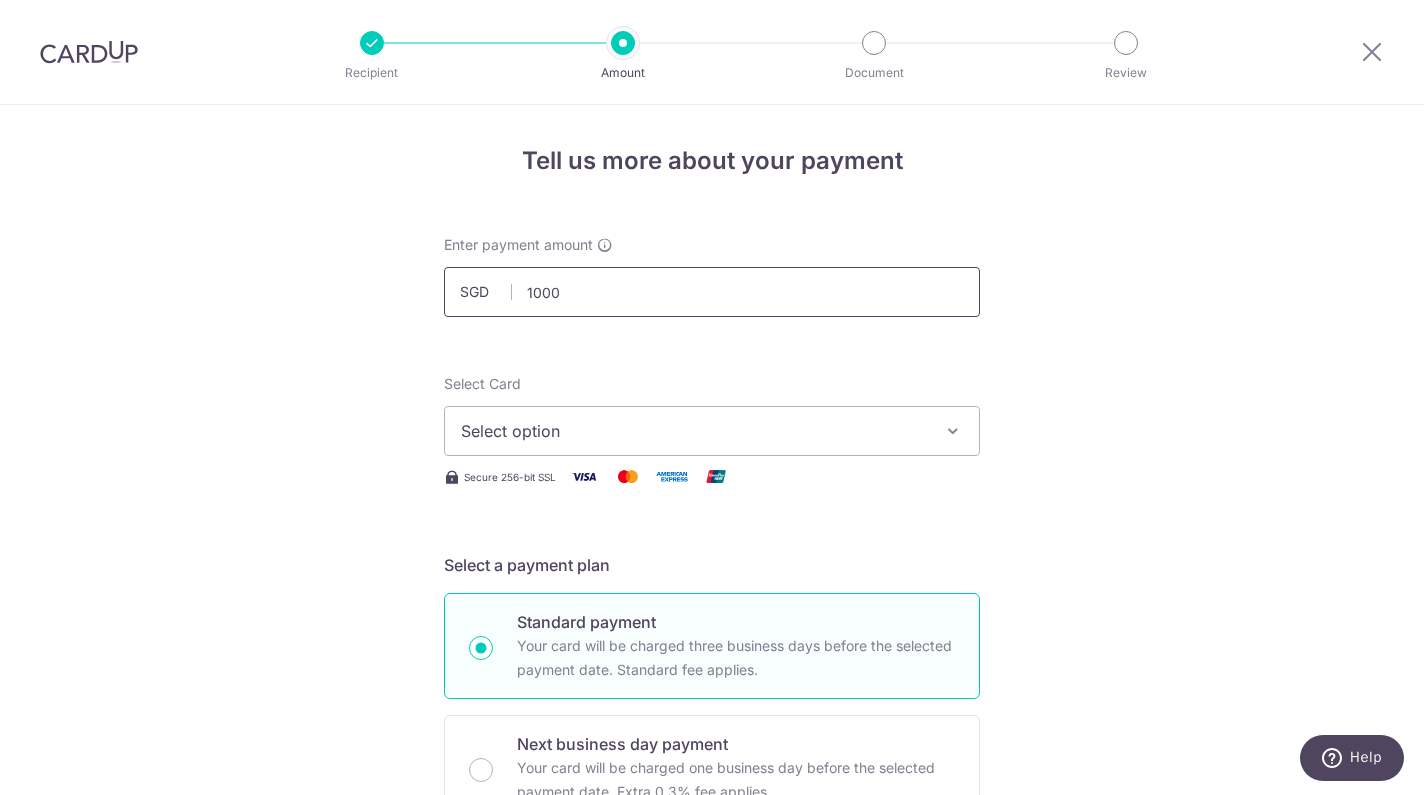 type on "1,000.00" 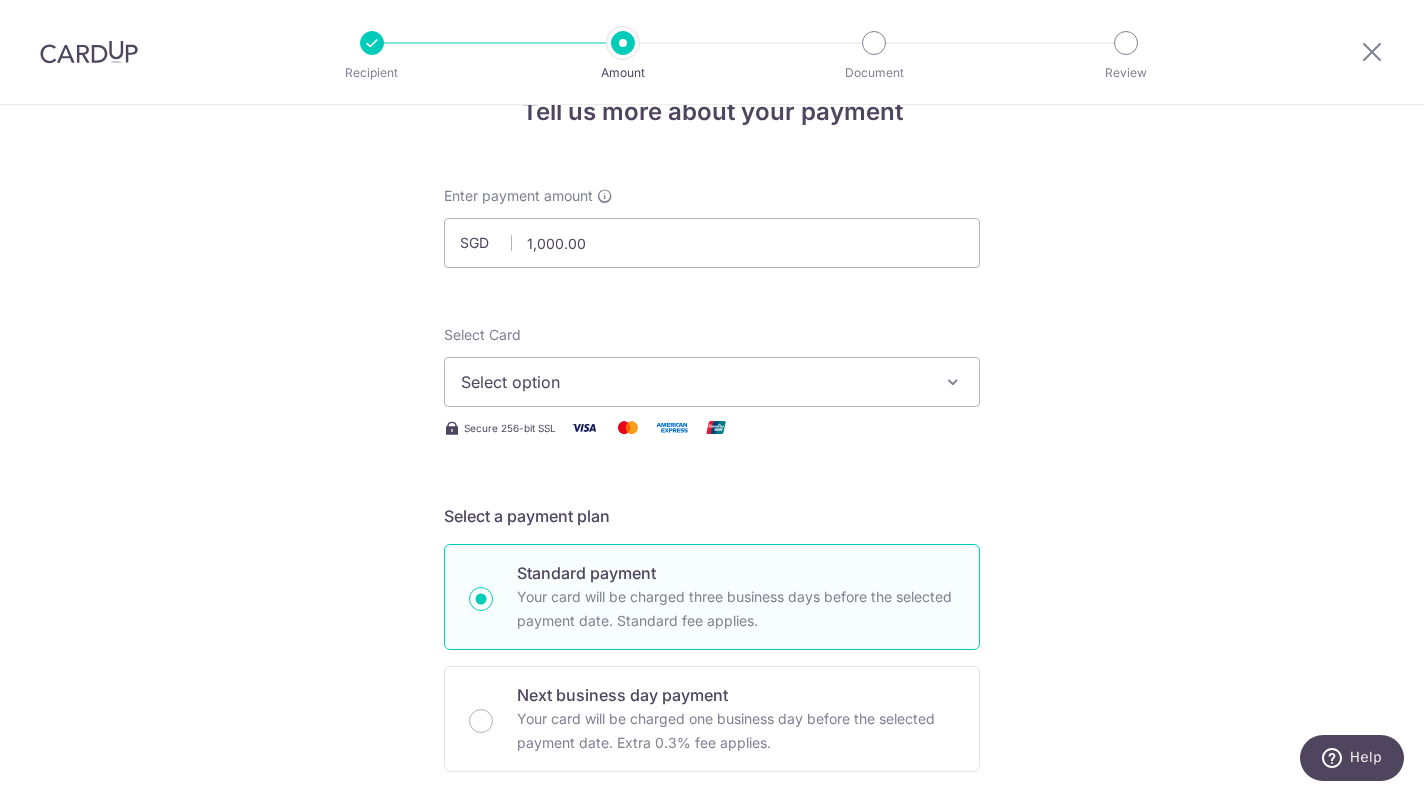 scroll, scrollTop: 44, scrollLeft: 0, axis: vertical 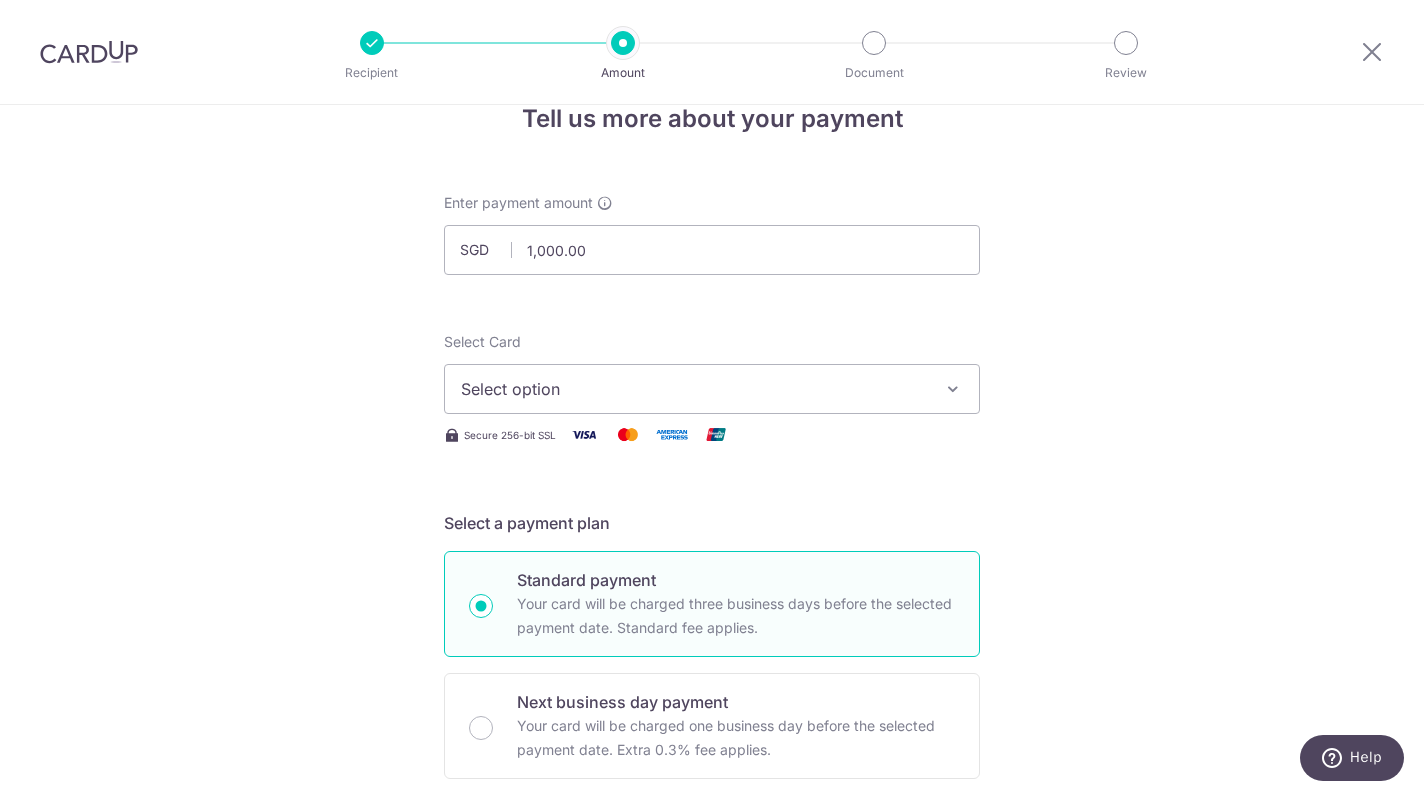 click on "Select option" at bounding box center (694, 389) 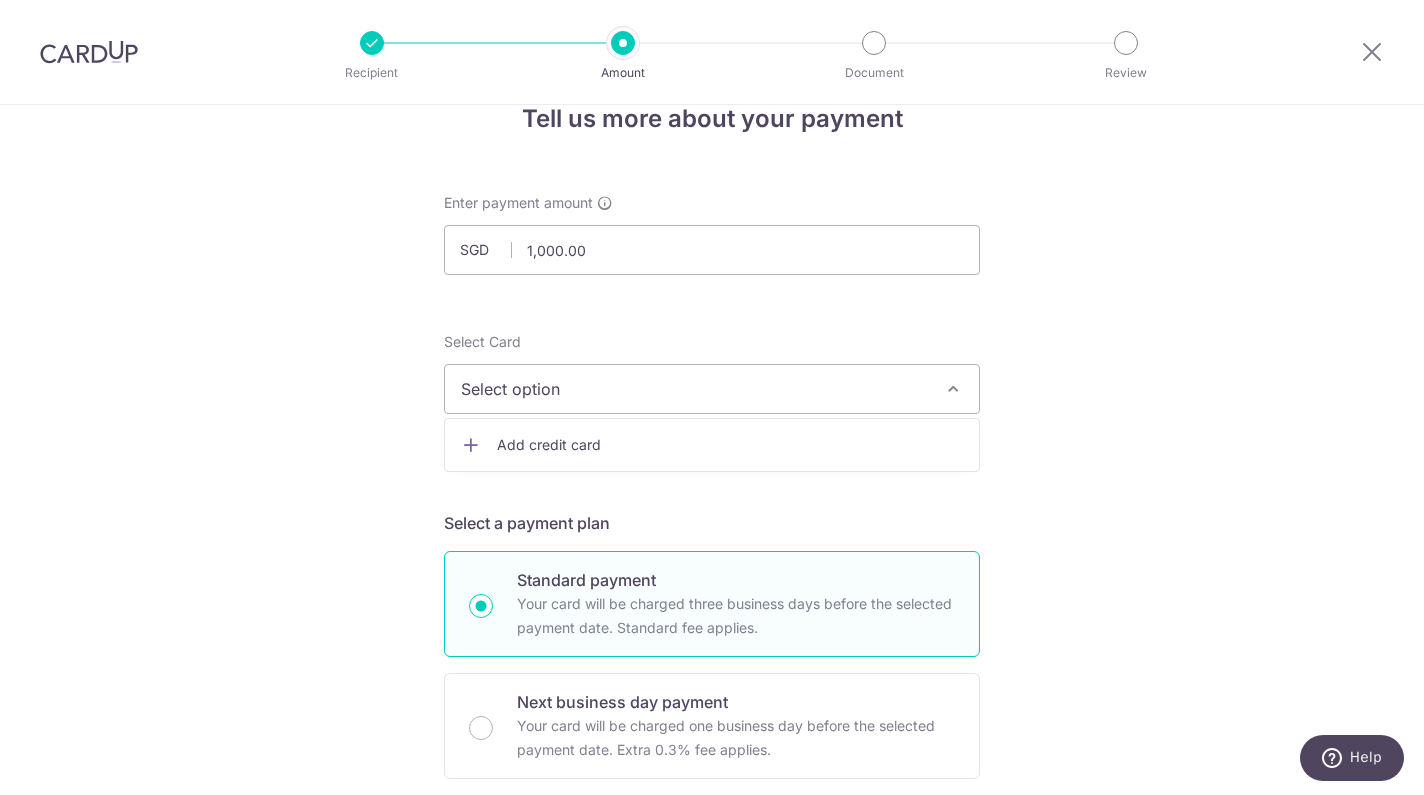 click on "Add credit card" at bounding box center (730, 445) 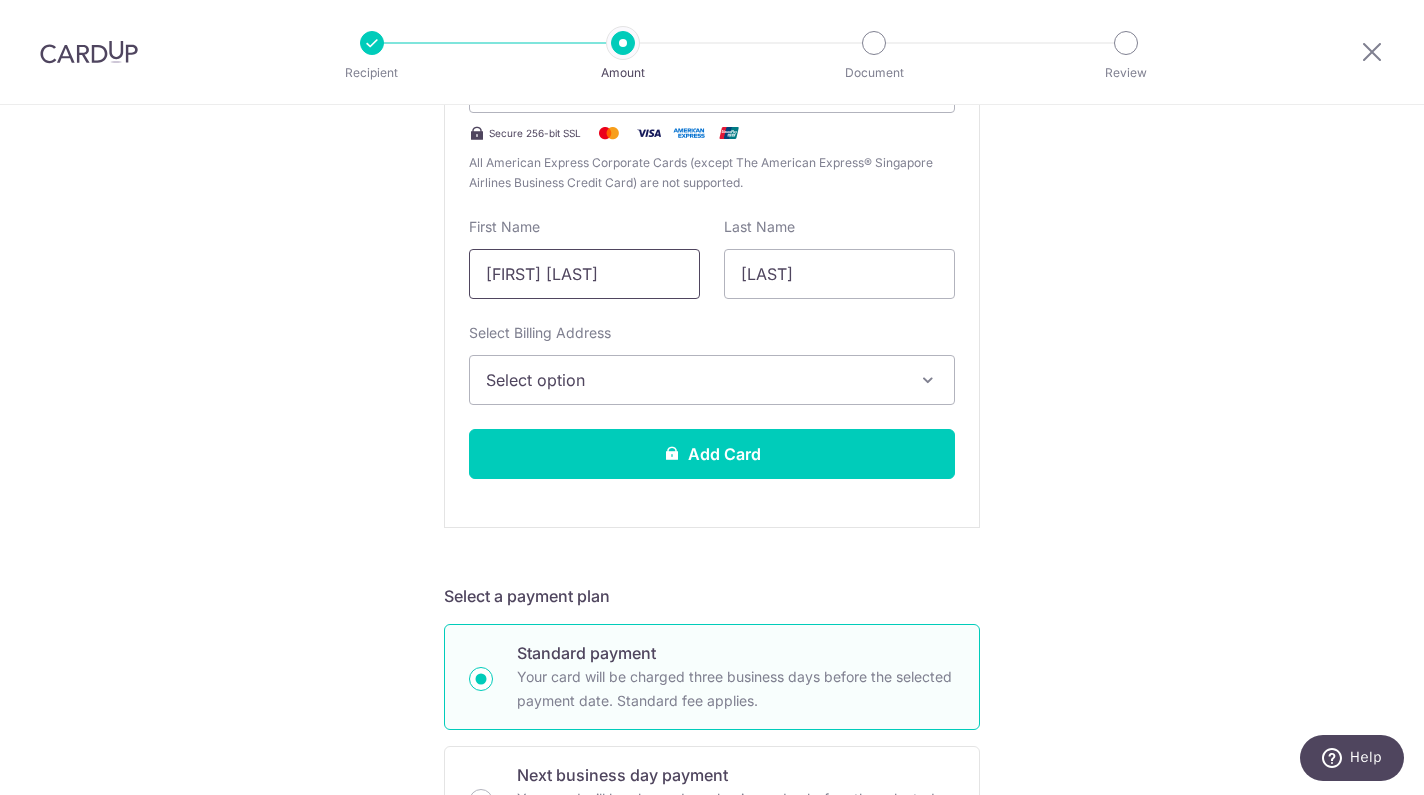 scroll, scrollTop: 145, scrollLeft: 0, axis: vertical 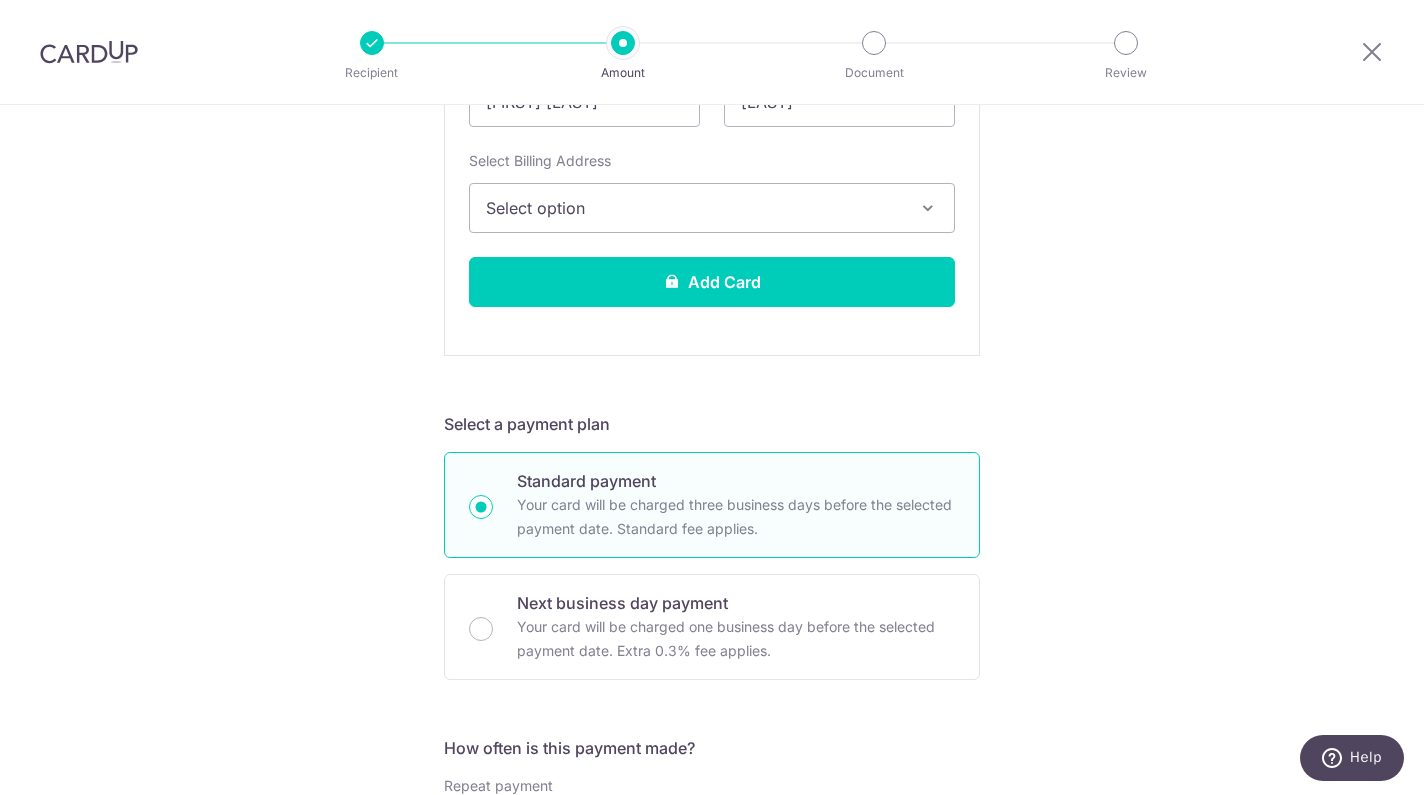 click on "Select option" at bounding box center [712, 208] 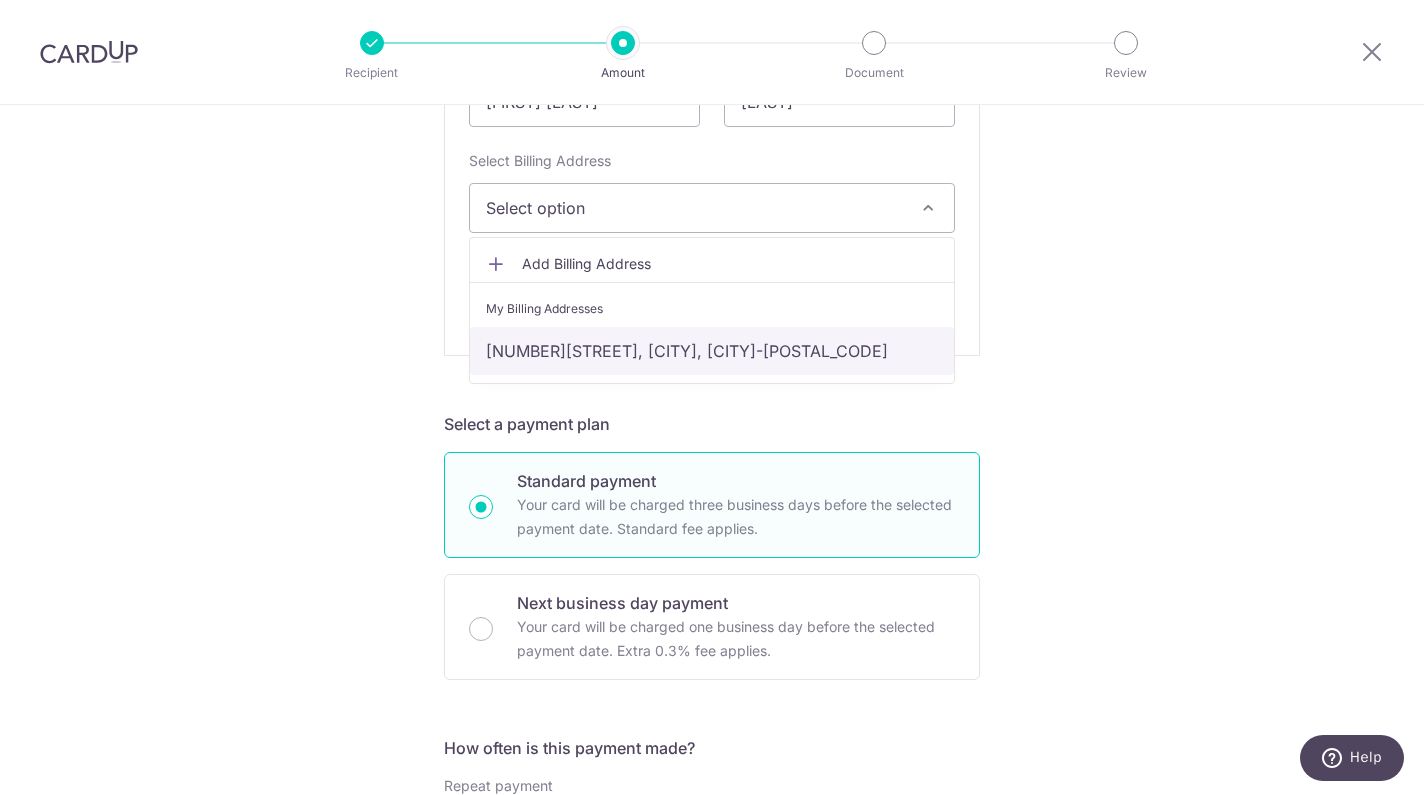 click on "[NUMBER][STREET], [CITY], [CITY]-[POSTAL_CODE]" at bounding box center [712, 351] 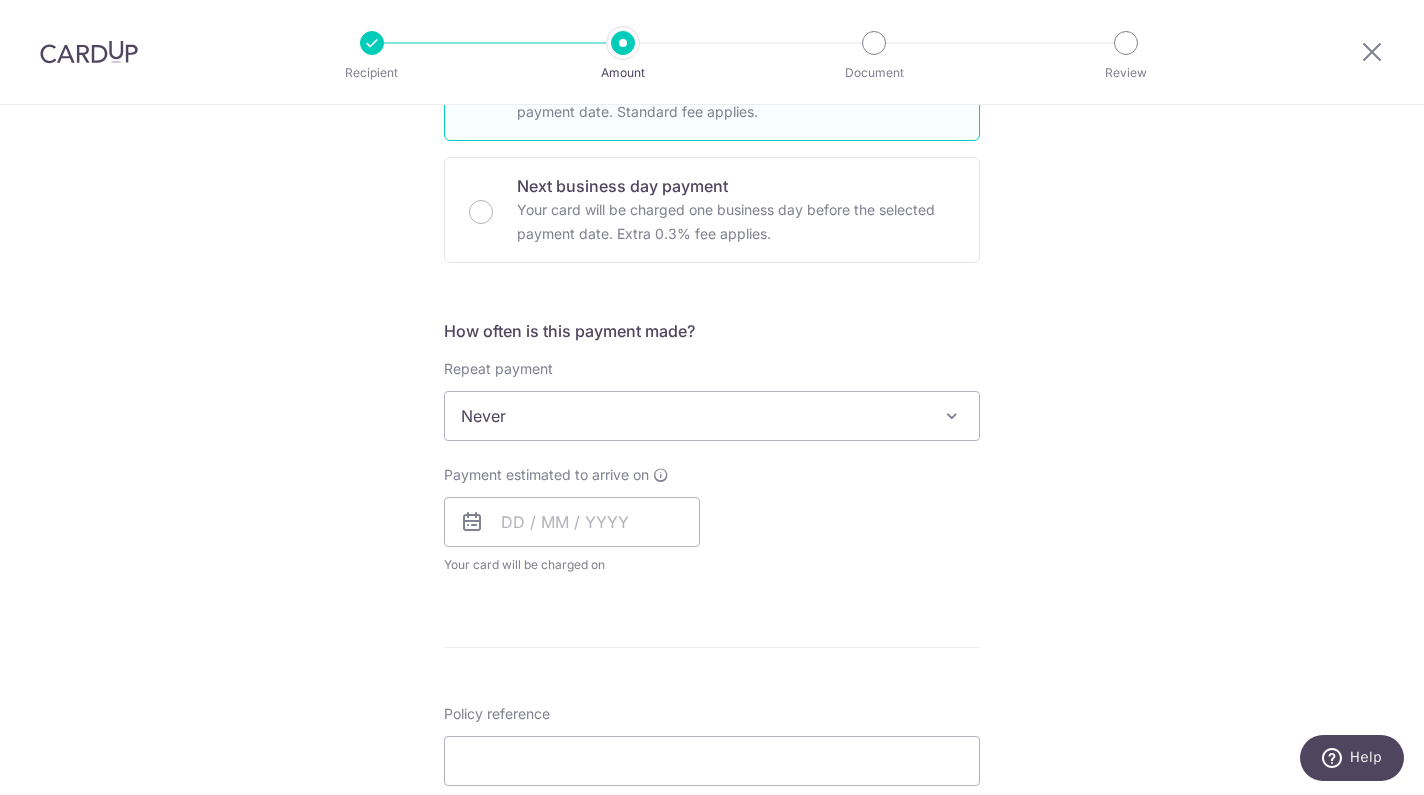 scroll, scrollTop: 1123, scrollLeft: 0, axis: vertical 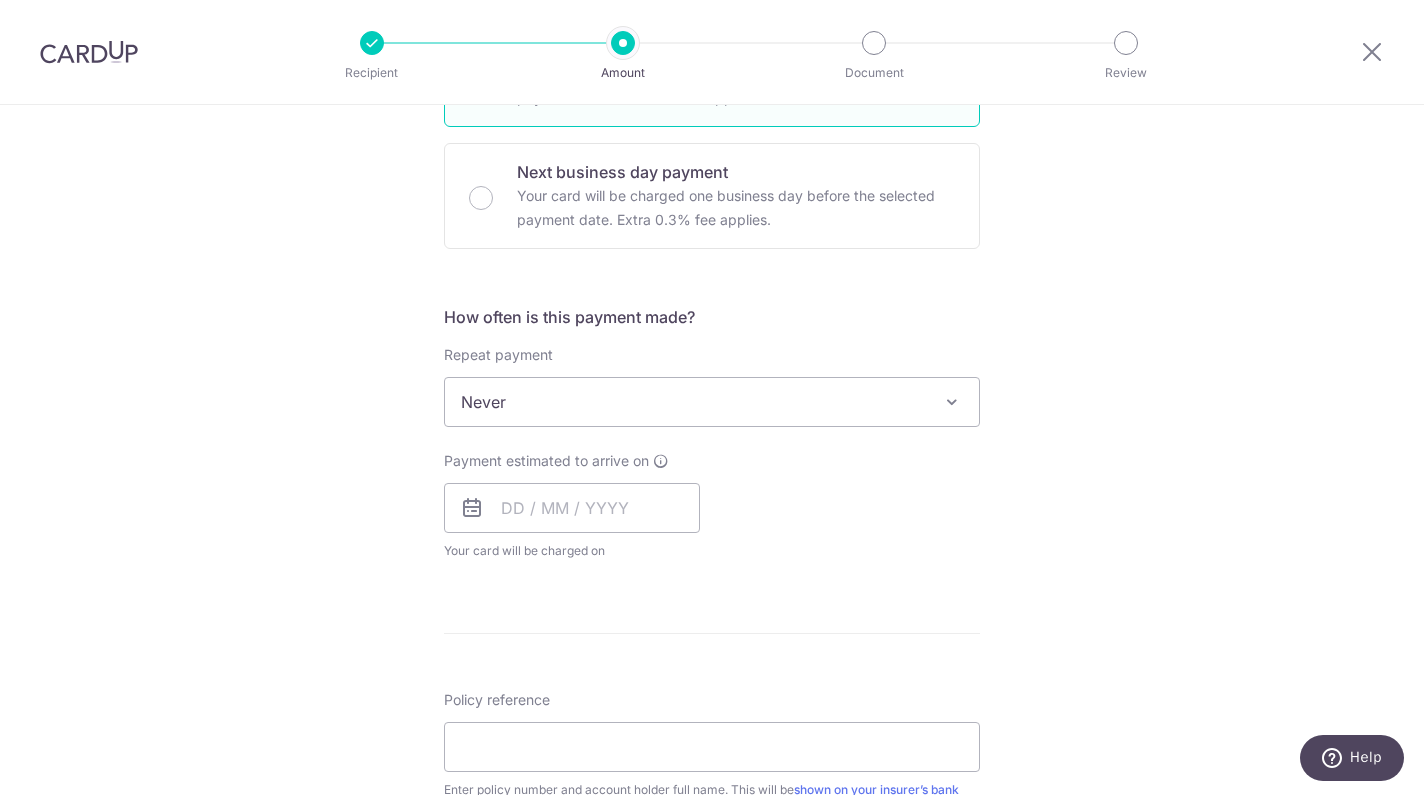 click on "Never" at bounding box center [712, 402] 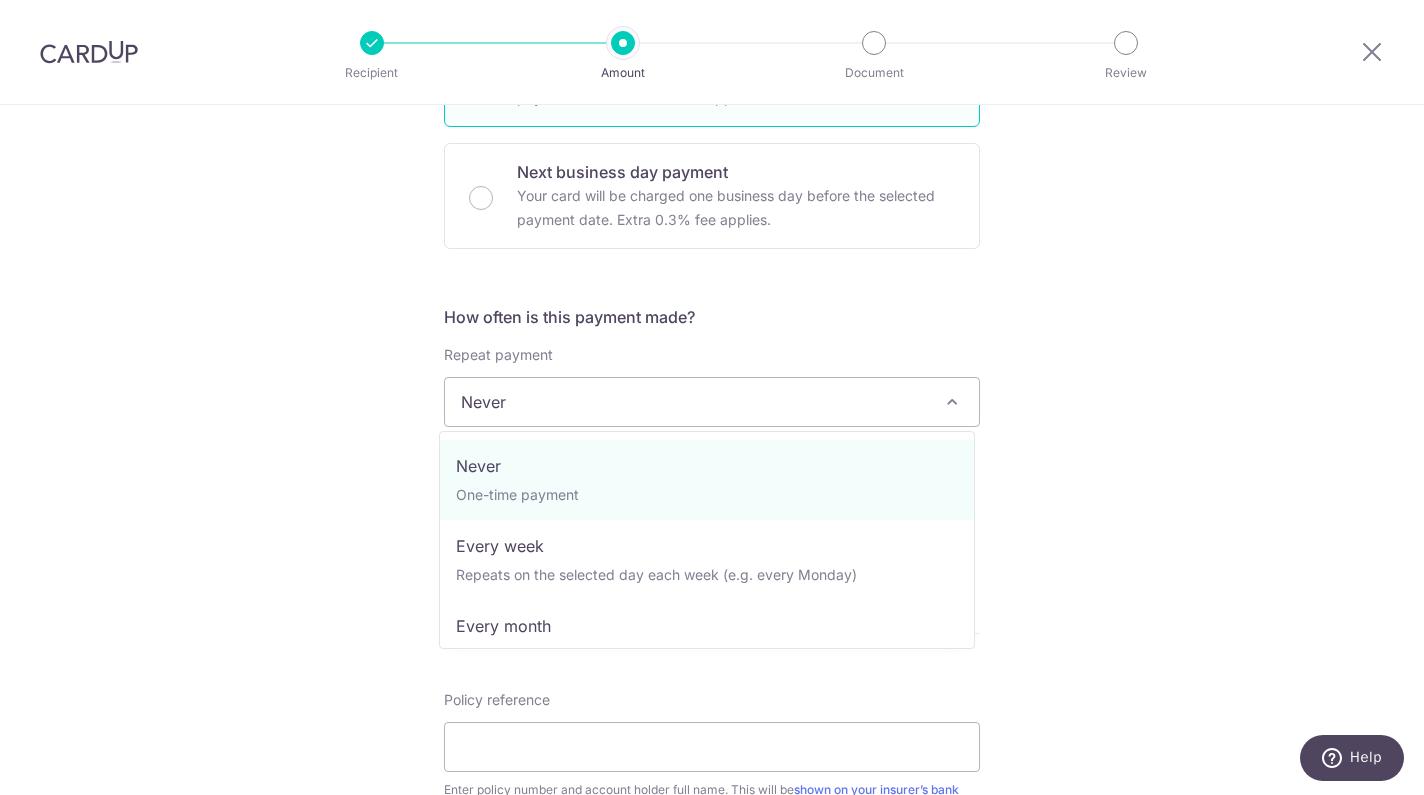 click on "Tell us more about your payment
Enter payment amount
SGD
1,000.00
1000.00
Select Card
Add new card
Add credit card
Secure 256-bit SSL
Text
New card details
Card
Secure 256-bit SSL" at bounding box center (712, 161) 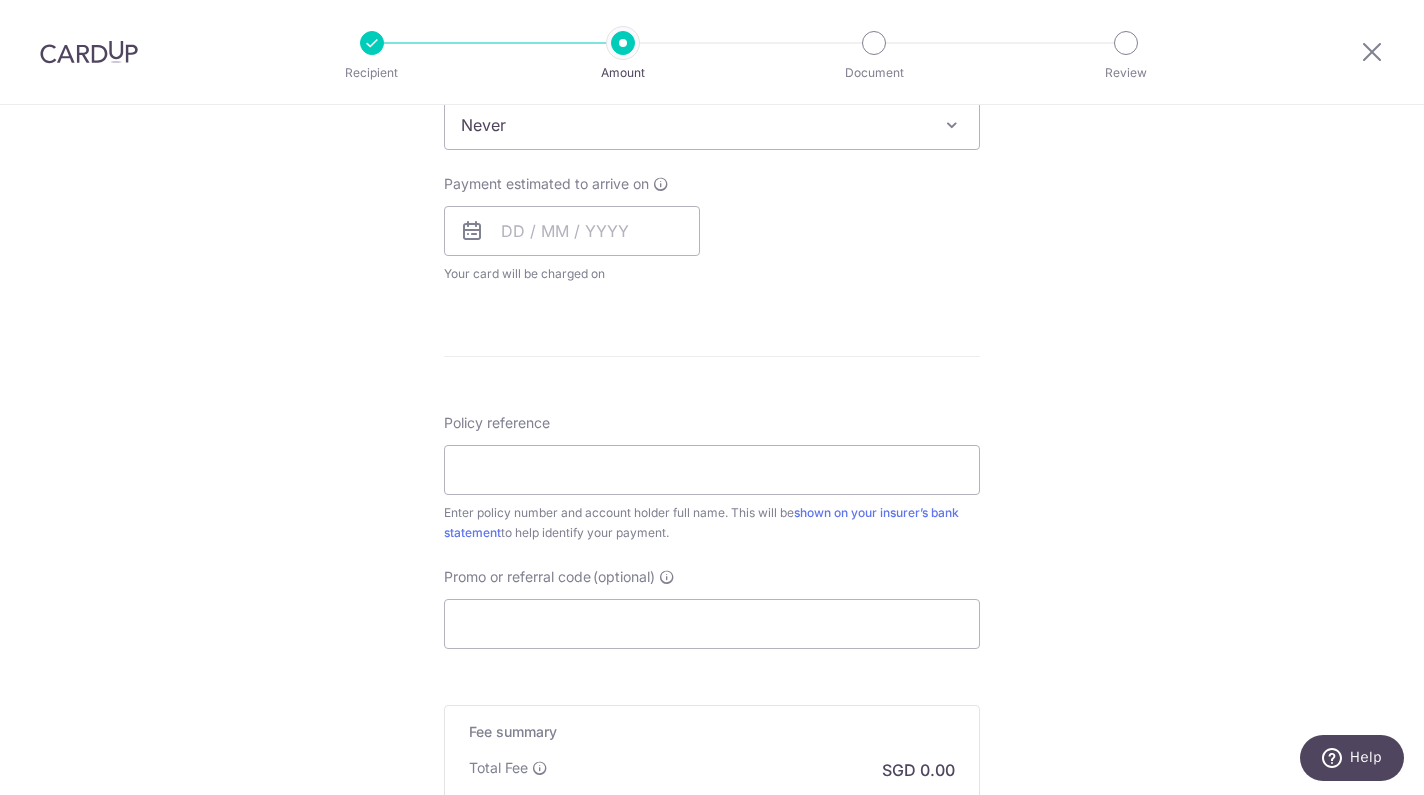 scroll, scrollTop: 1458, scrollLeft: 0, axis: vertical 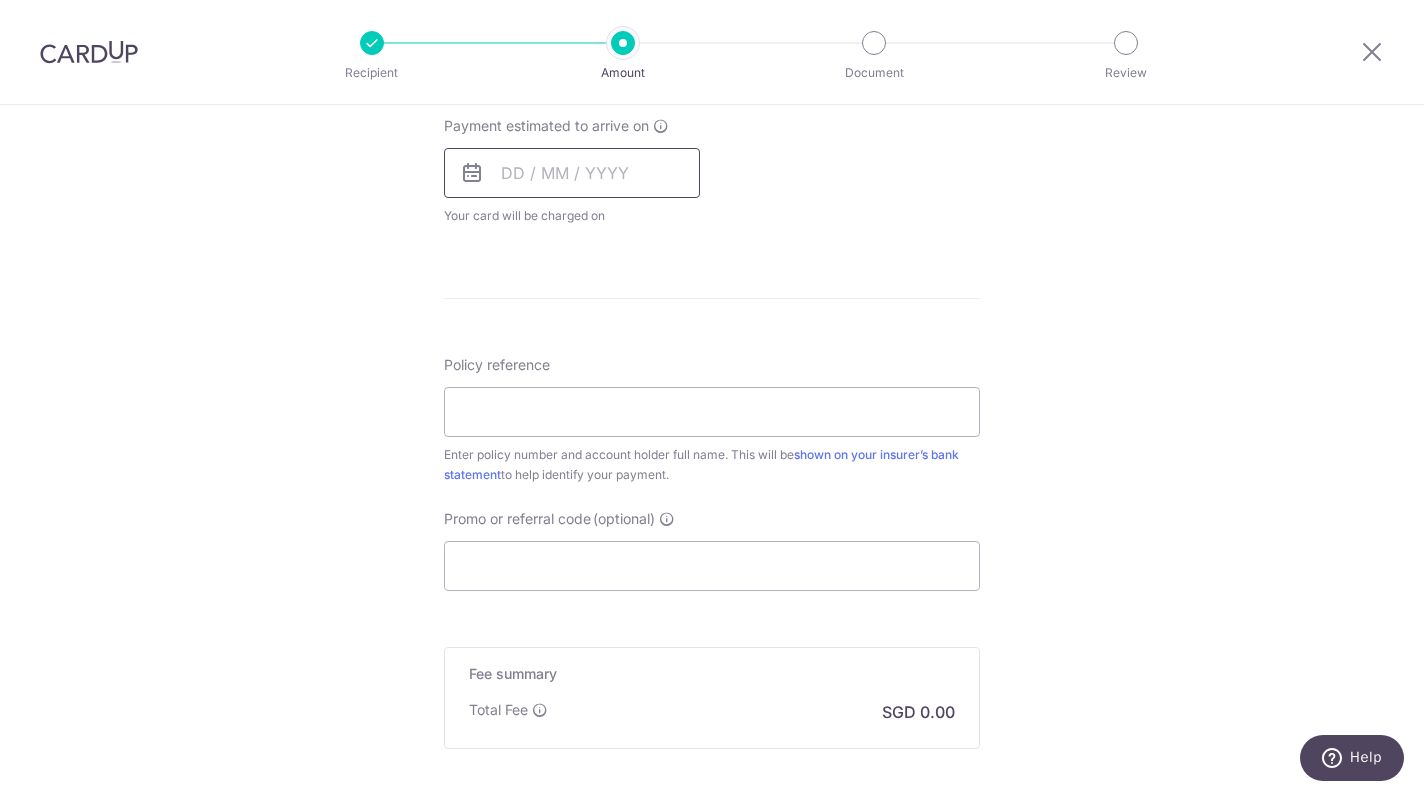 click at bounding box center (572, 173) 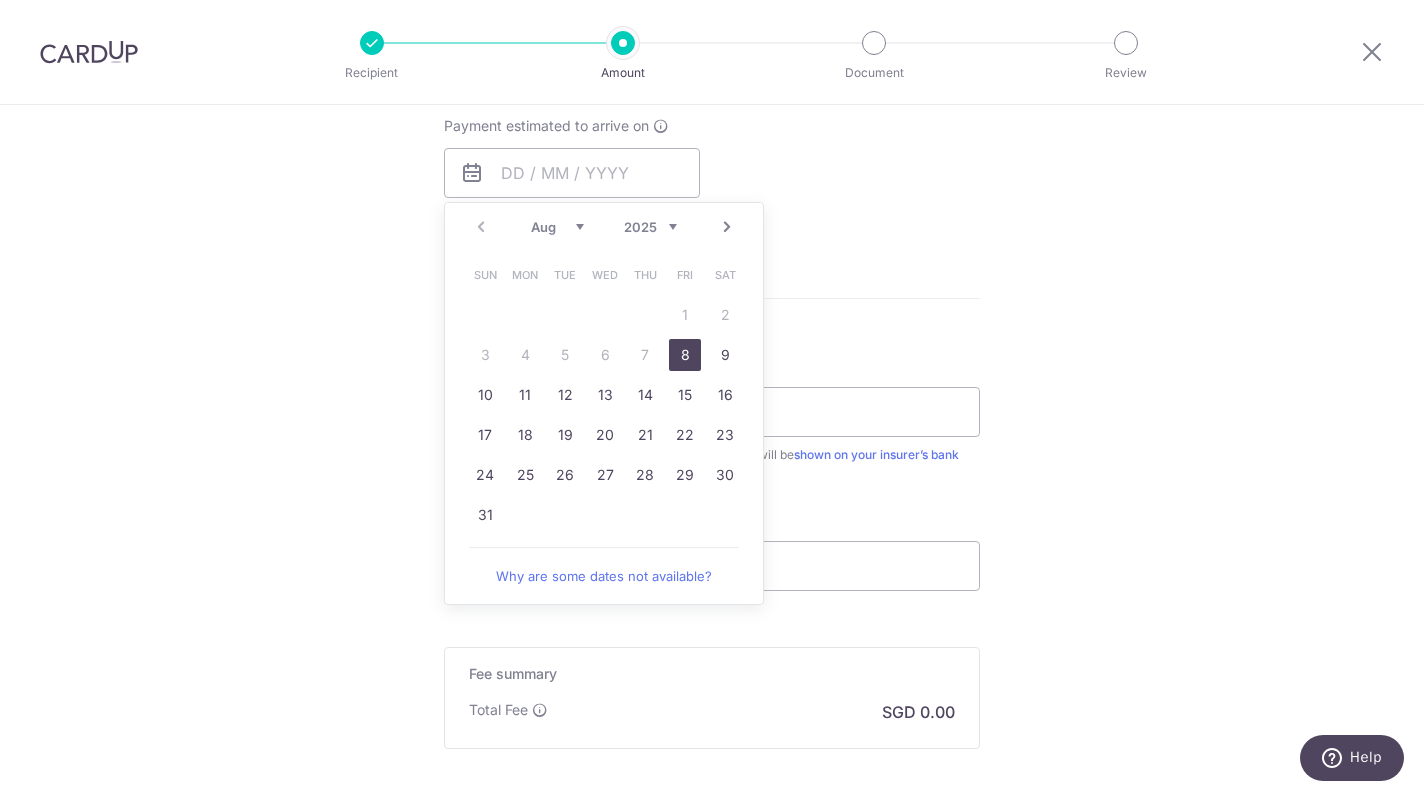 click on "8" at bounding box center [685, 355] 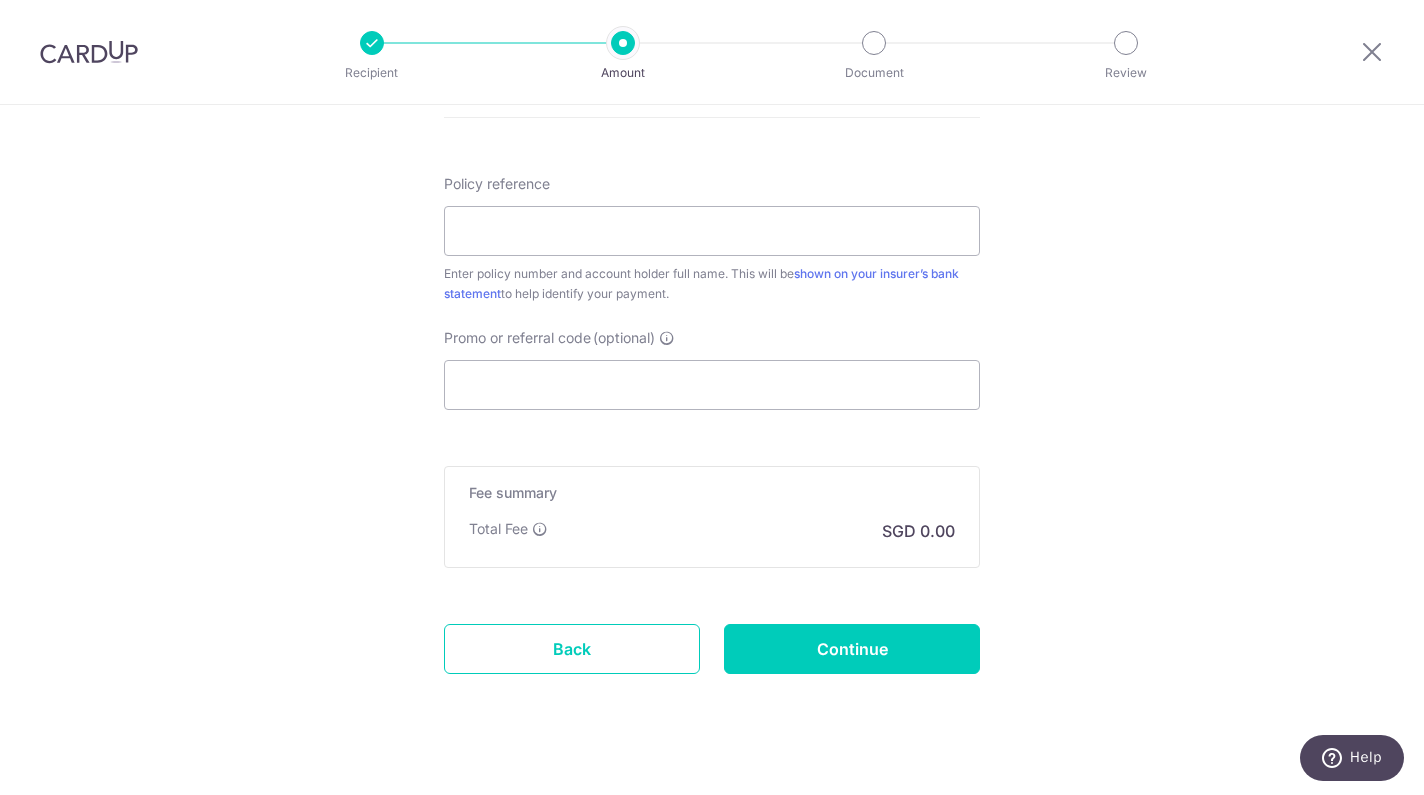 scroll, scrollTop: 1716, scrollLeft: 0, axis: vertical 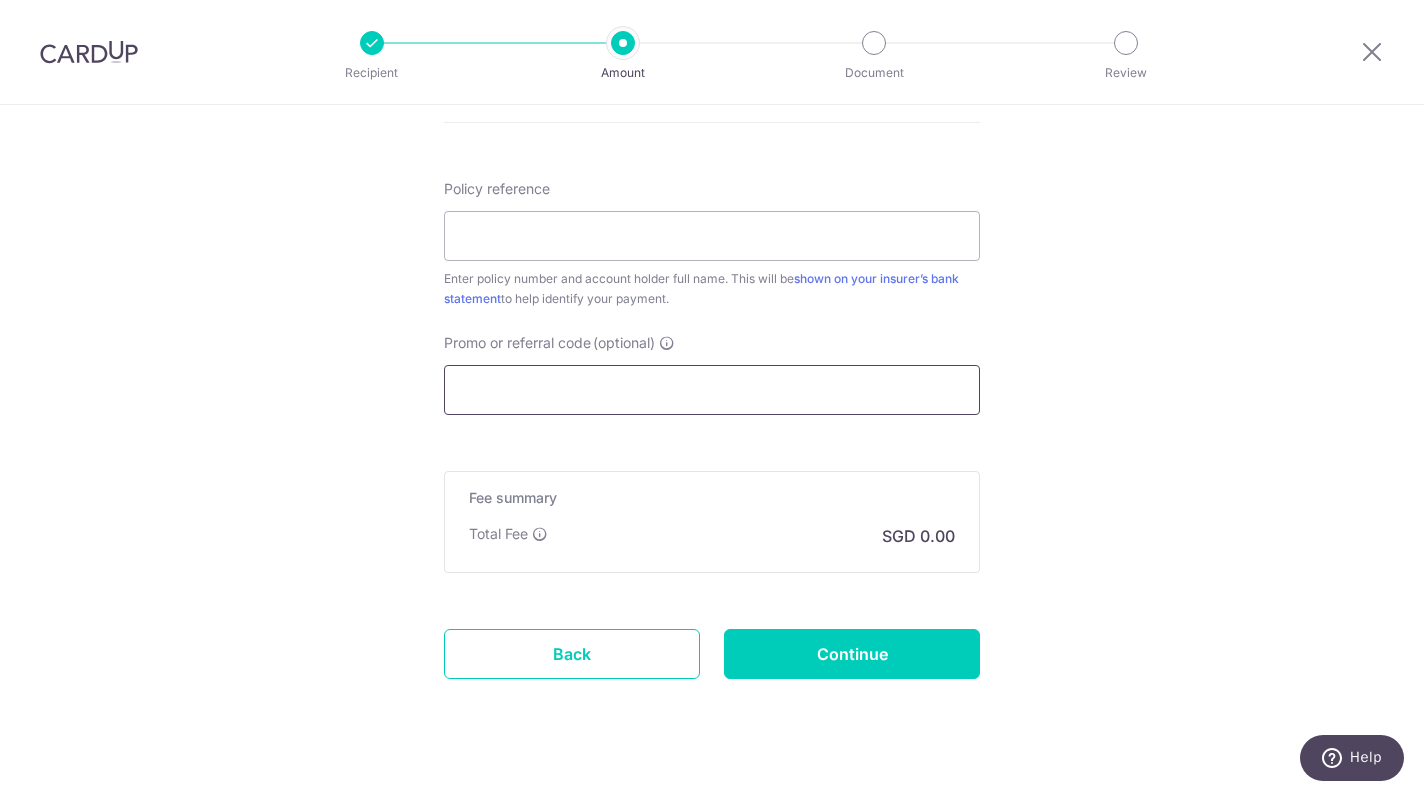 click on "Promo or referral code
(optional)" at bounding box center [712, 390] 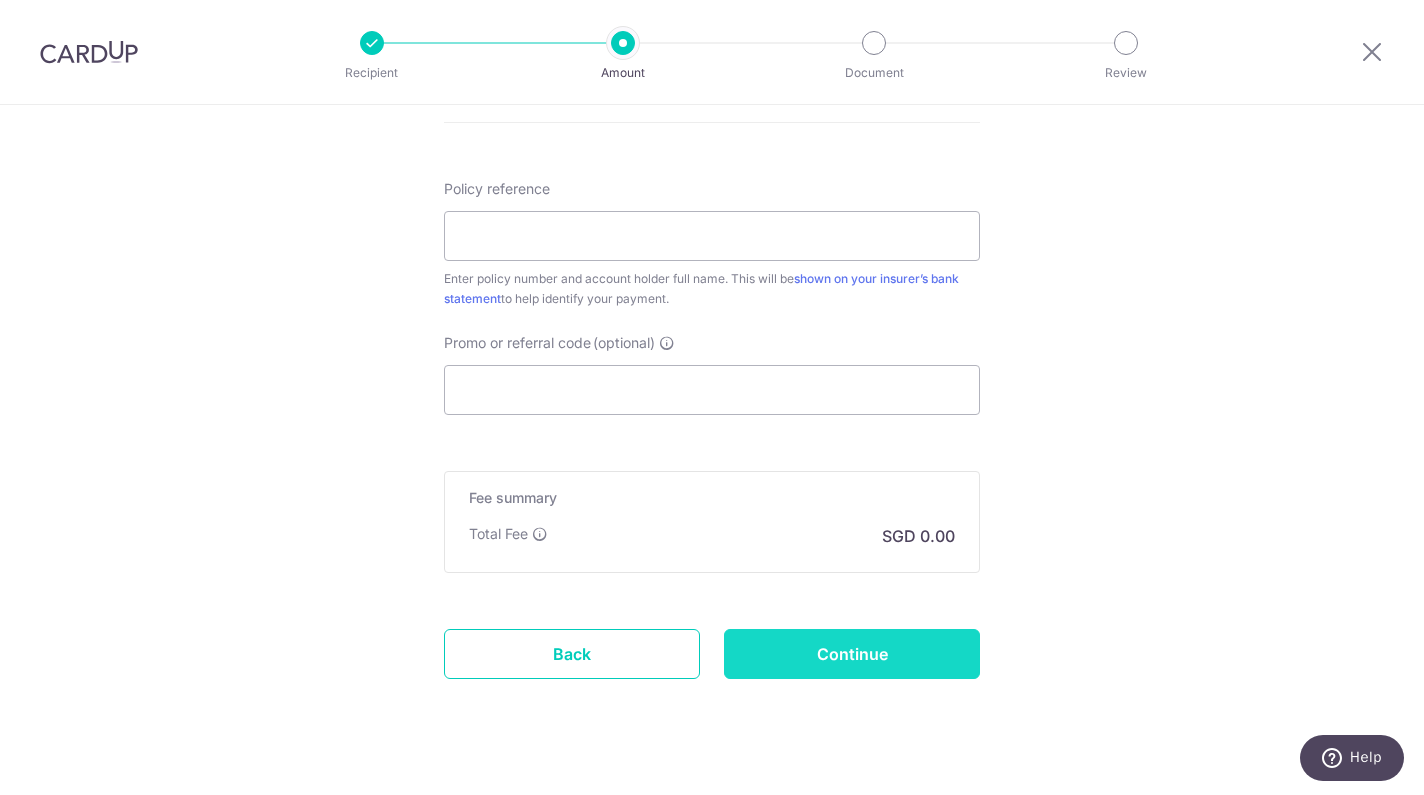 click on "Continue" at bounding box center [852, 654] 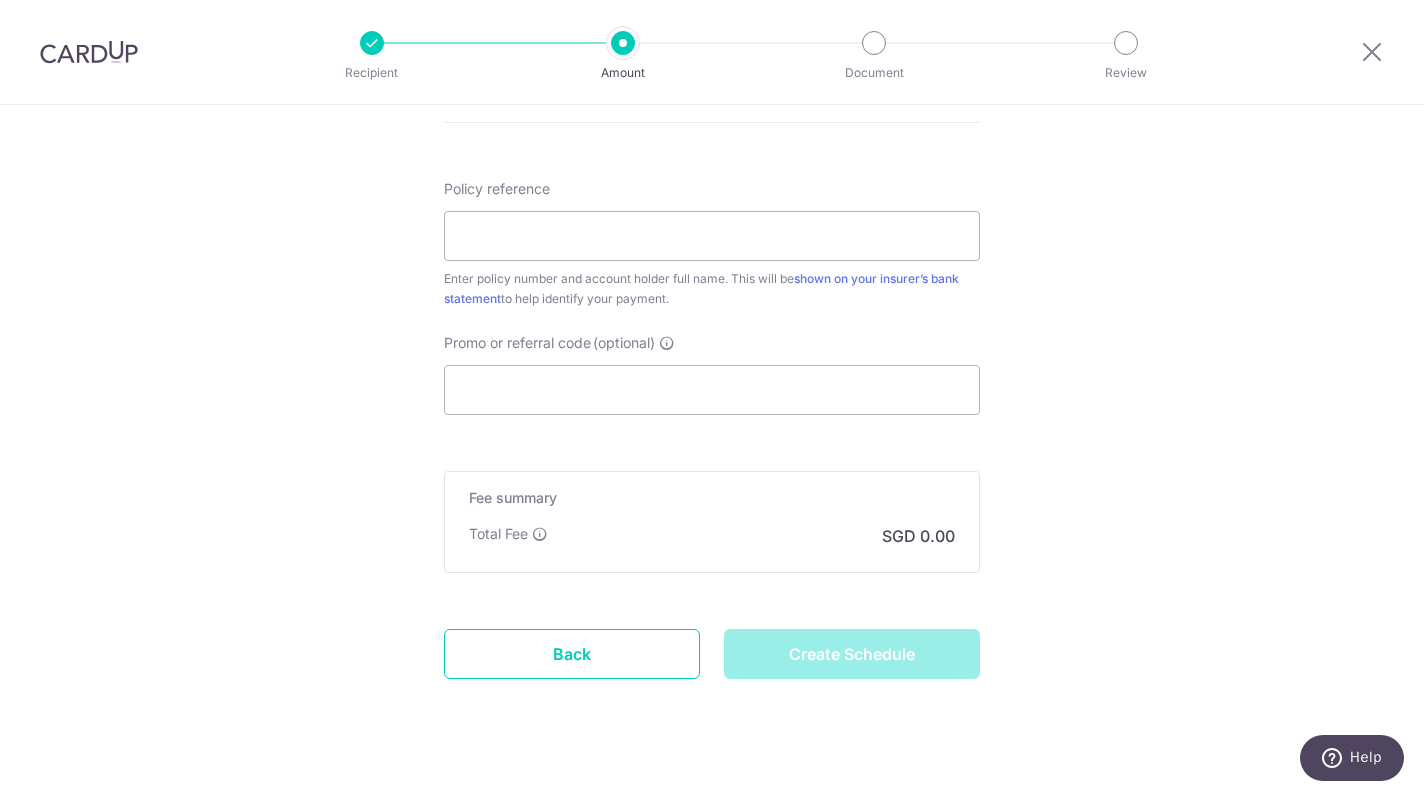 type on "Create Schedule" 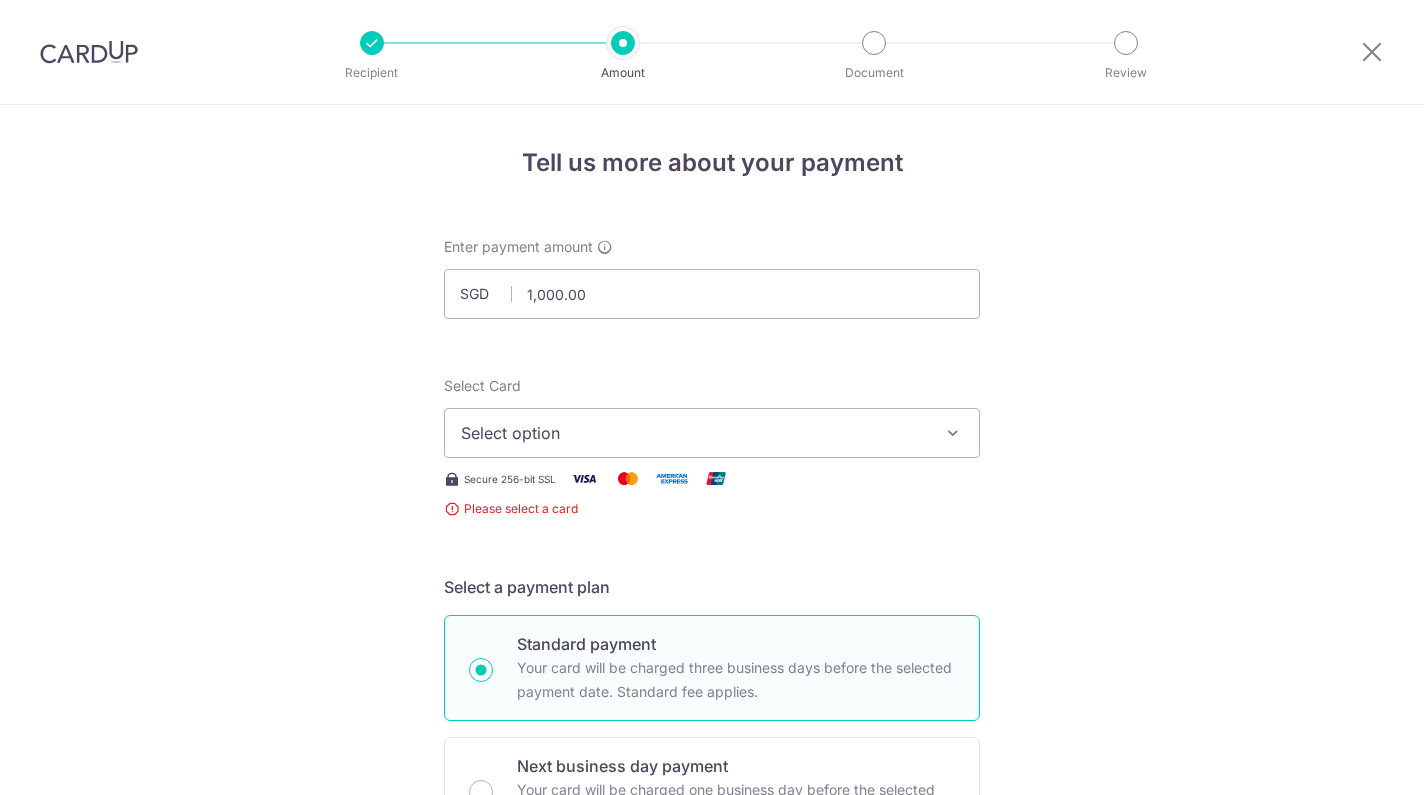 scroll, scrollTop: 0, scrollLeft: 0, axis: both 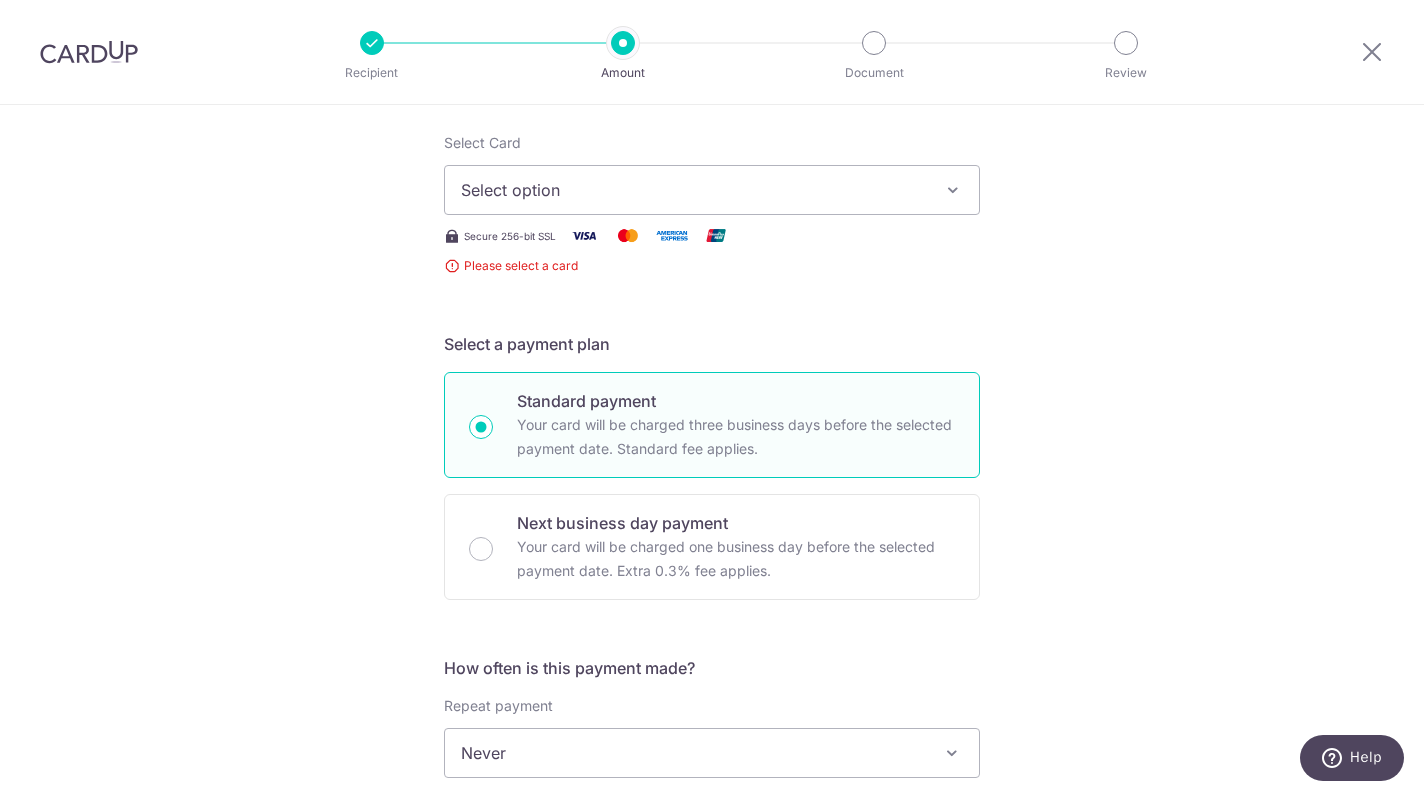 click on "Select option" at bounding box center [712, 190] 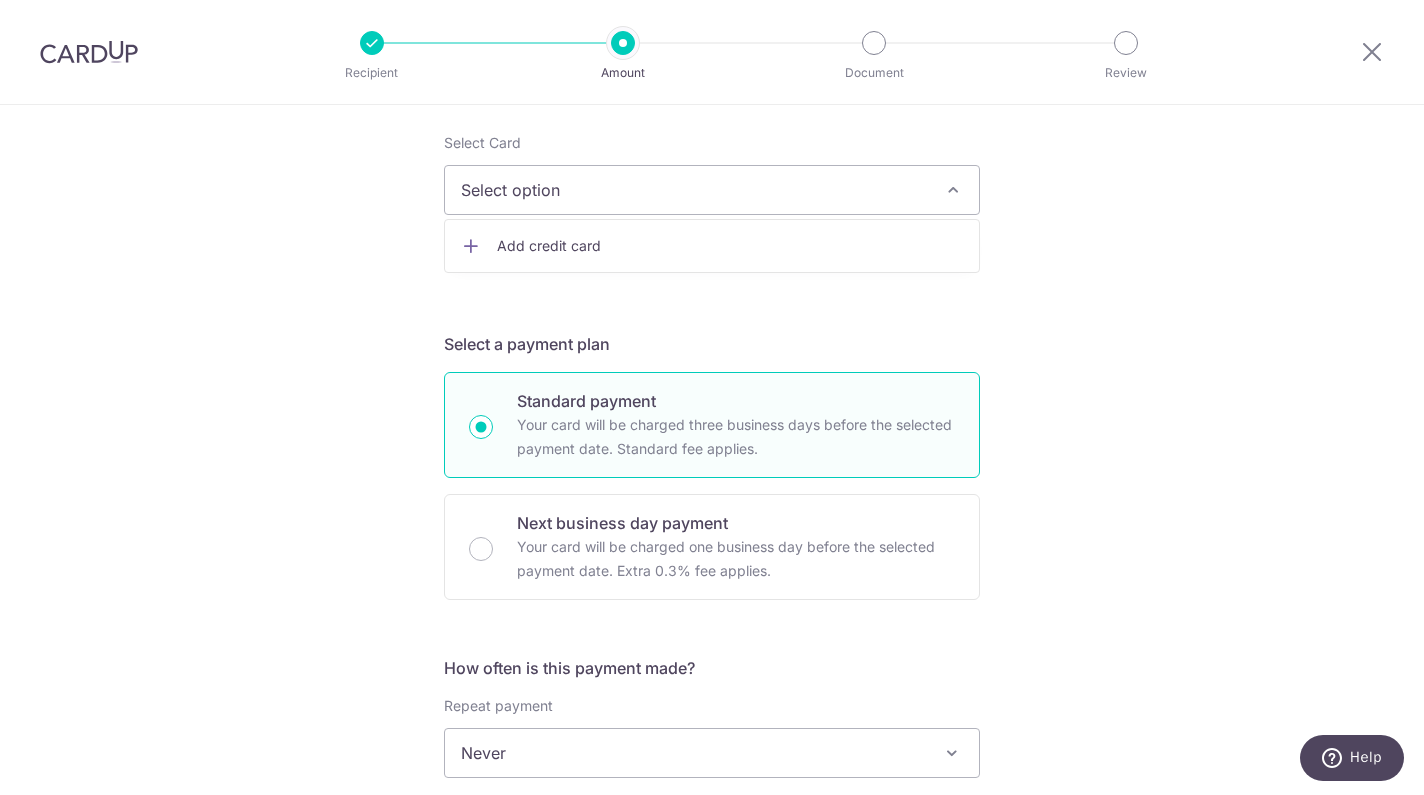 click on "Select a payment plan" at bounding box center [712, 344] 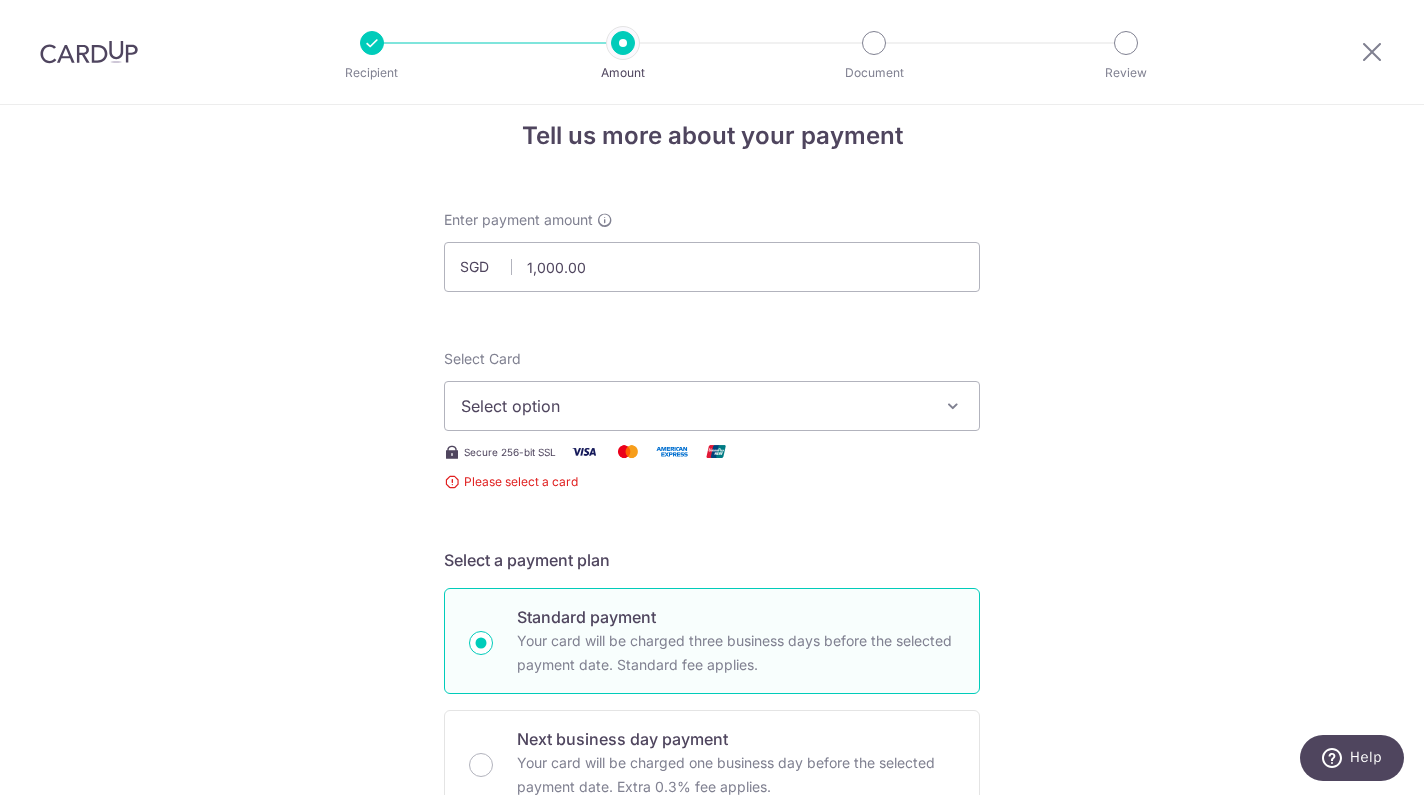 scroll, scrollTop: 0, scrollLeft: 0, axis: both 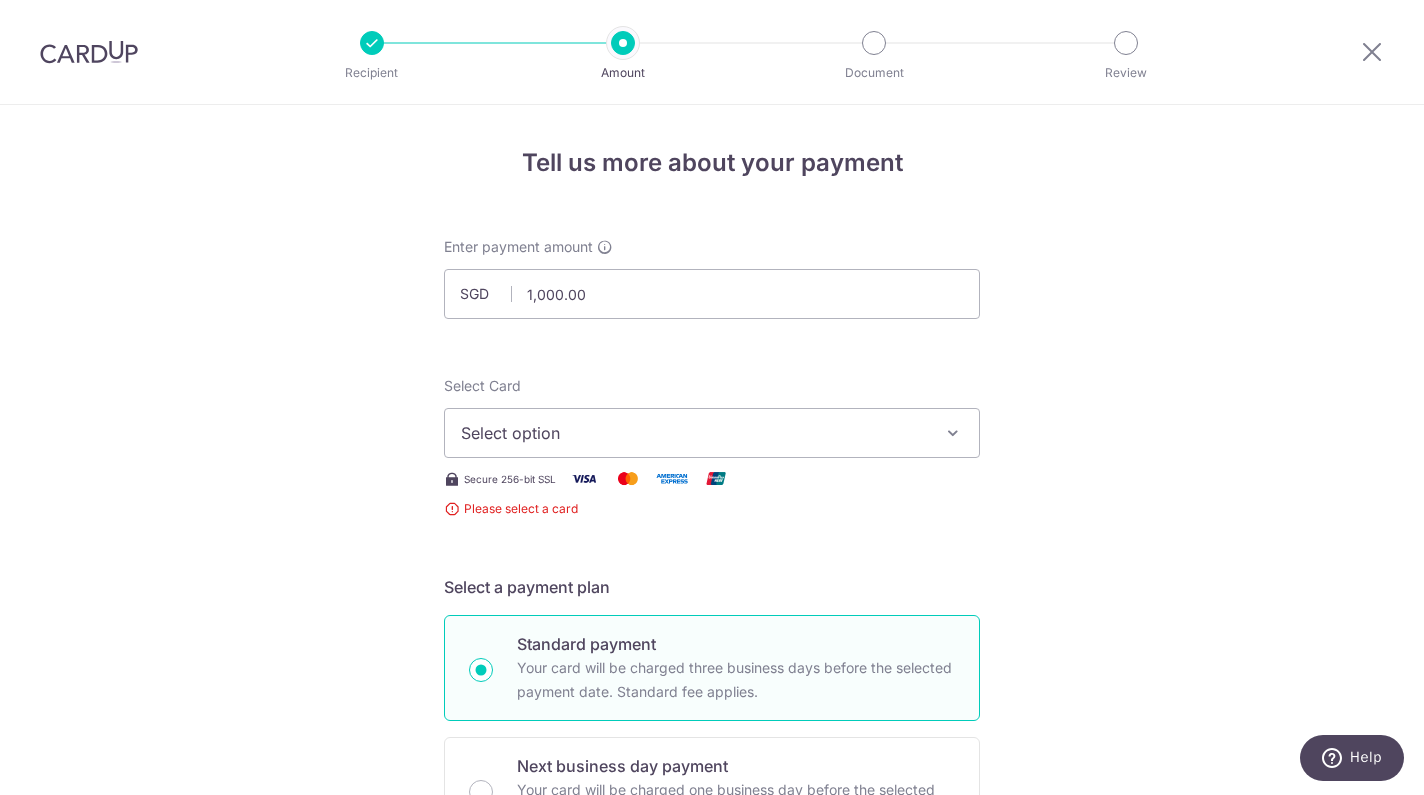 click at bounding box center (89, 52) 